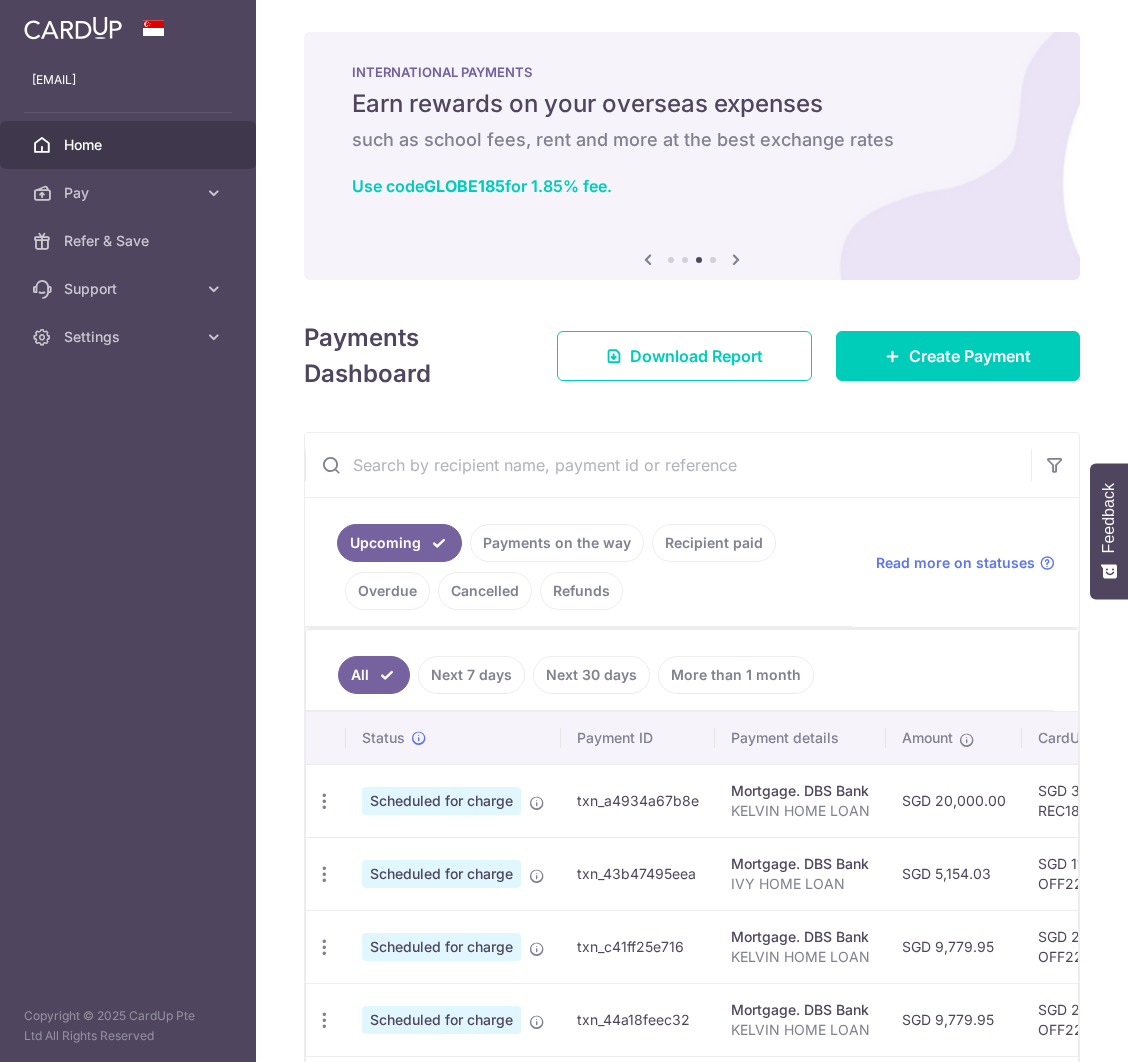 scroll, scrollTop: 0, scrollLeft: 0, axis: both 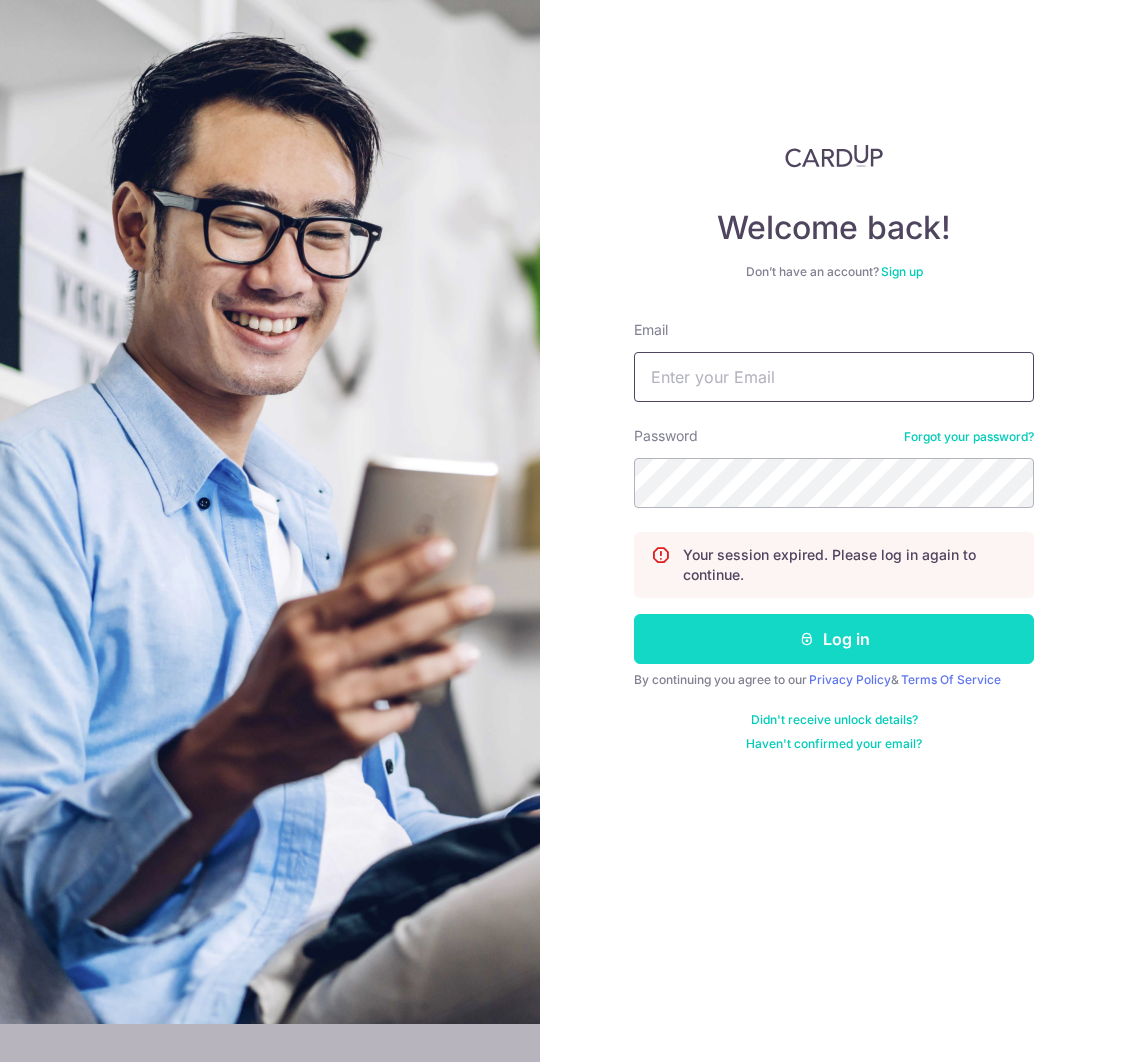type on "[EMAIL]" 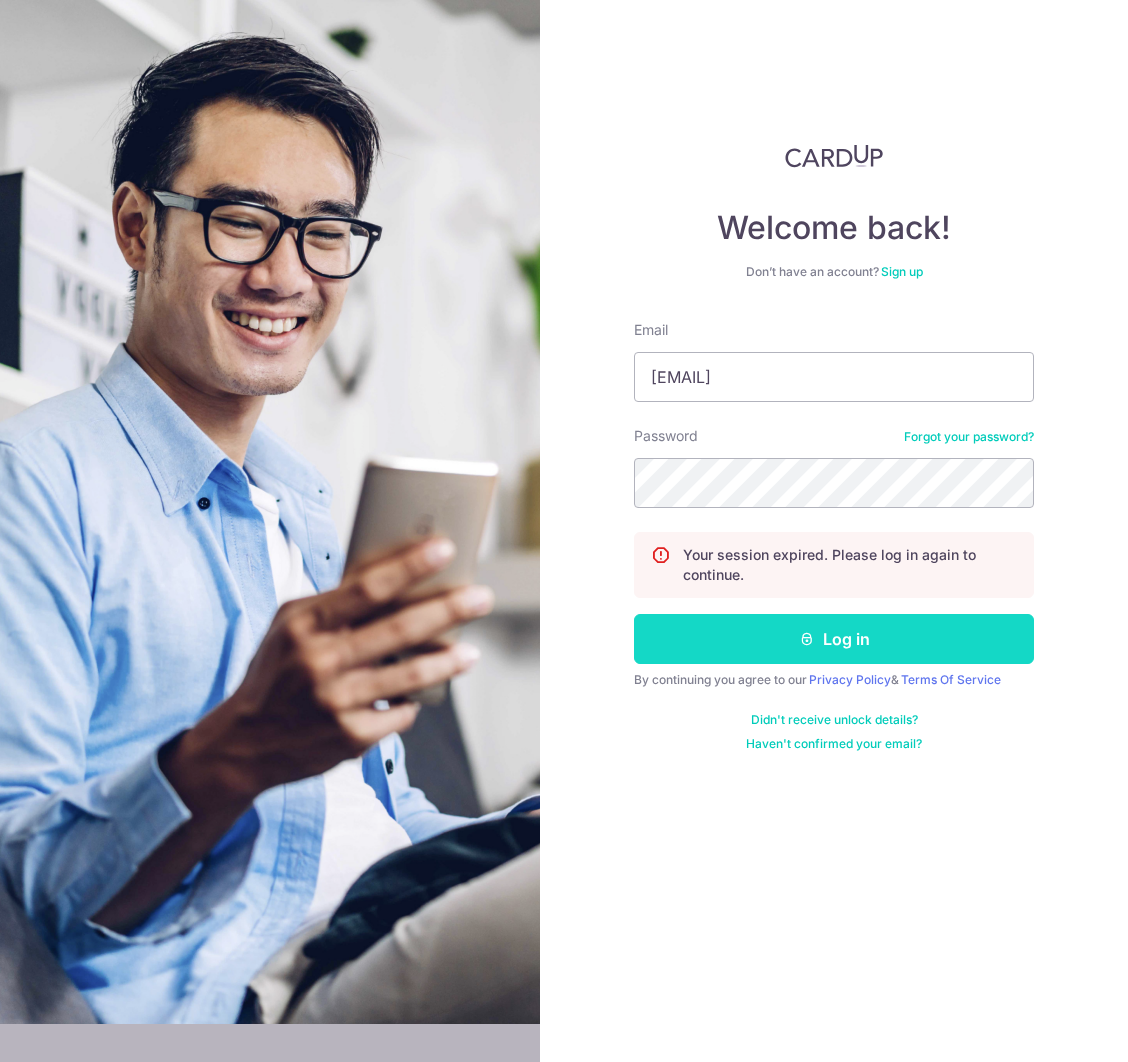 click on "Log in" at bounding box center (834, 639) 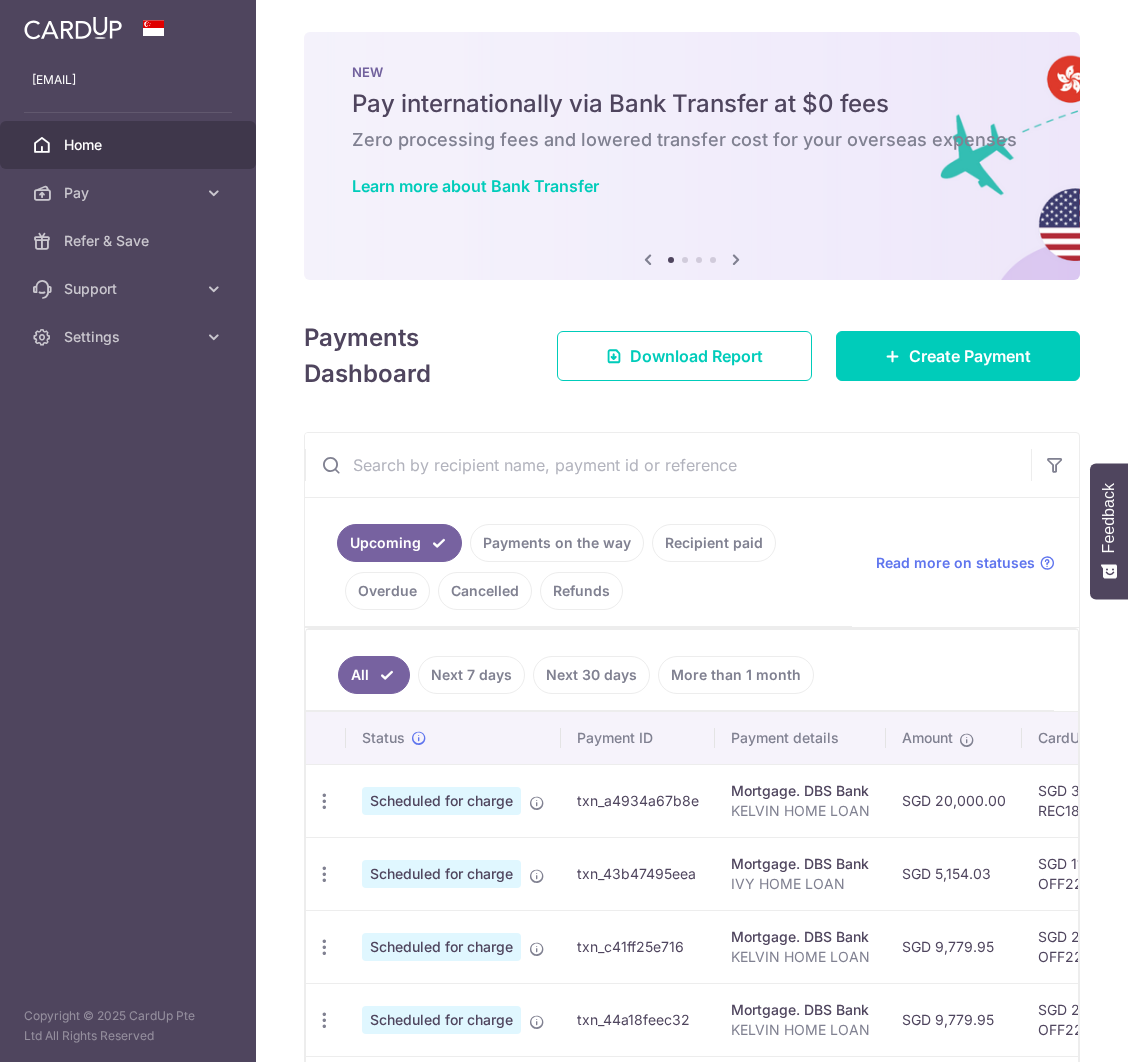 scroll, scrollTop: 0, scrollLeft: 0, axis: both 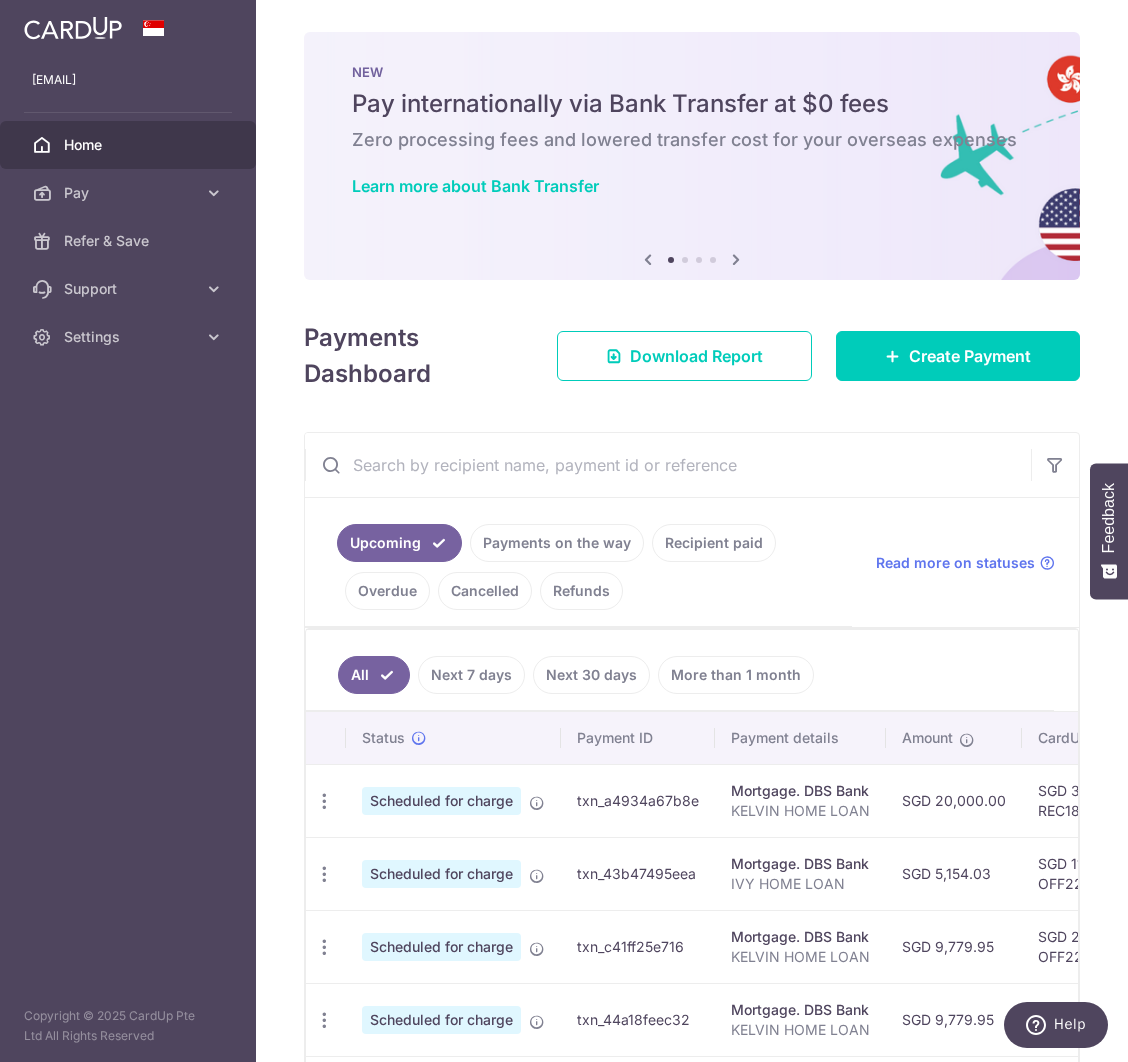 click on "Recipient paid" at bounding box center (714, 543) 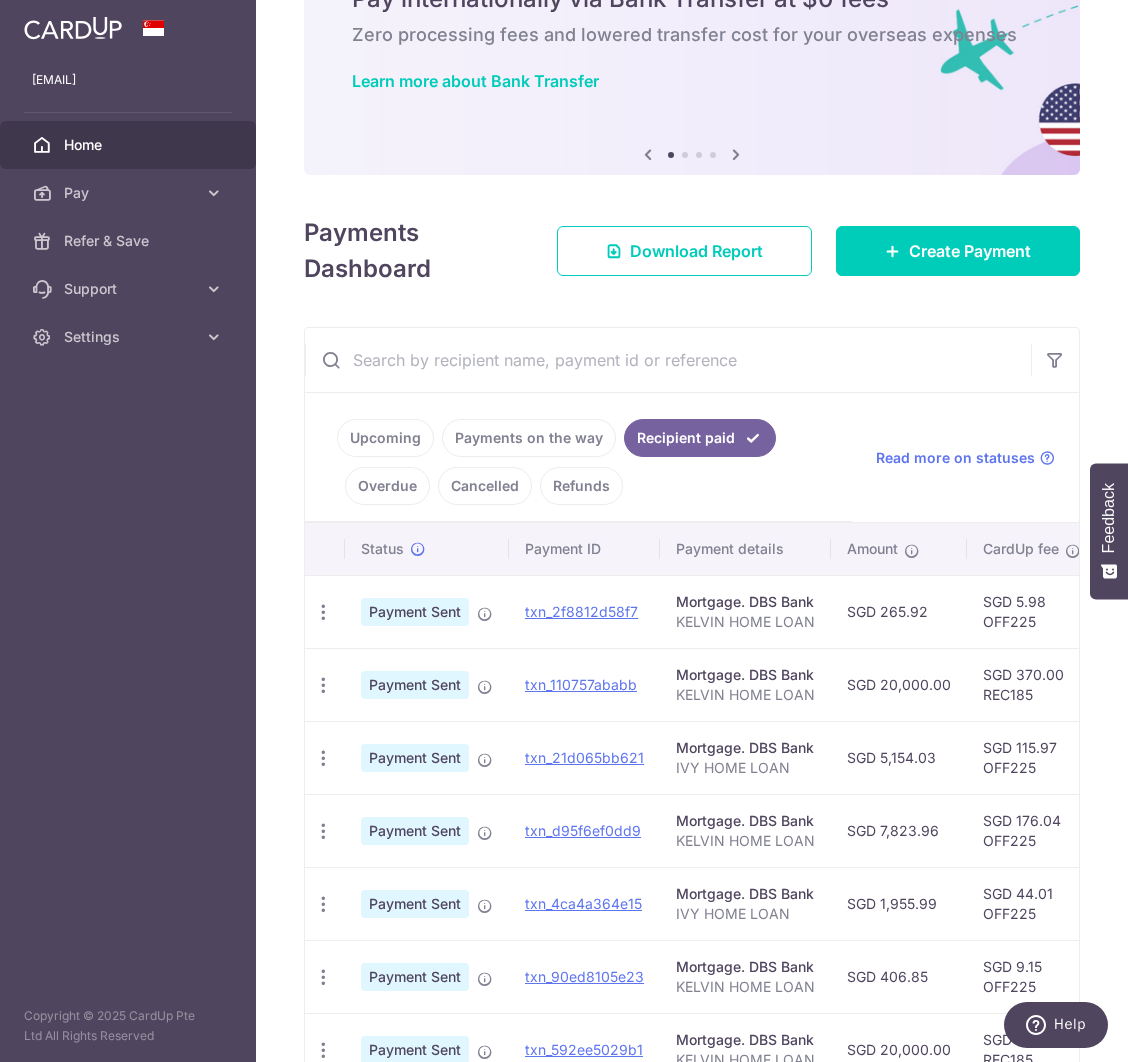 scroll, scrollTop: 147, scrollLeft: 0, axis: vertical 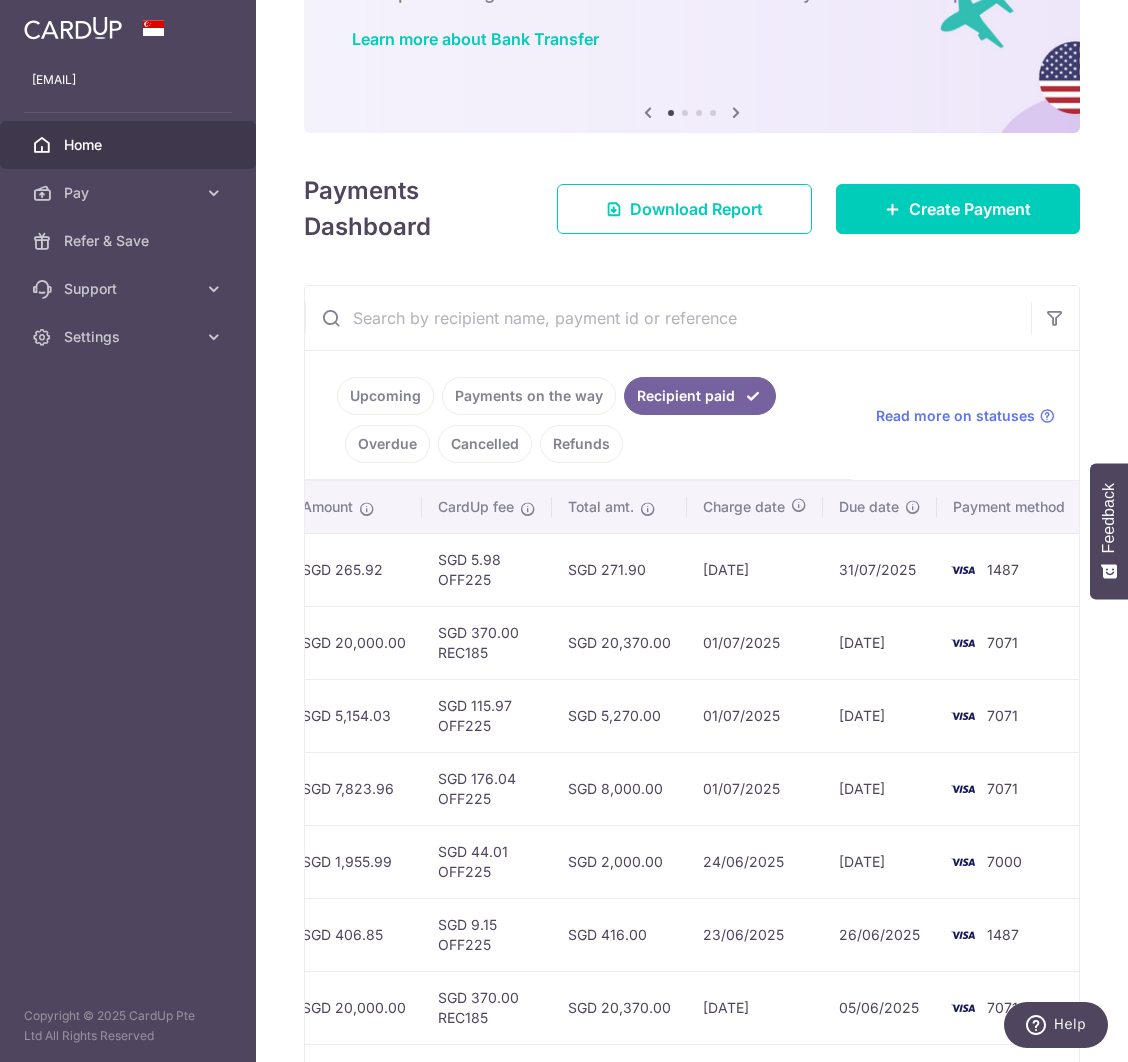 drag, startPoint x: 528, startPoint y: 385, endPoint x: 542, endPoint y: 392, distance: 15.652476 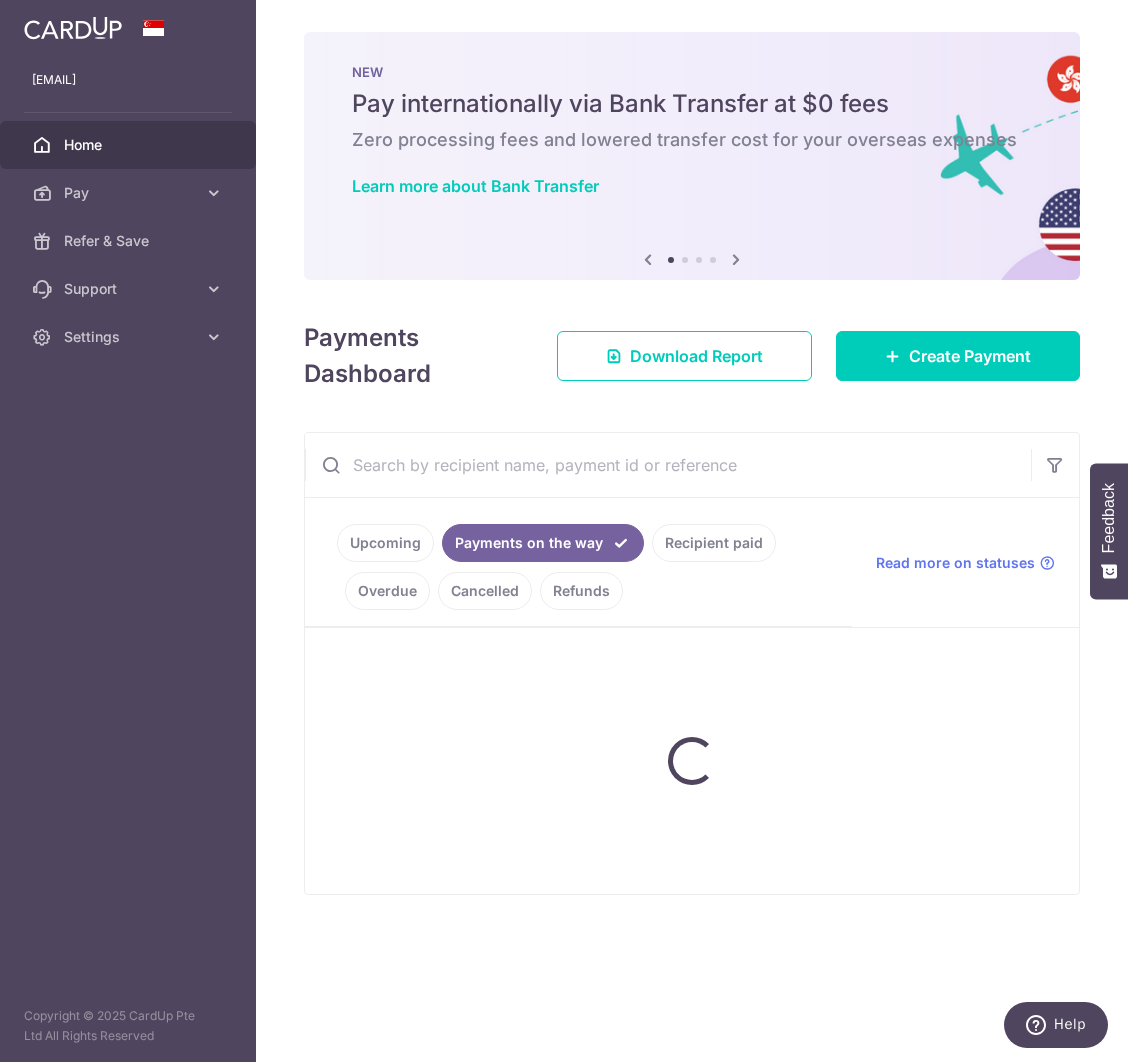 scroll, scrollTop: 0, scrollLeft: 0, axis: both 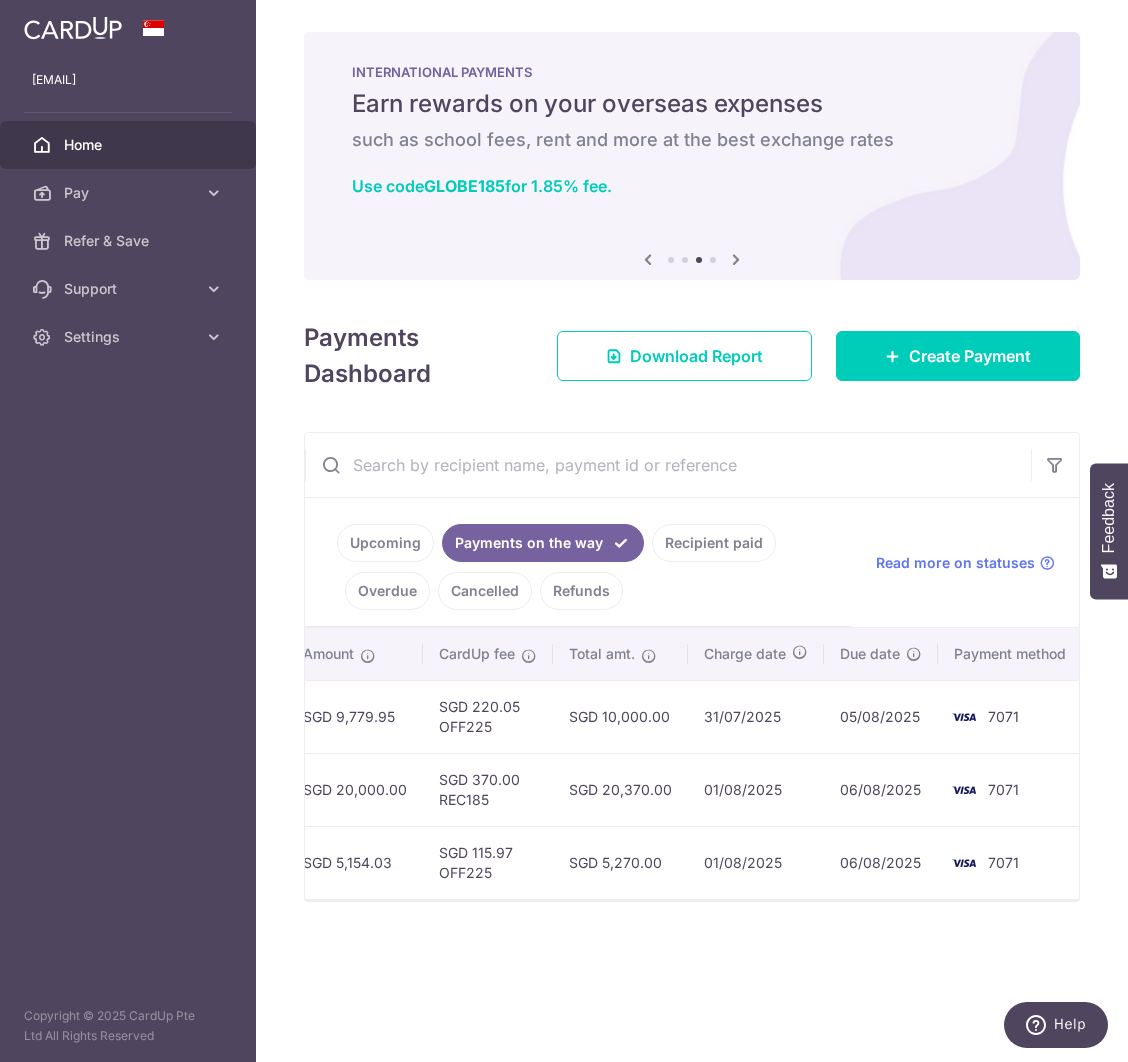 click on "Recipient paid" at bounding box center (714, 543) 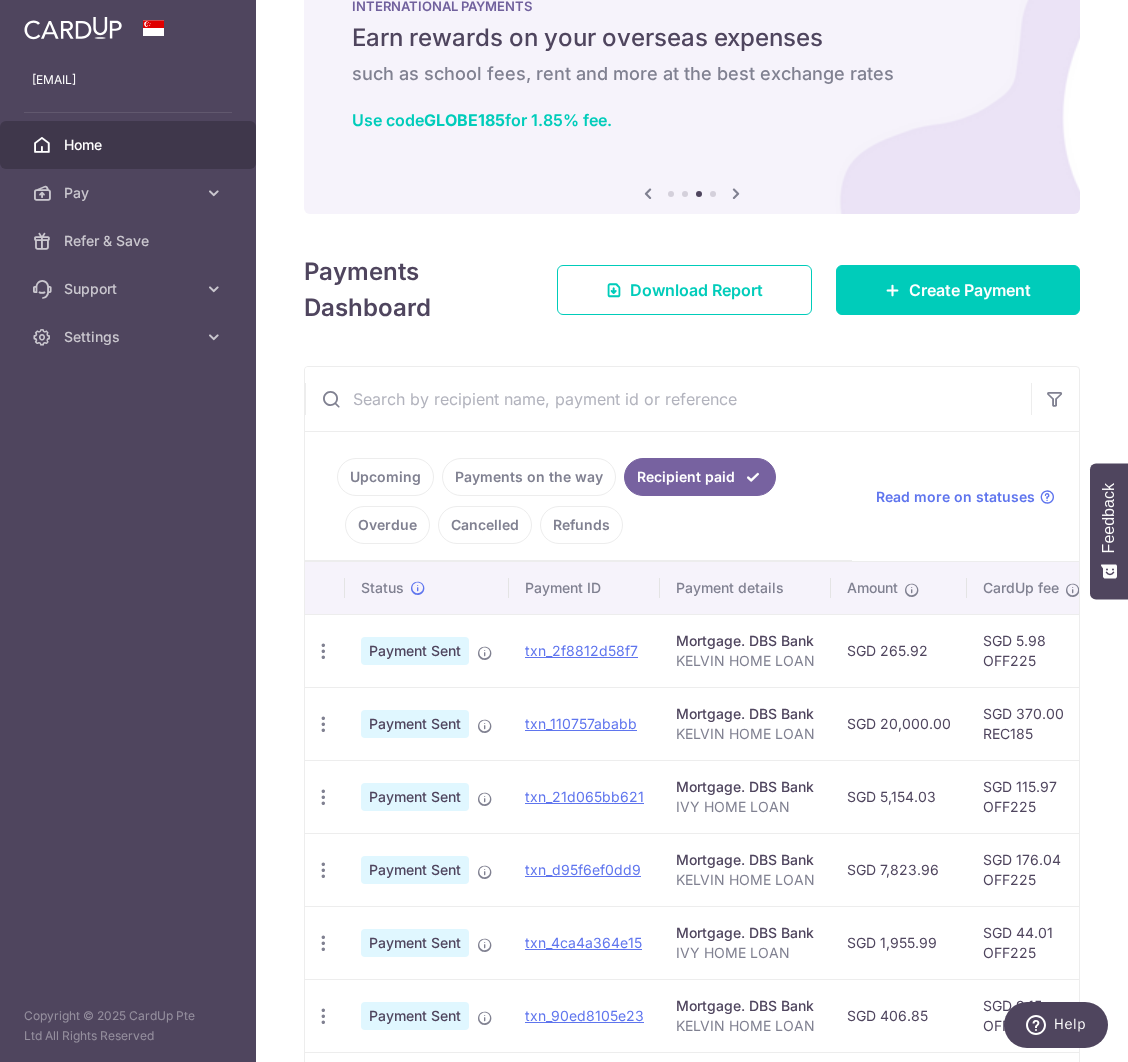 scroll, scrollTop: 91, scrollLeft: 0, axis: vertical 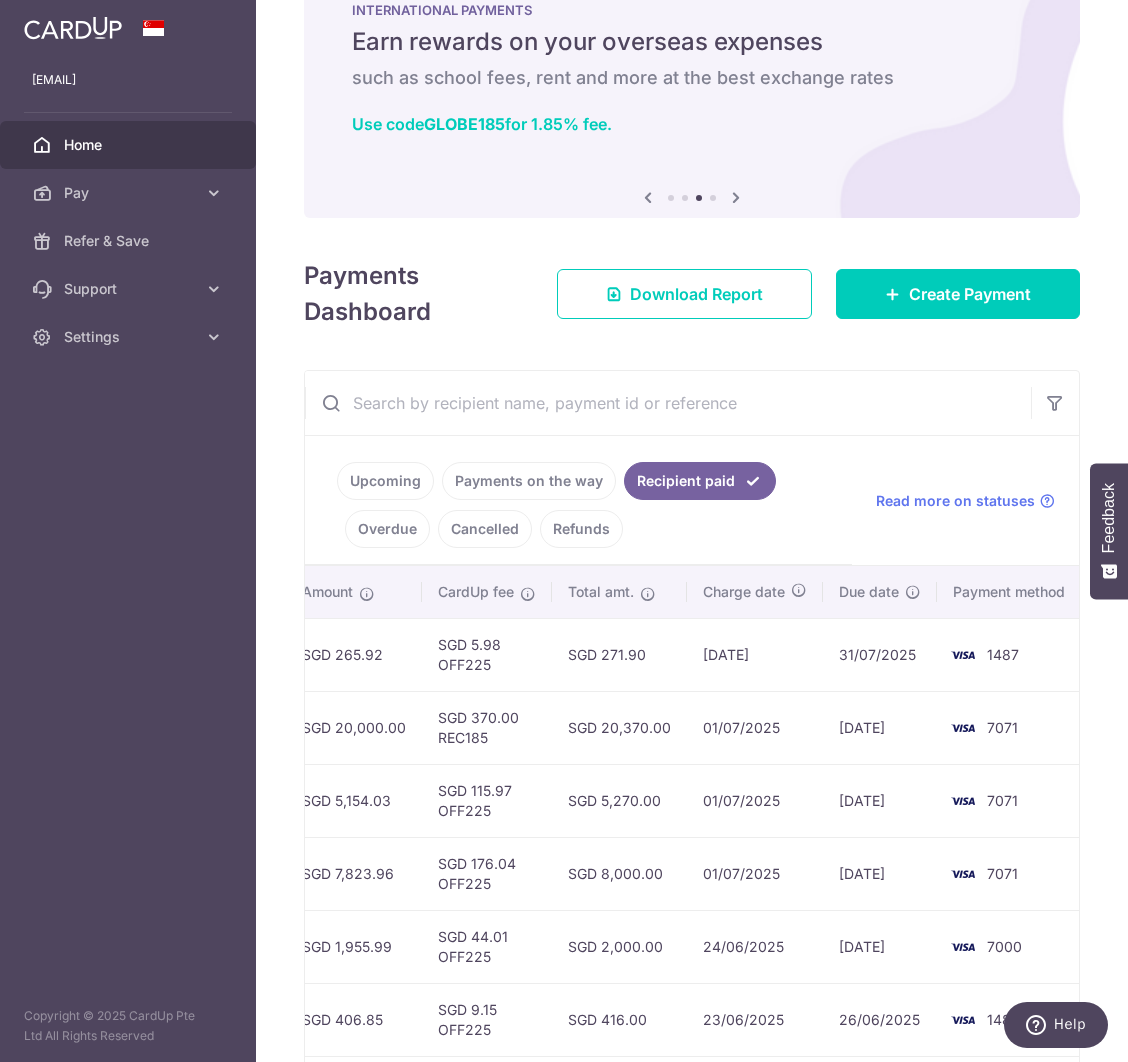 click on "Upcoming" at bounding box center (385, 481) 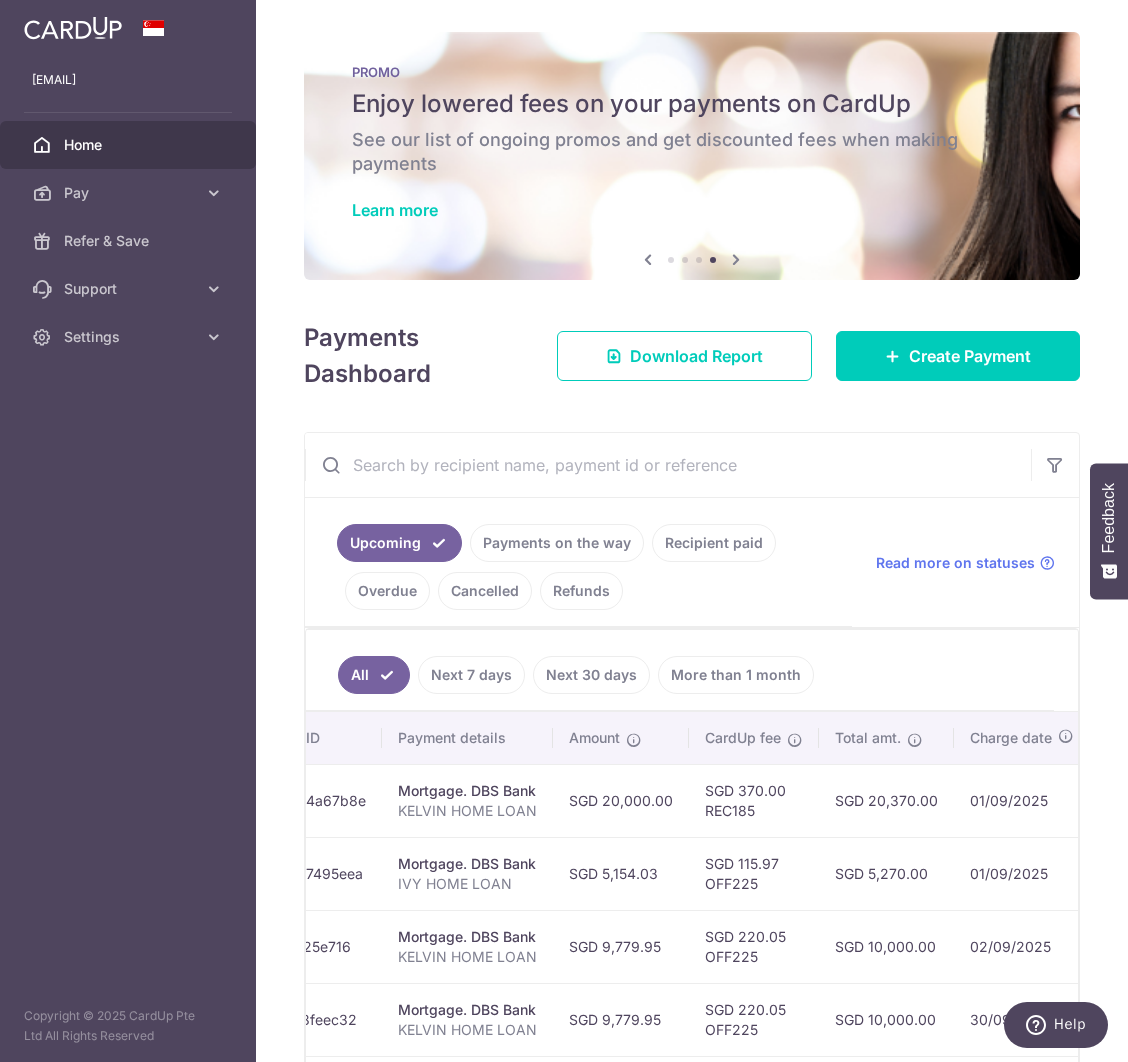 scroll, scrollTop: 0, scrollLeft: 601, axis: horizontal 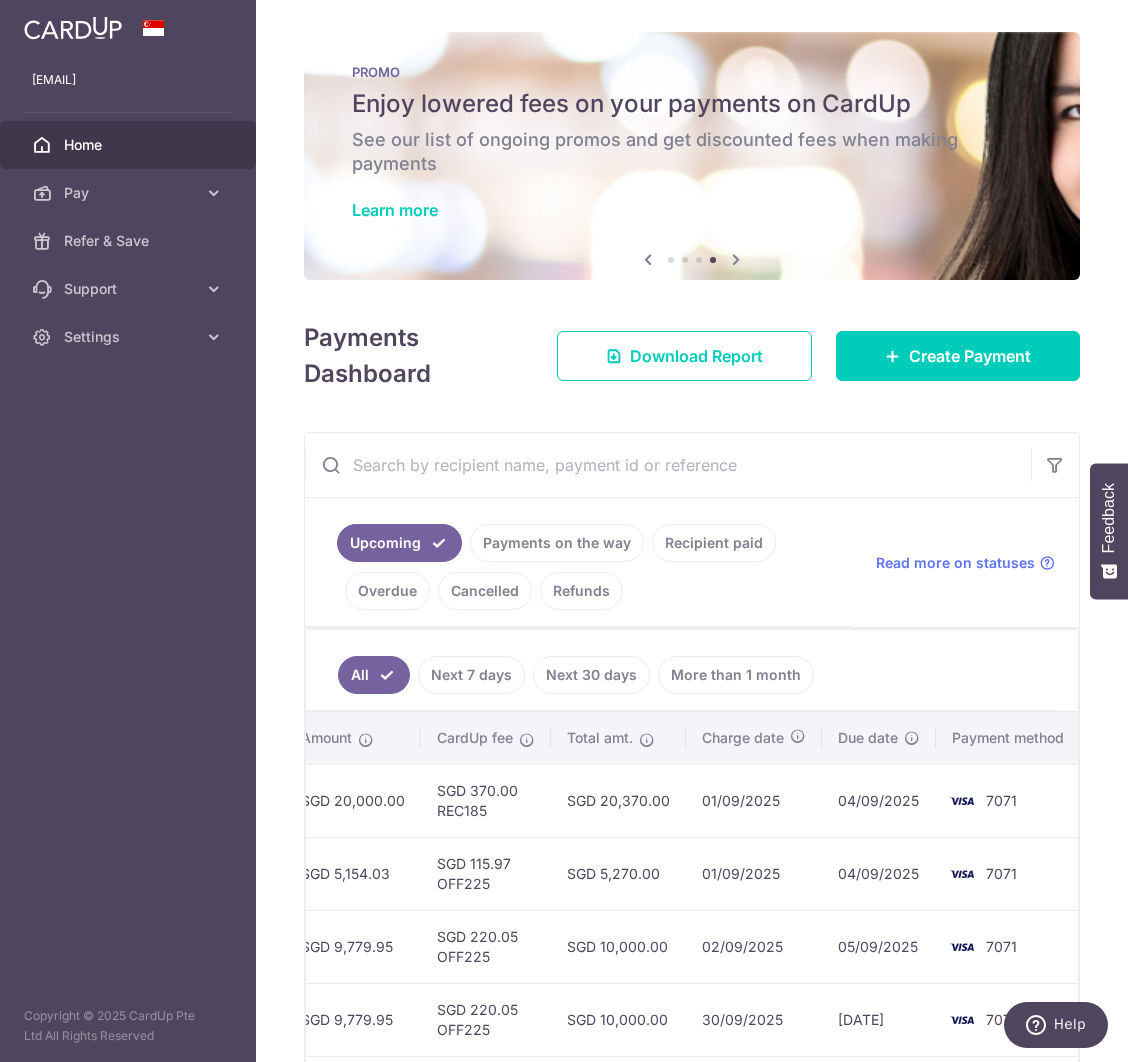 click on "Payments on the way" at bounding box center (557, 543) 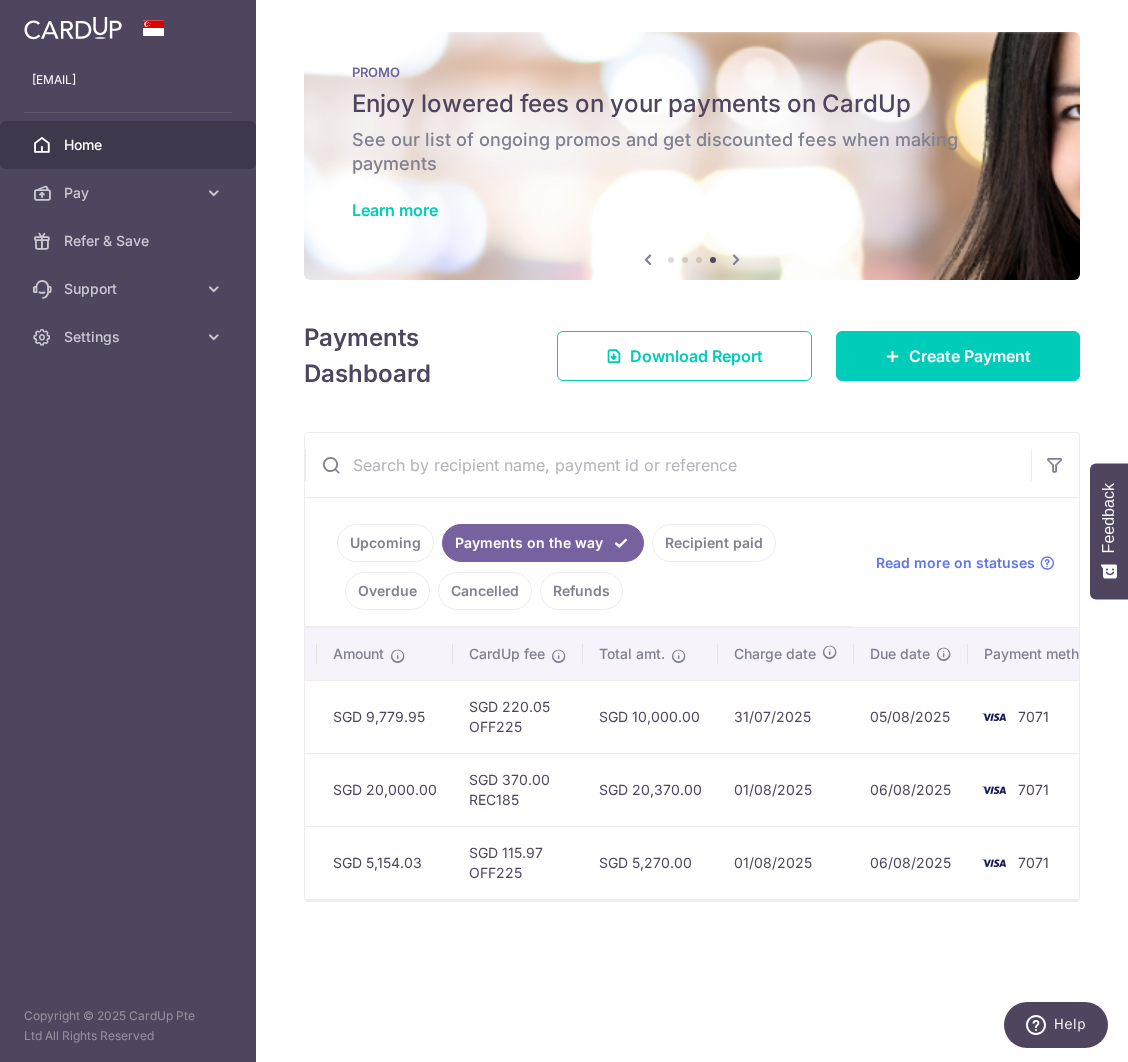 scroll, scrollTop: 0, scrollLeft: 571, axis: horizontal 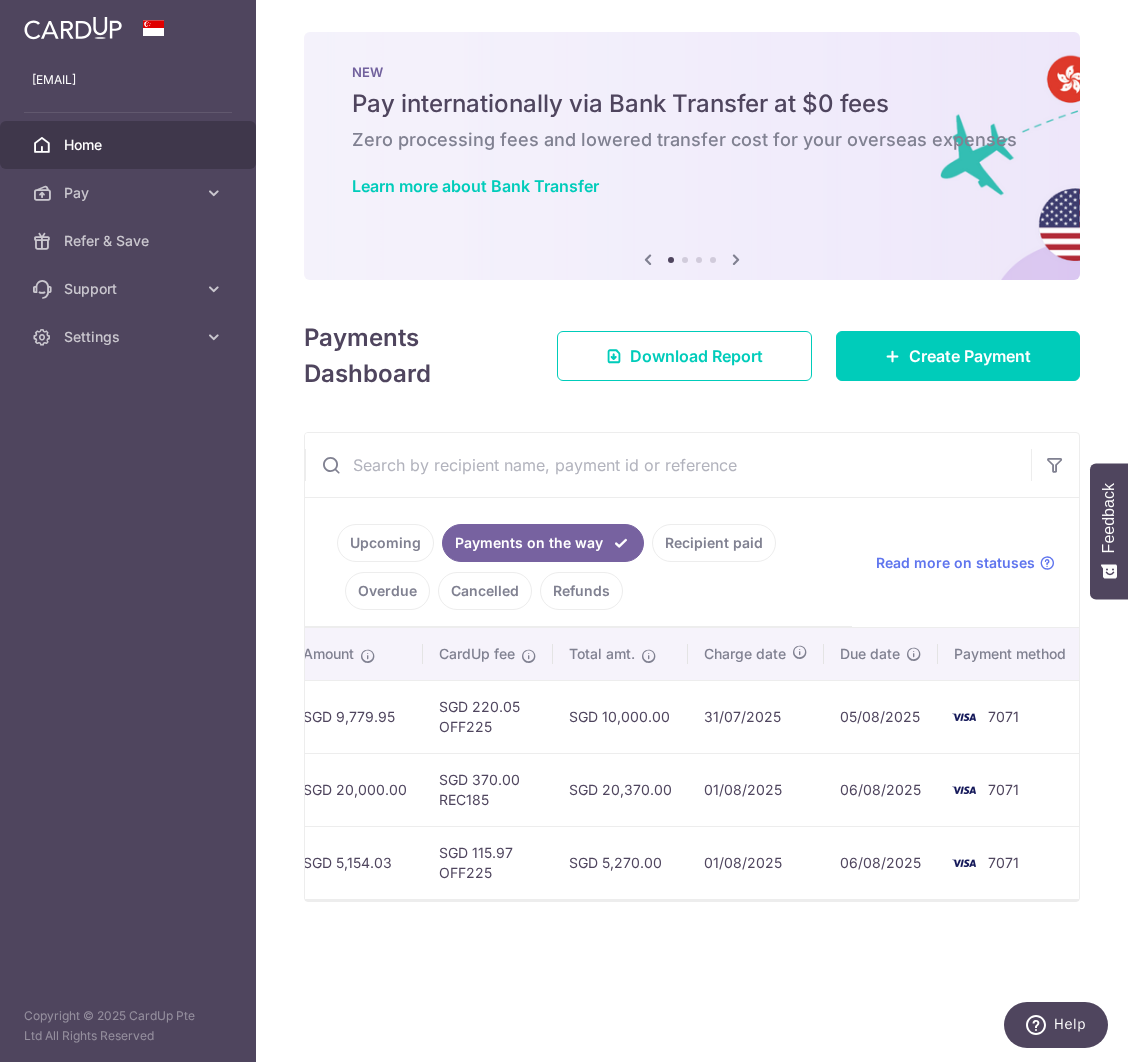 click on "Upcoming" at bounding box center [385, 543] 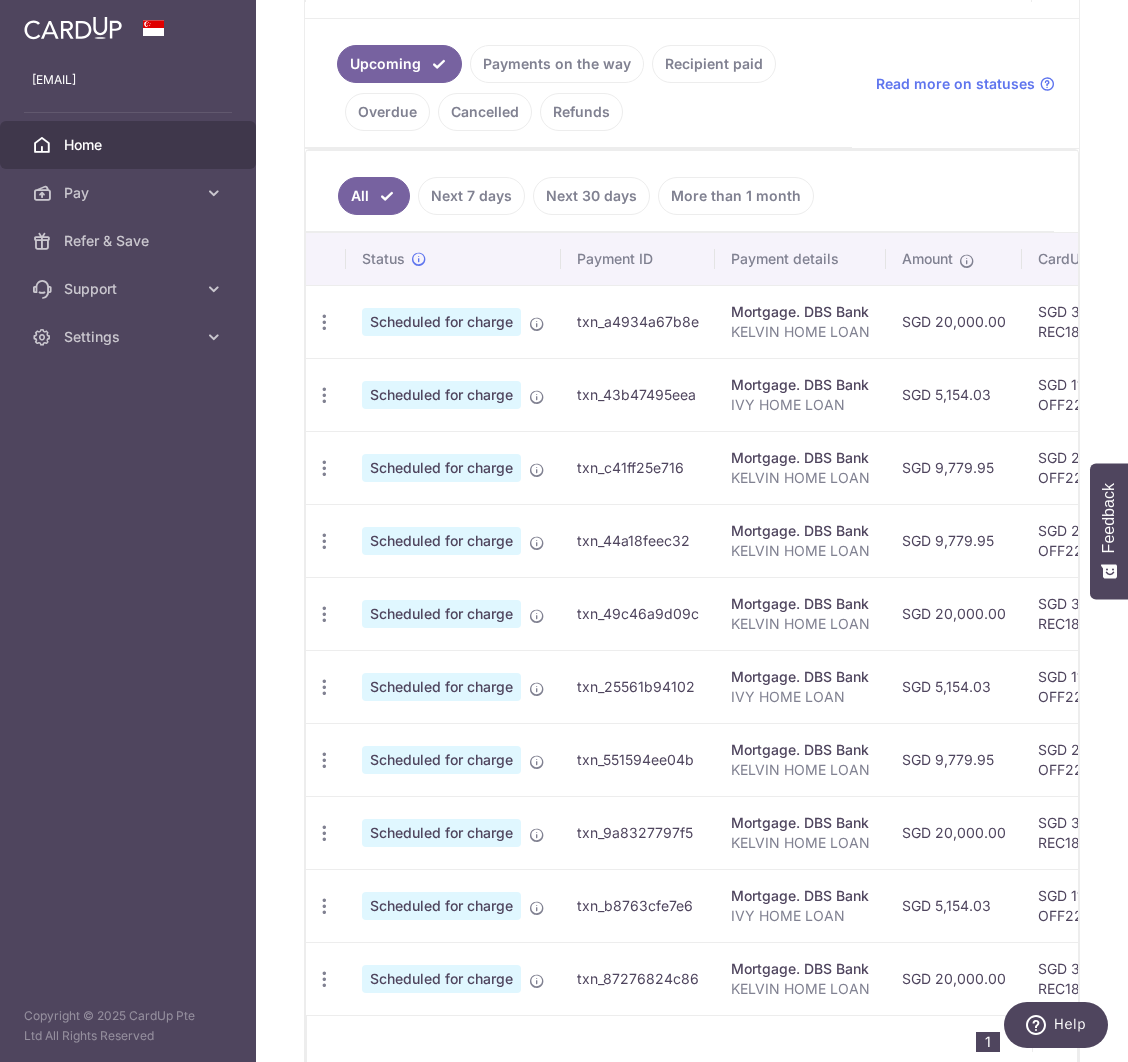 scroll, scrollTop: 473, scrollLeft: 0, axis: vertical 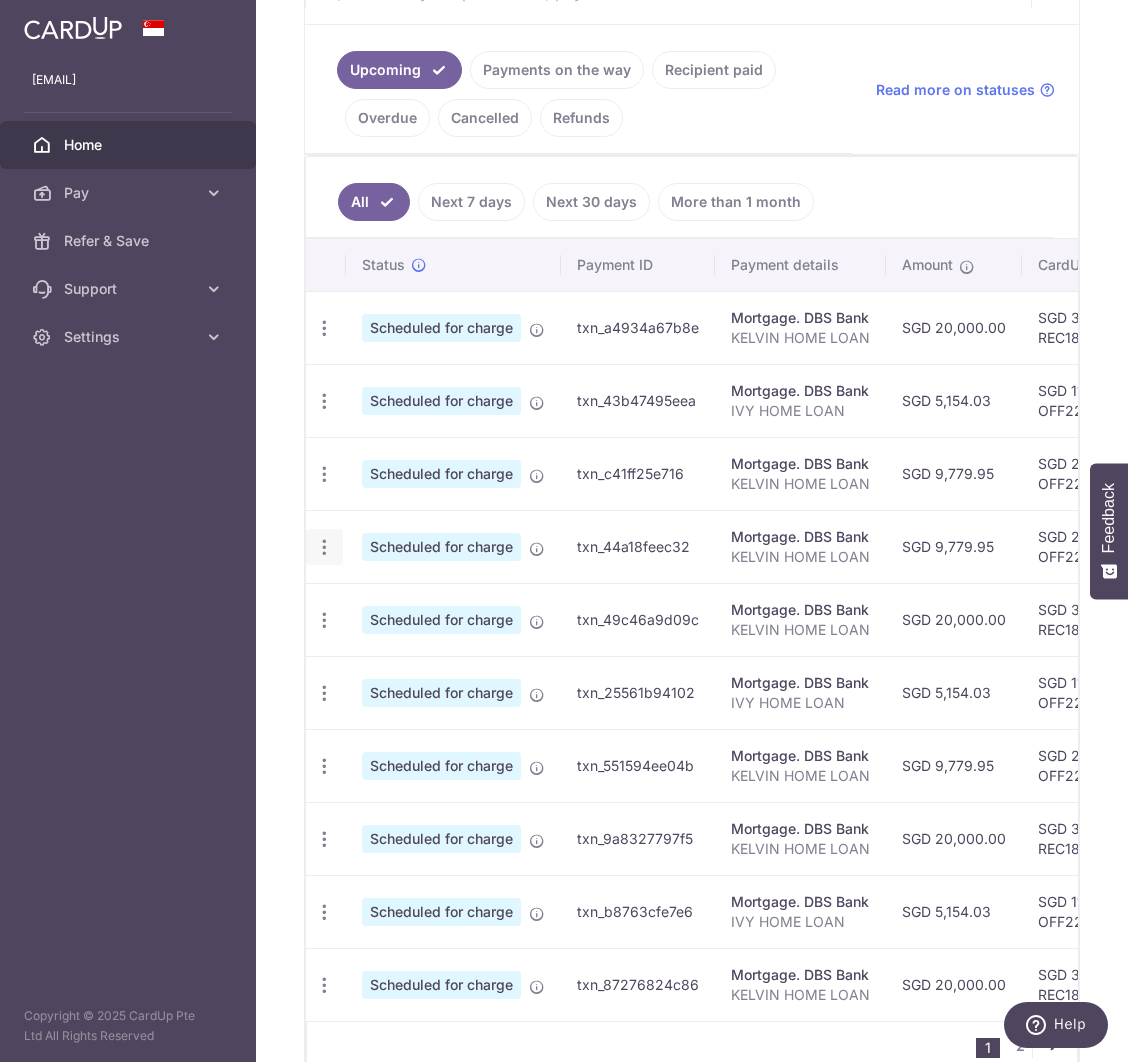click at bounding box center [324, 328] 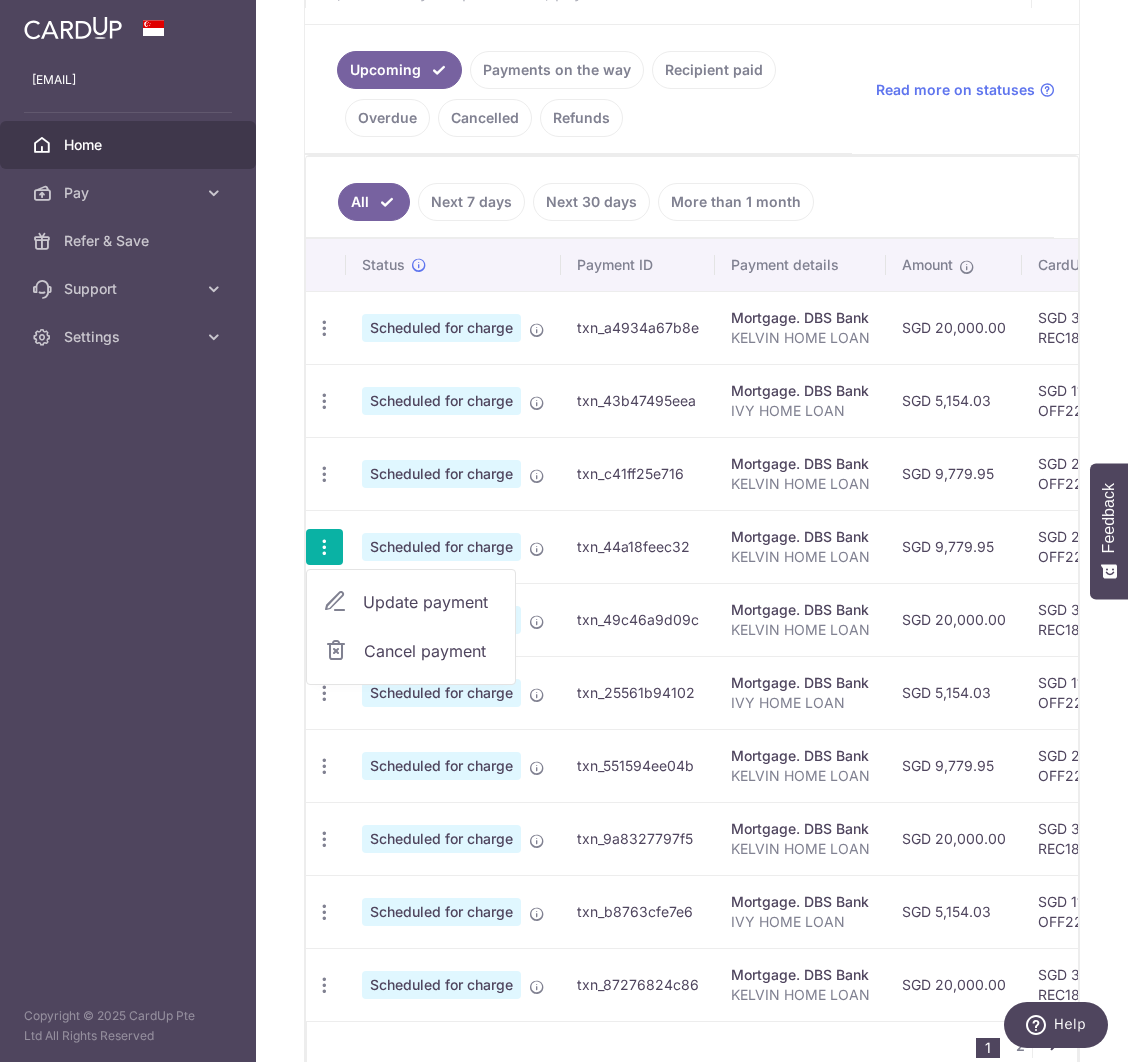 click on "Update payment" at bounding box center (431, 602) 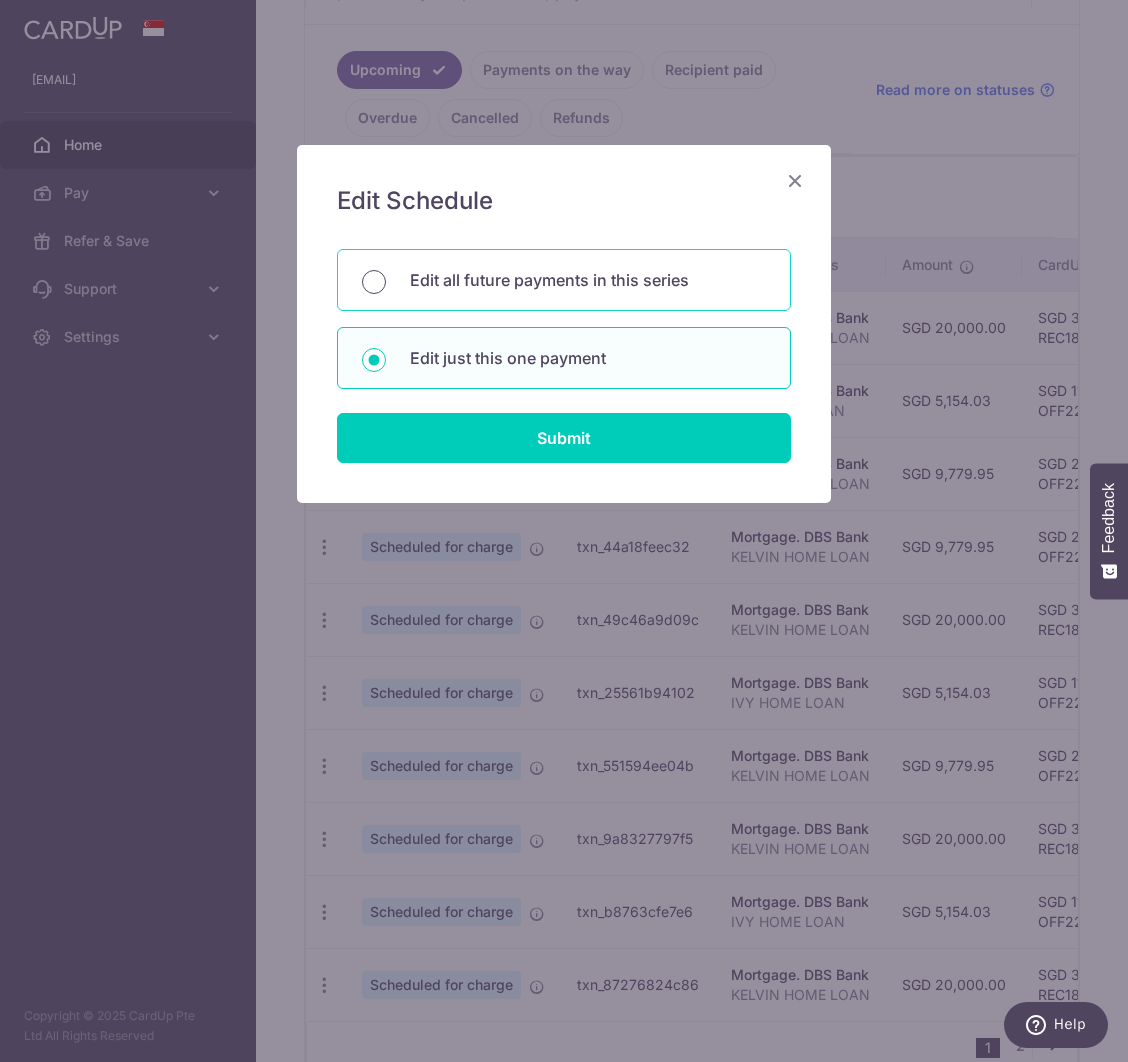 click on "Edit all future payments in this series" at bounding box center [374, 282] 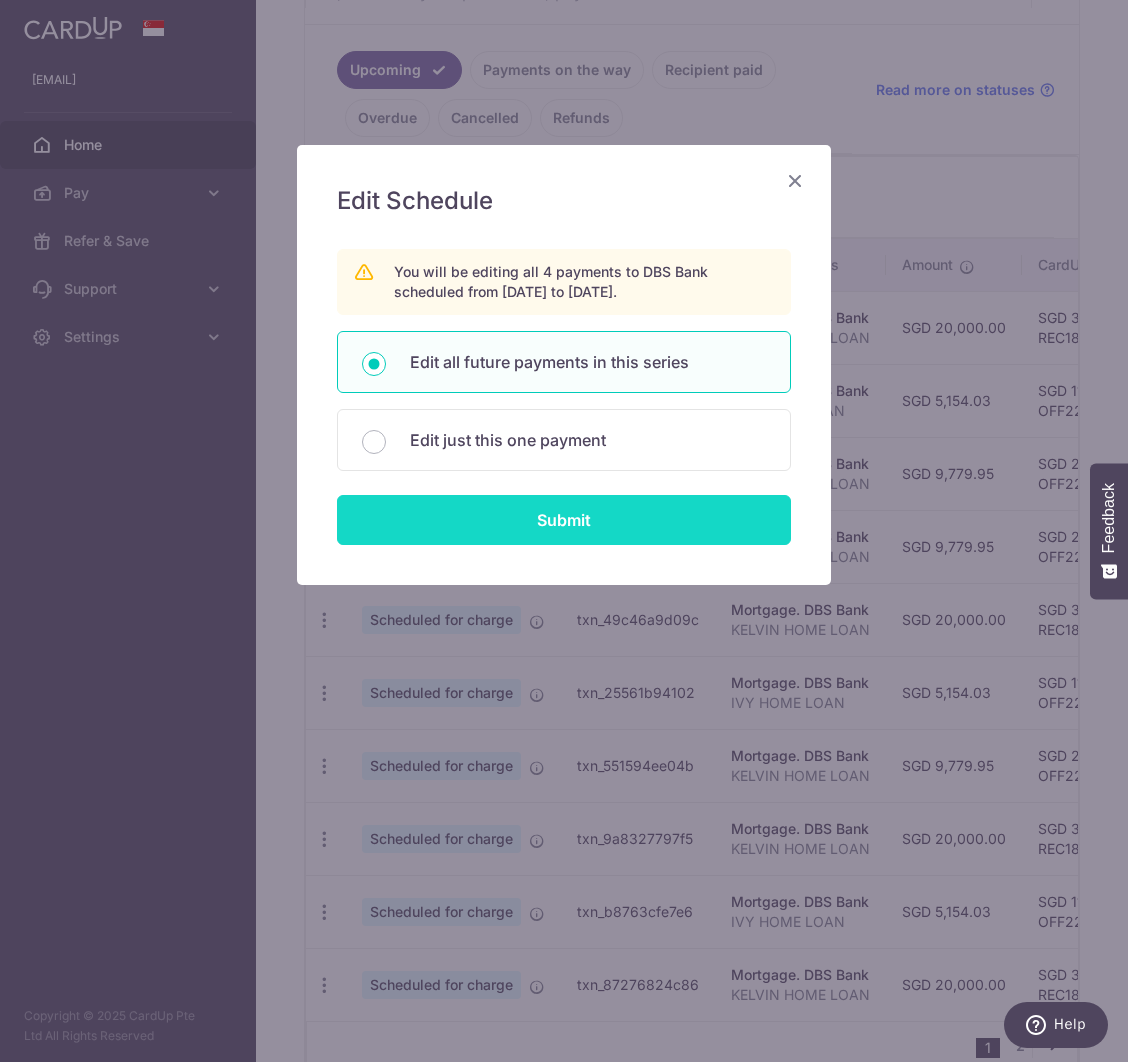 click on "Submit" at bounding box center (564, 520) 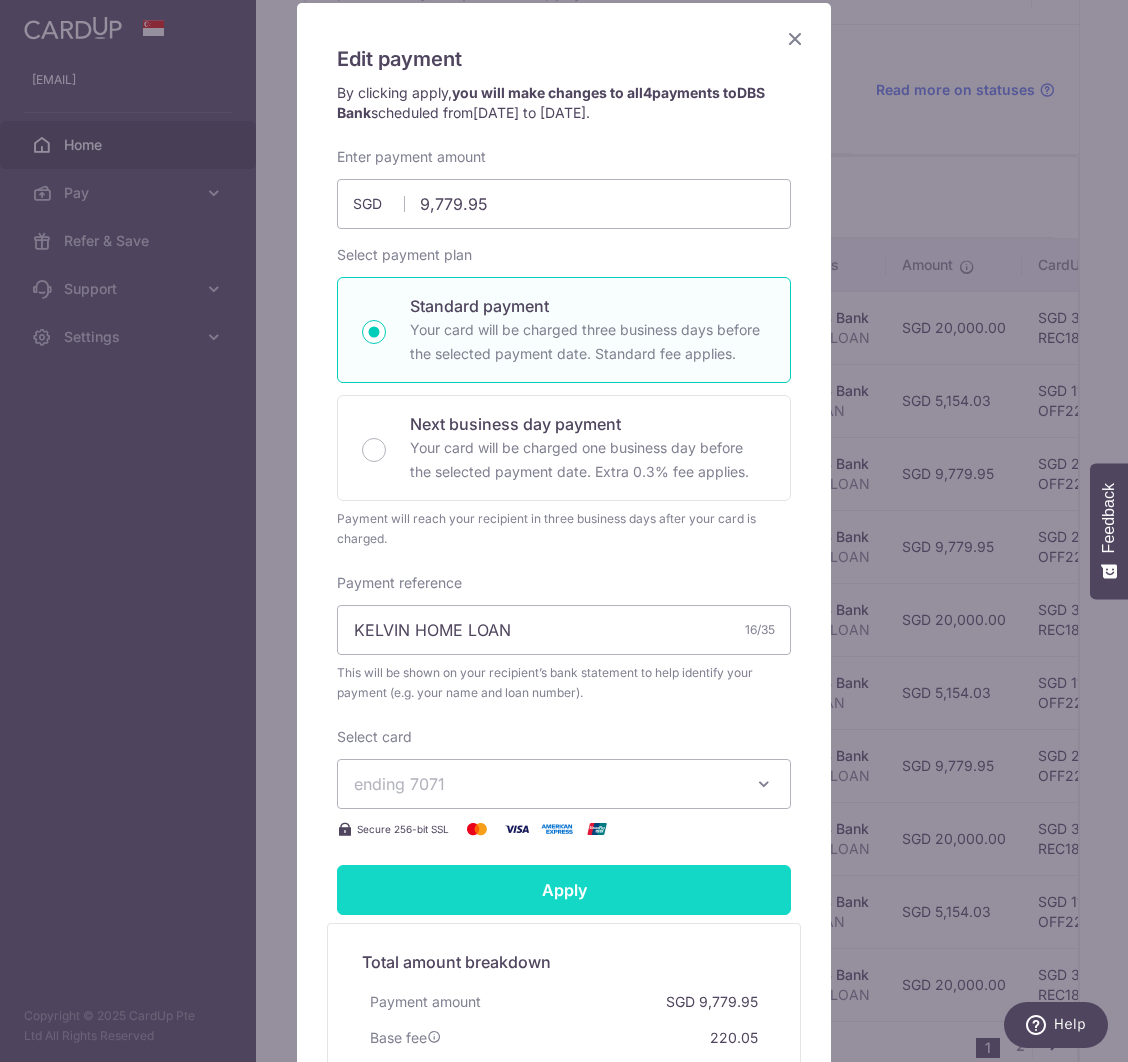 scroll, scrollTop: 0, scrollLeft: 0, axis: both 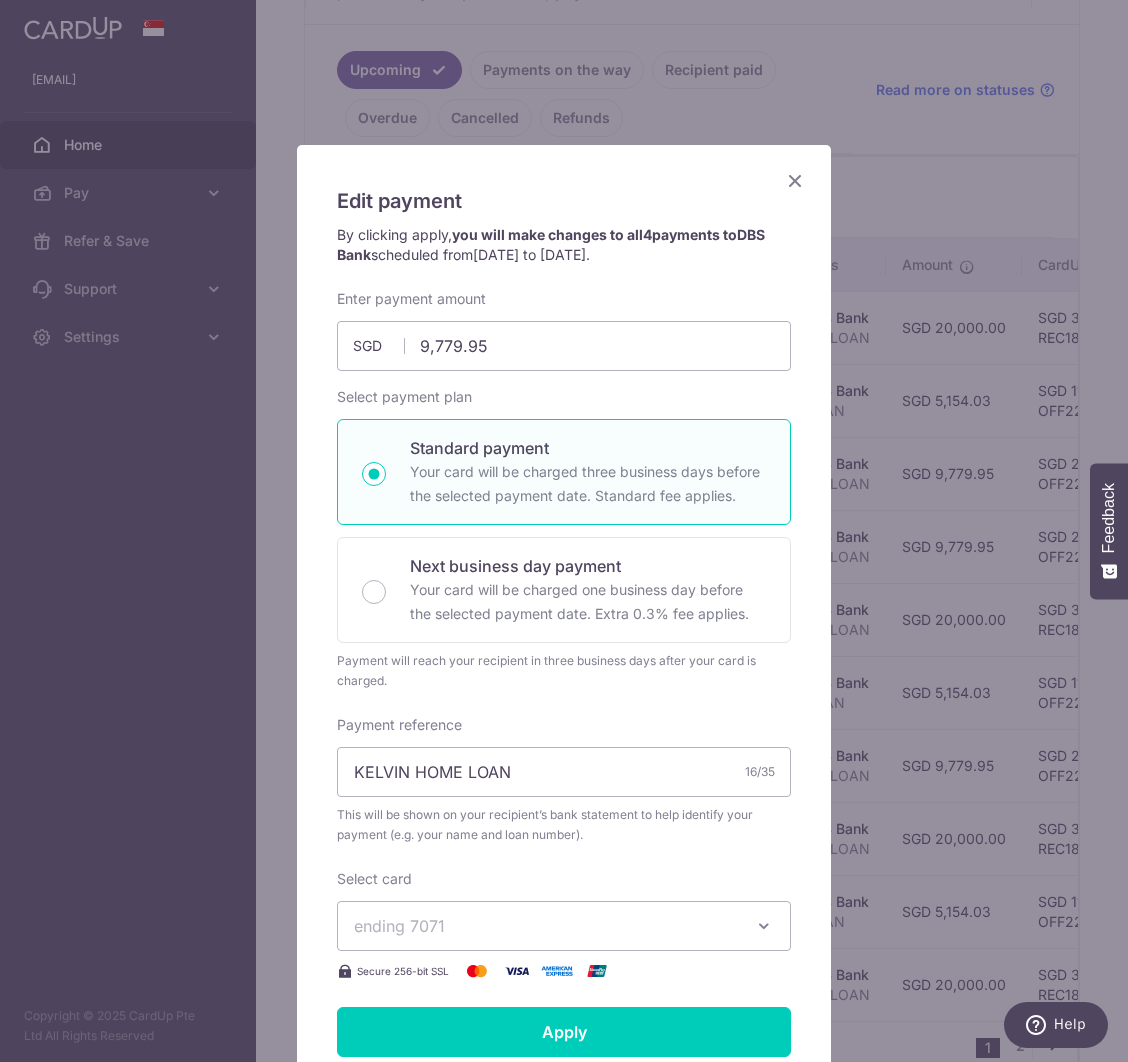 click at bounding box center [795, 180] 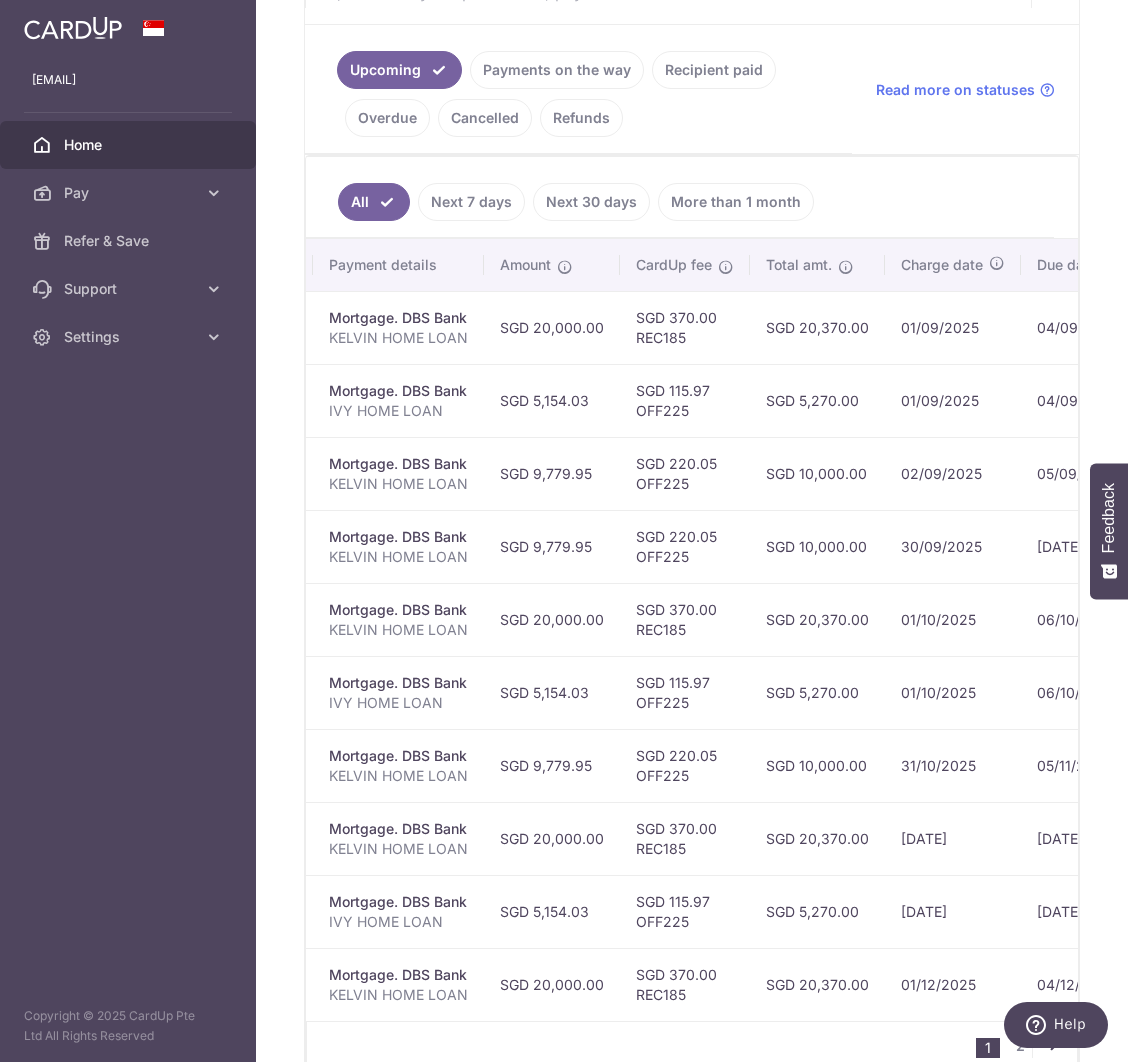 scroll, scrollTop: 0, scrollLeft: 0, axis: both 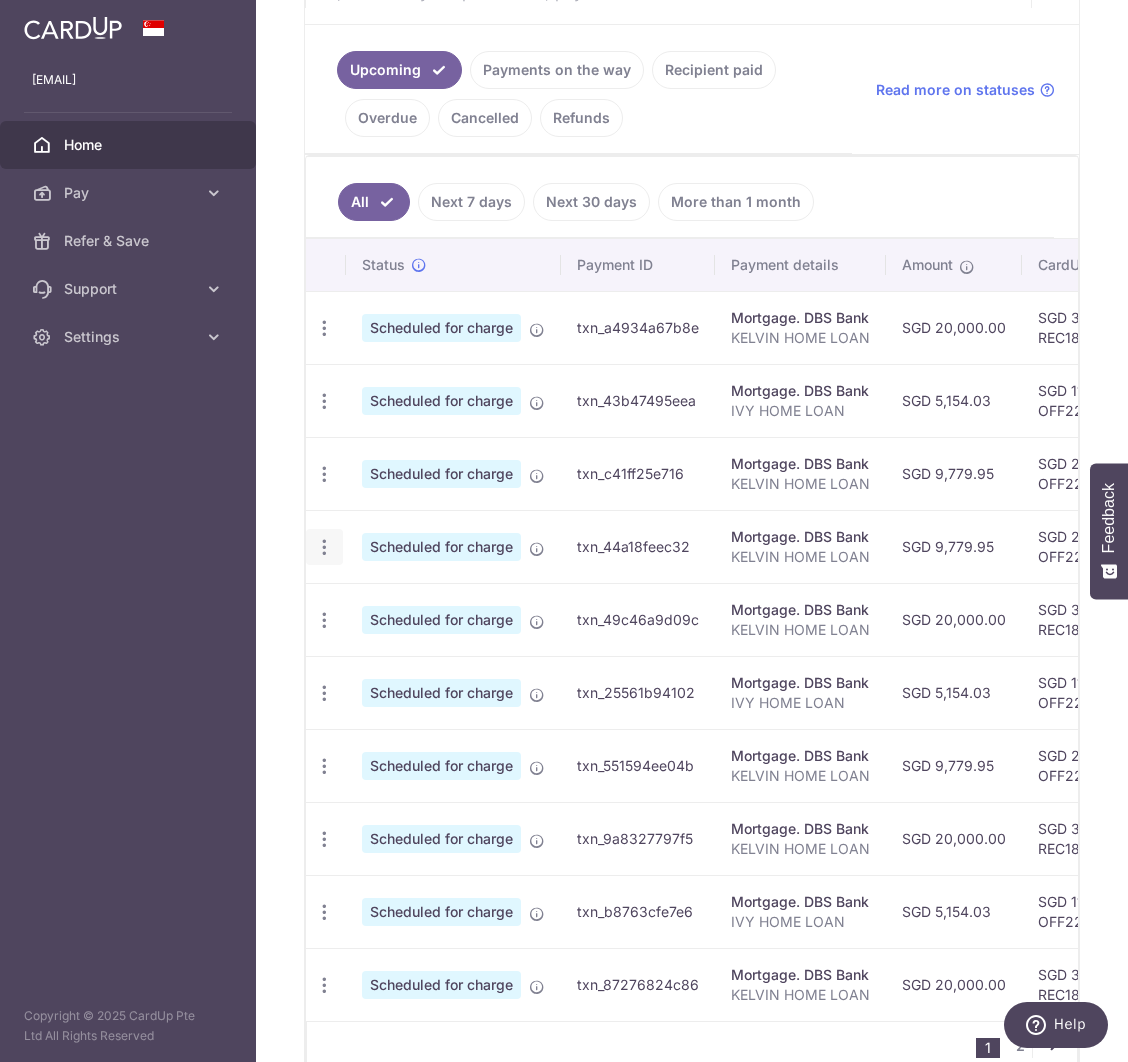 click at bounding box center (324, 328) 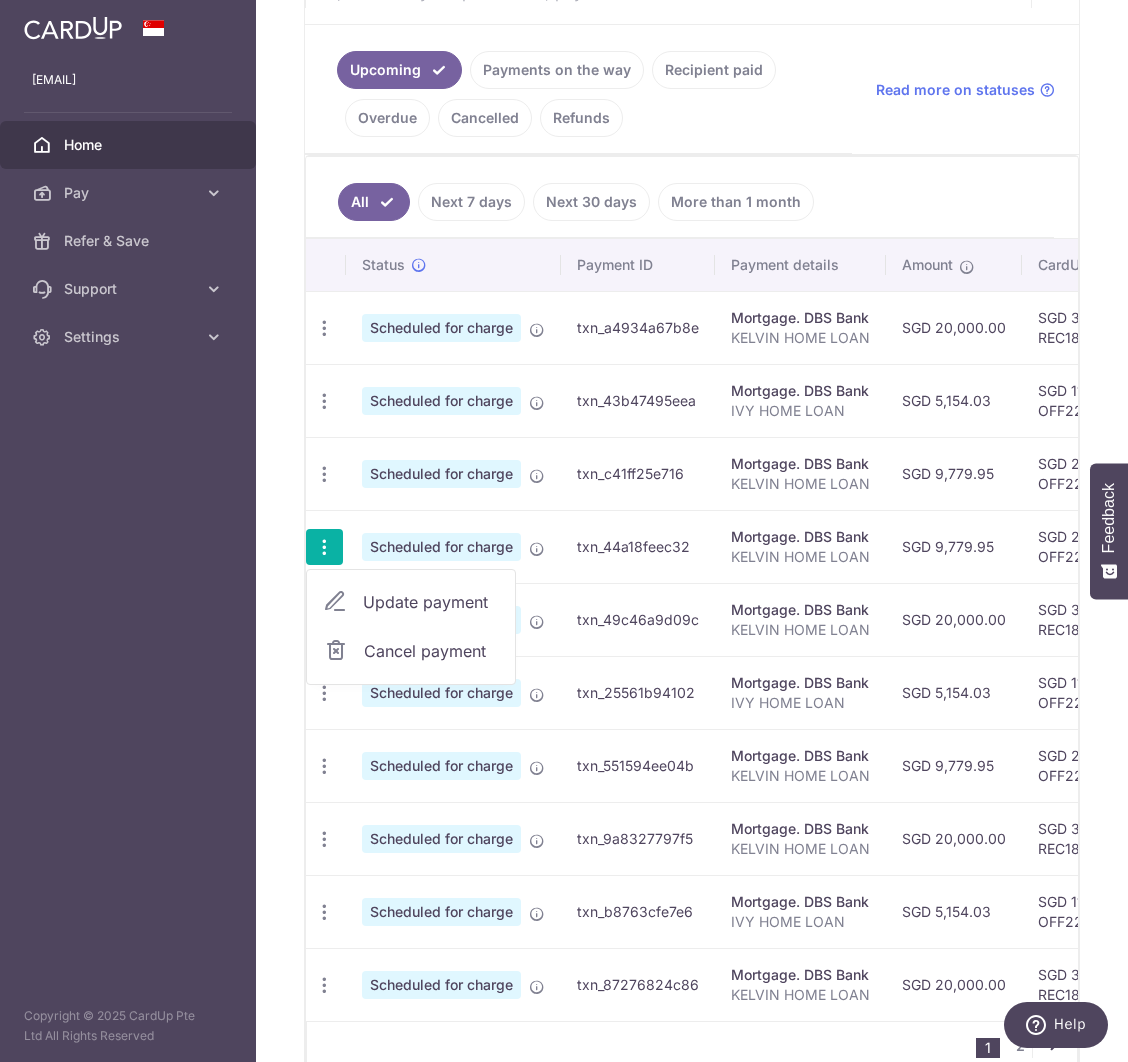 click on "Update payment" at bounding box center [431, 602] 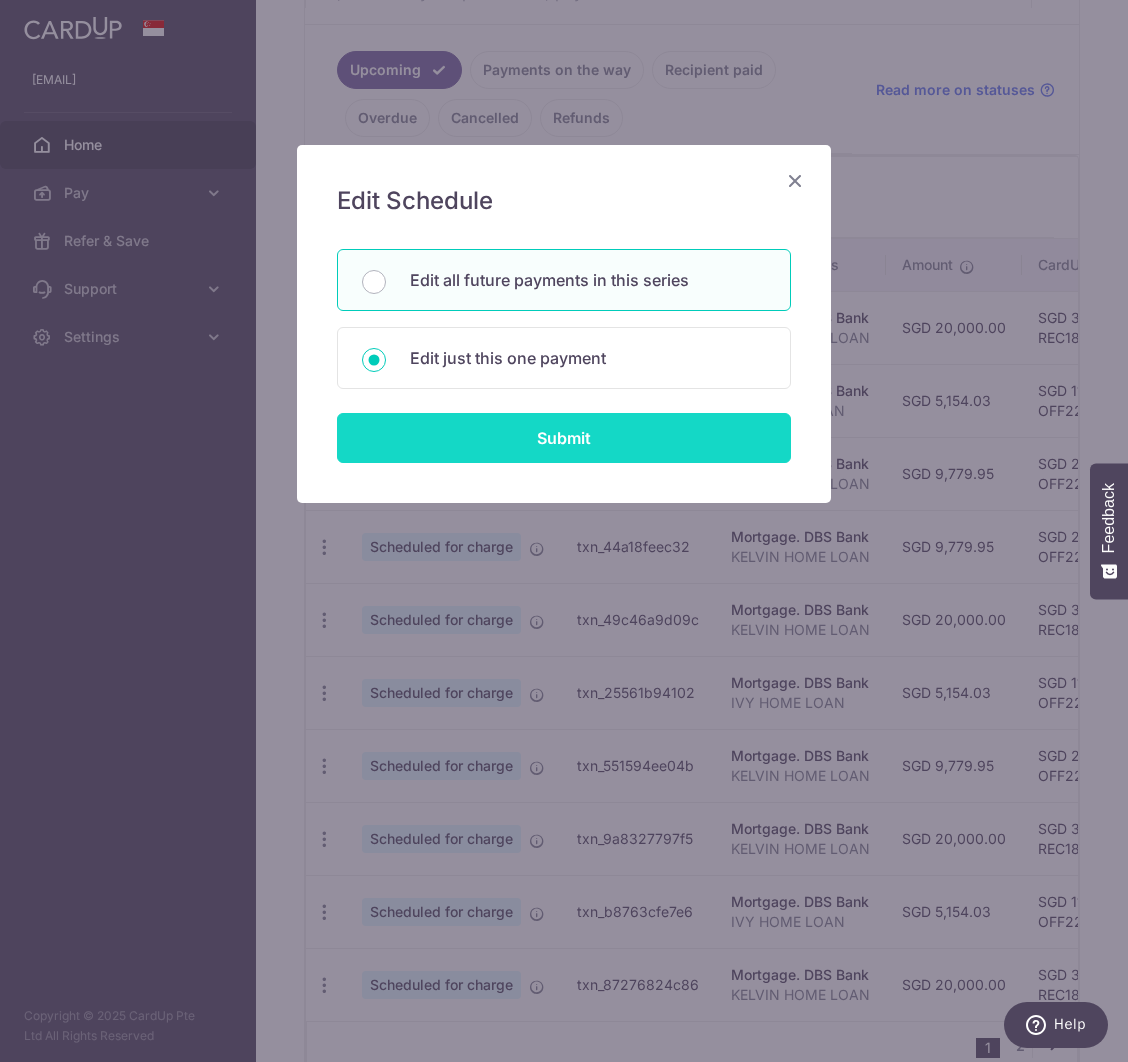 click on "Submit" at bounding box center (564, 438) 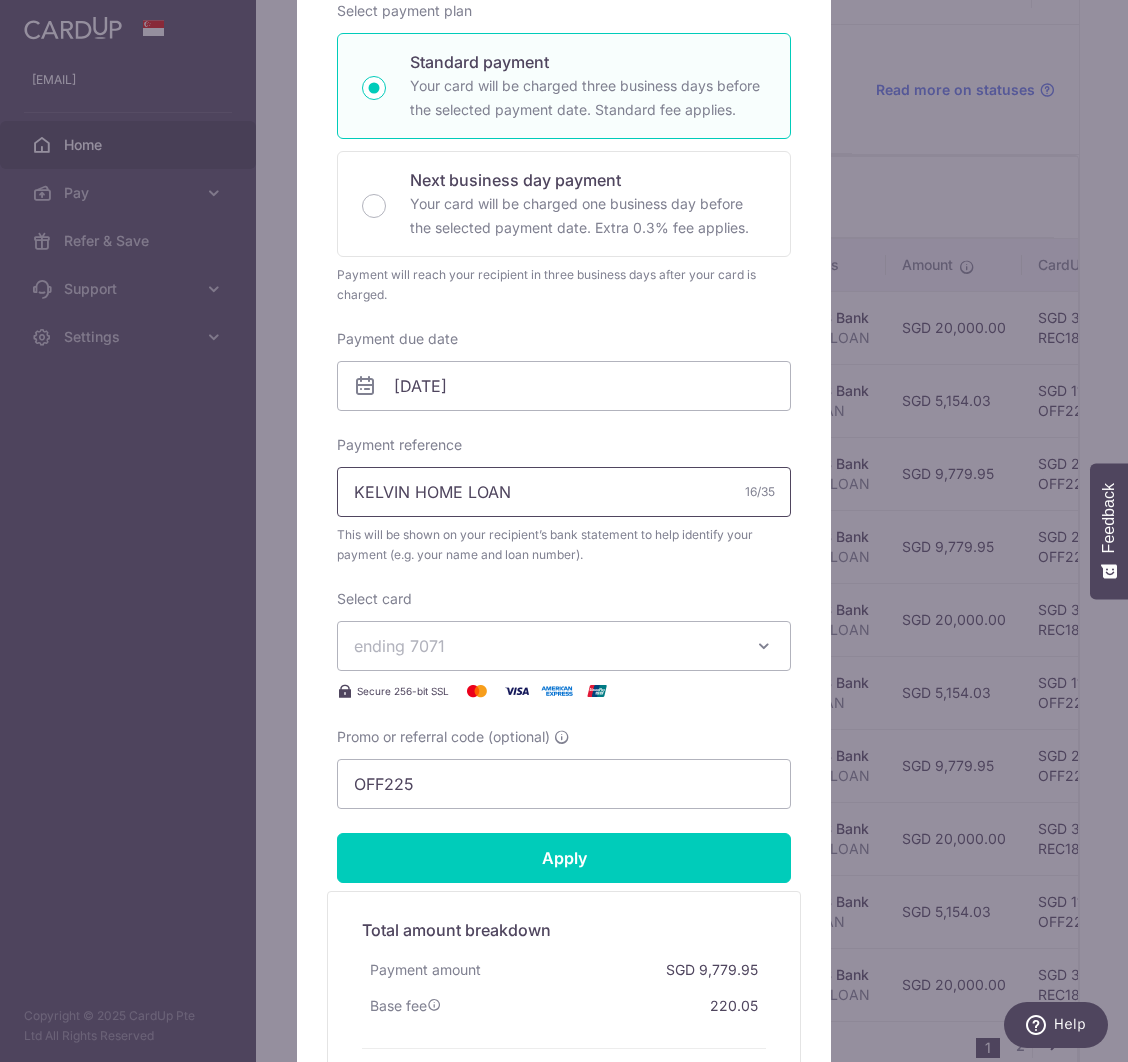 scroll, scrollTop: 317, scrollLeft: 0, axis: vertical 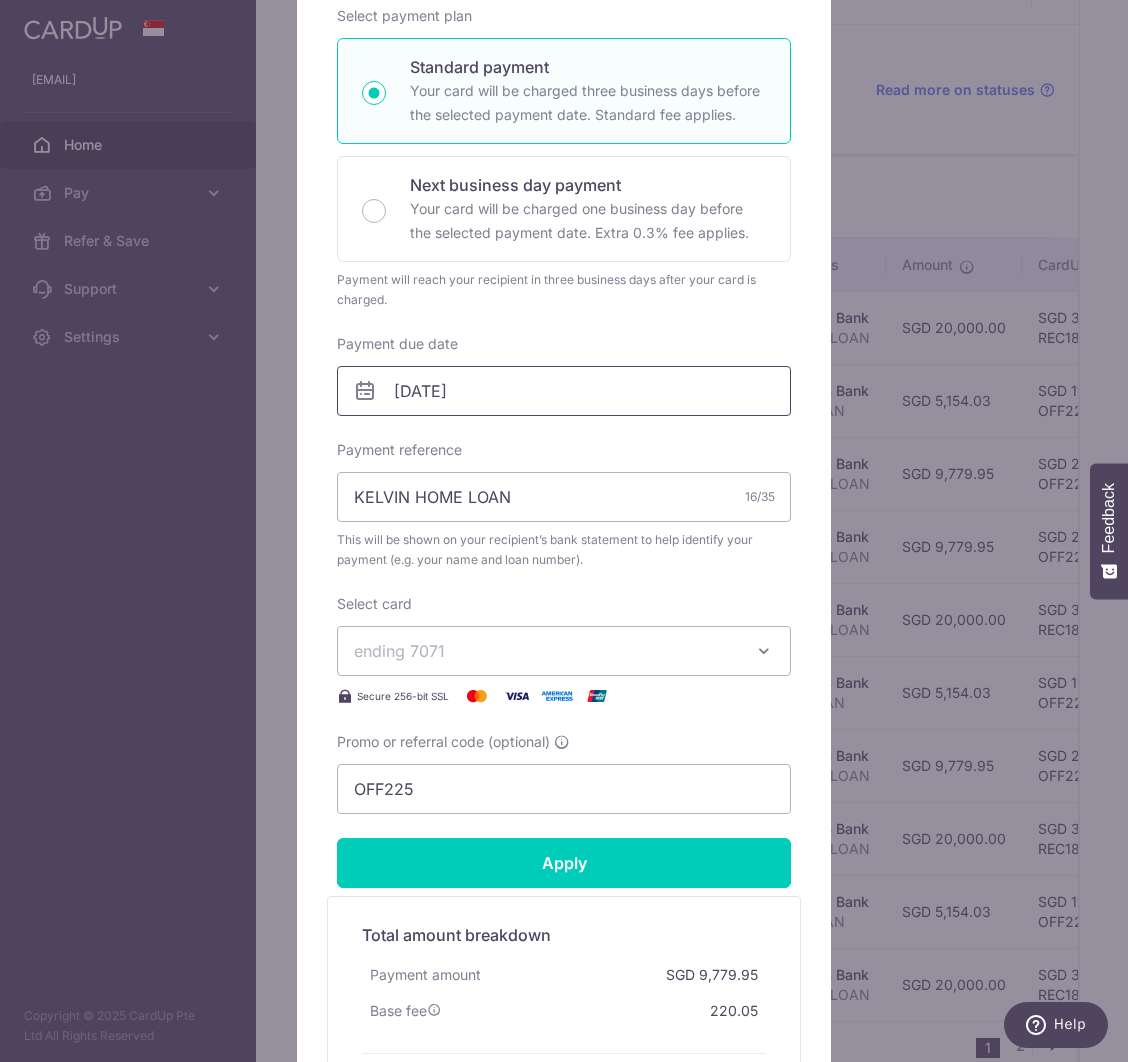 click on "05/10/2025" at bounding box center [564, 391] 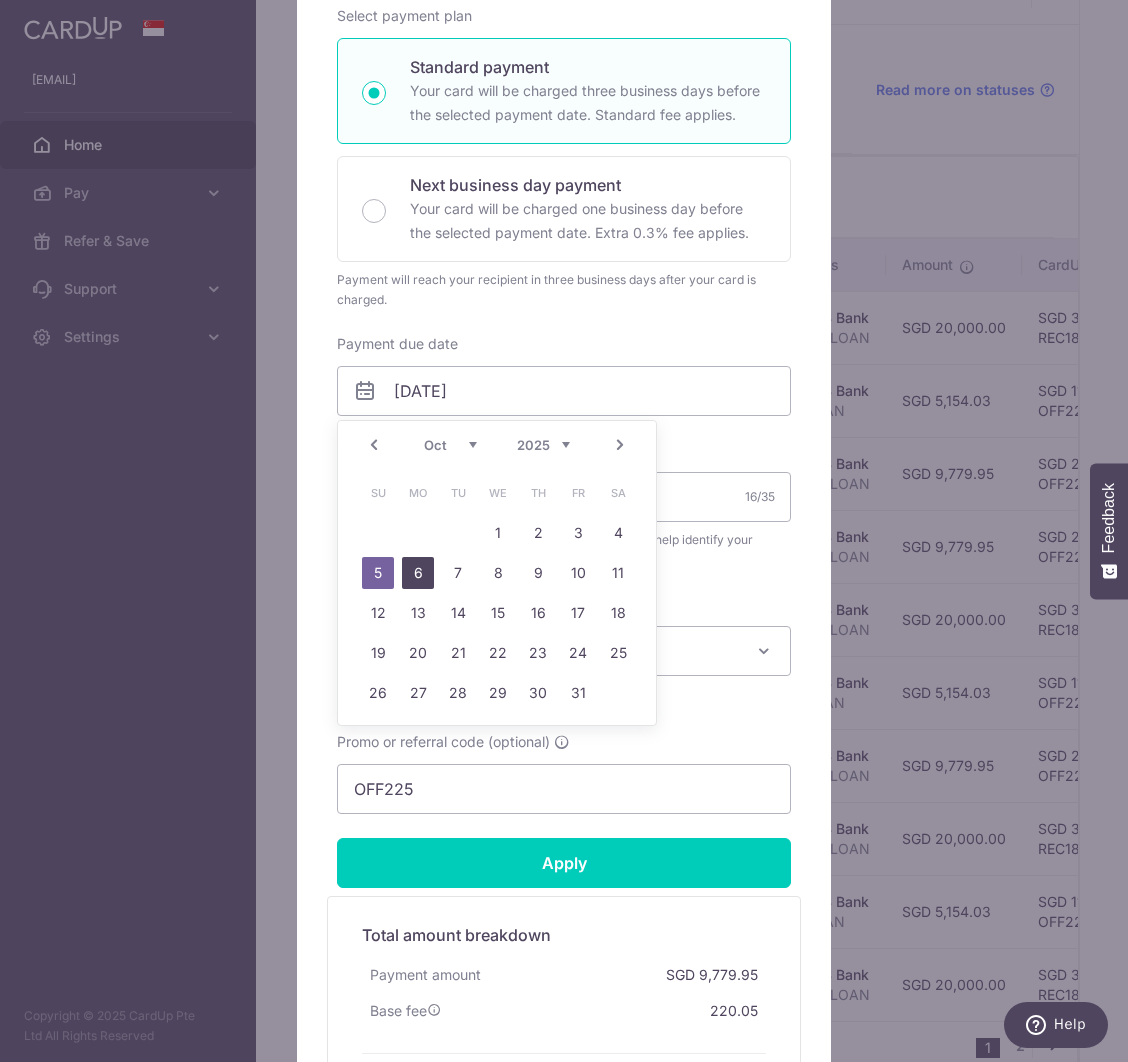 drag, startPoint x: 426, startPoint y: 568, endPoint x: 438, endPoint y: 570, distance: 12.165525 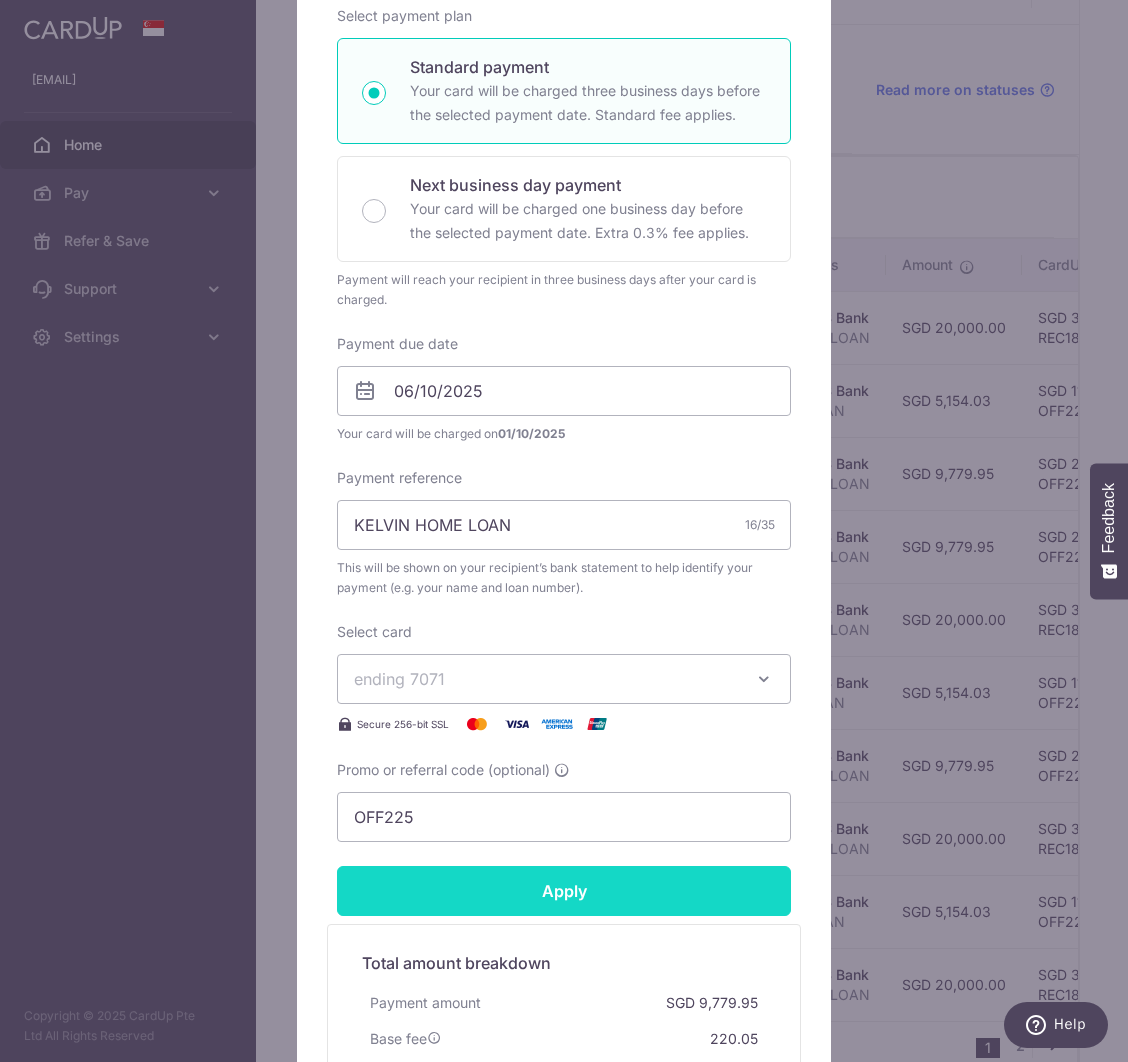 drag, startPoint x: 544, startPoint y: 884, endPoint x: 565, endPoint y: 882, distance: 21.095022 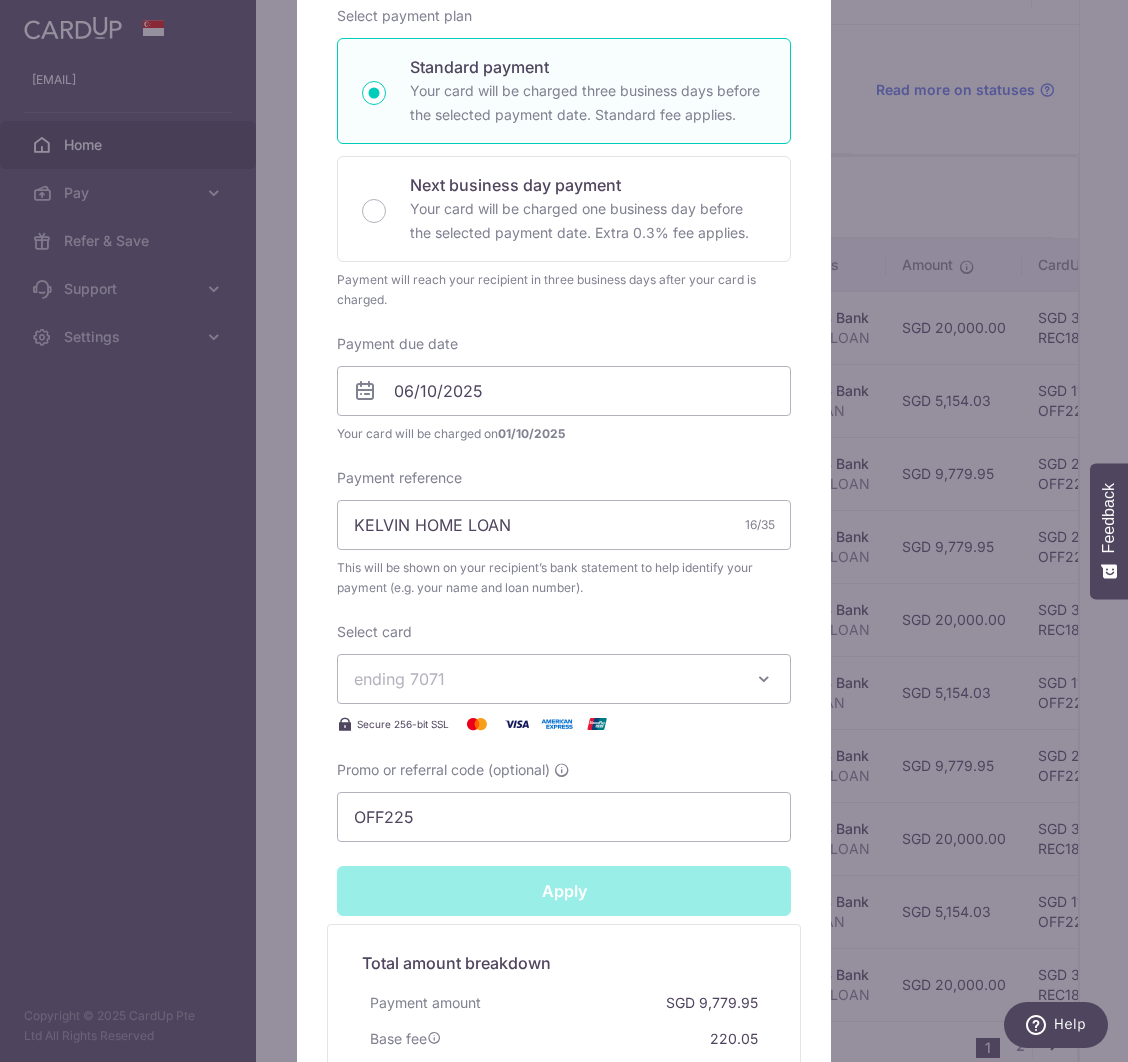 type on "Successfully Applied" 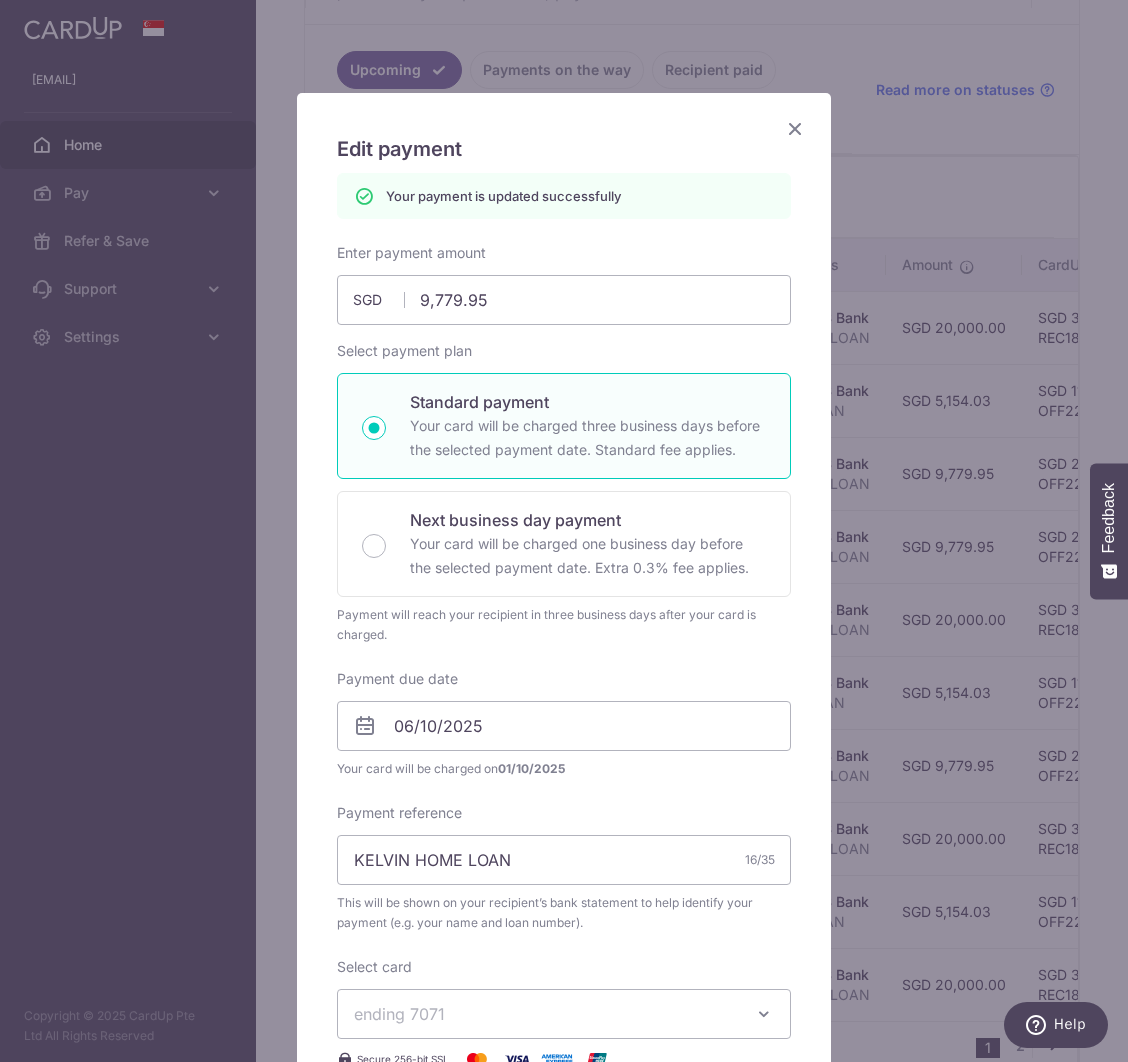scroll, scrollTop: 50, scrollLeft: 0, axis: vertical 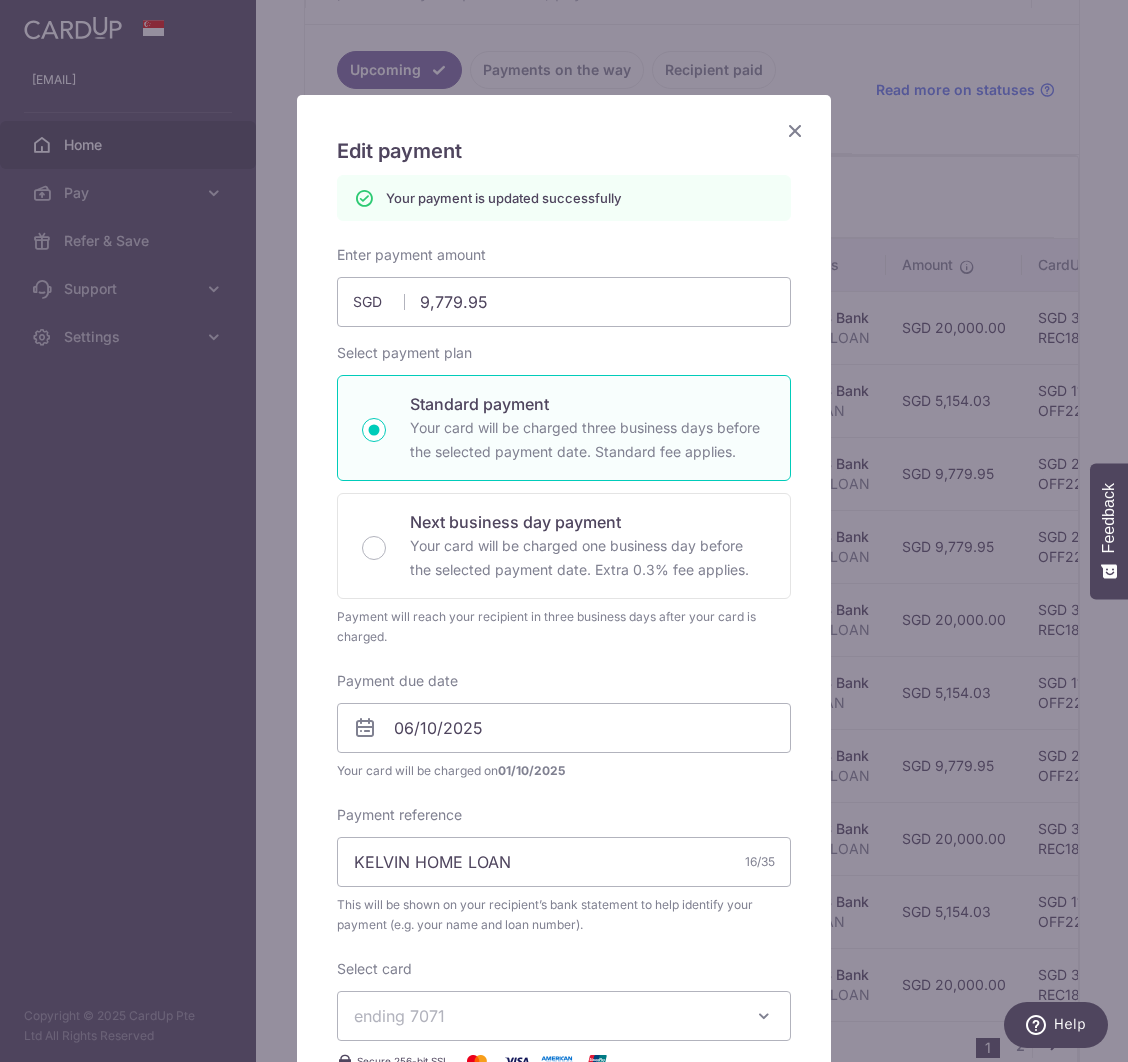 drag, startPoint x: 798, startPoint y: 135, endPoint x: 799, endPoint y: 147, distance: 12.0415945 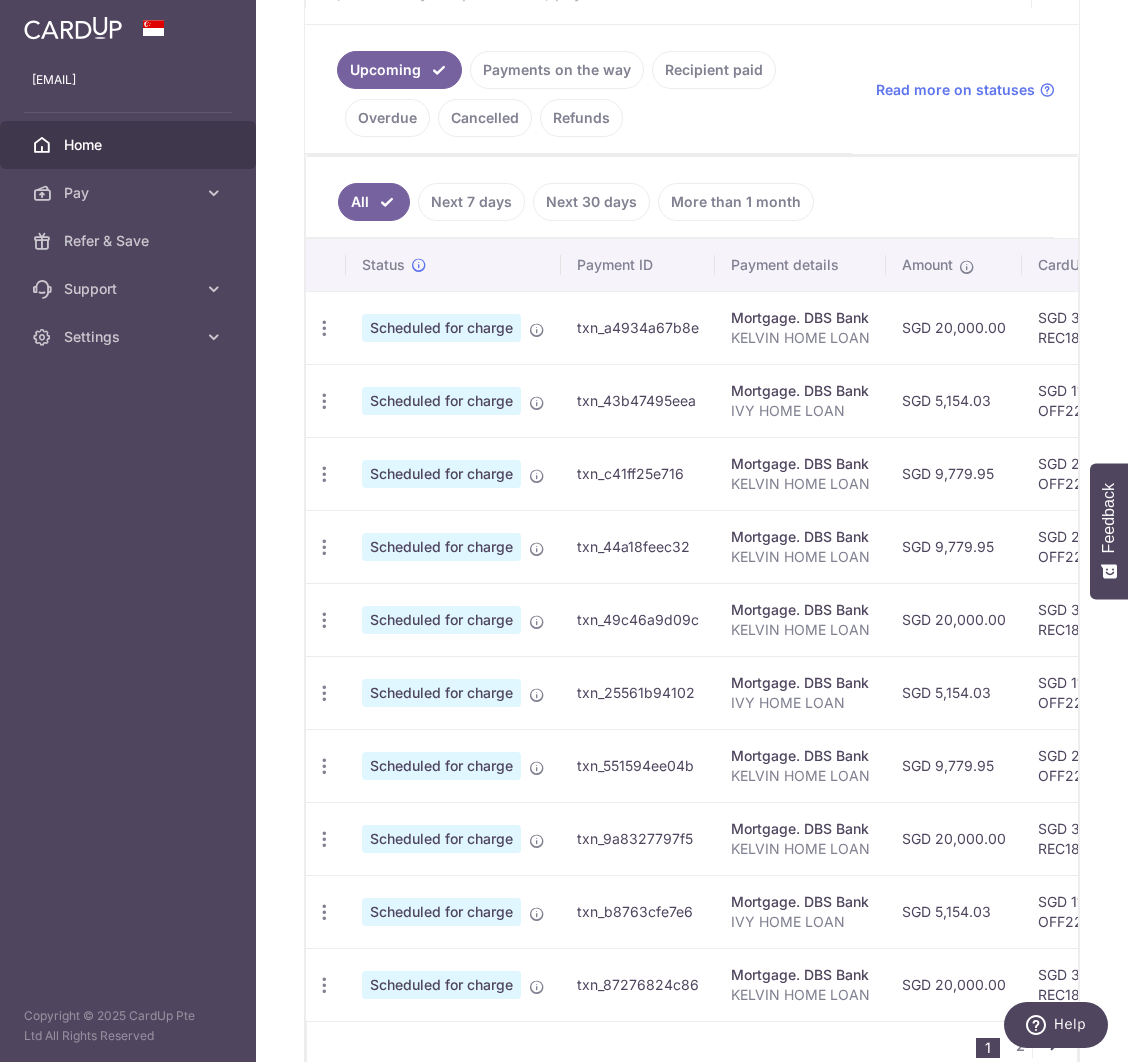 scroll, scrollTop: 0, scrollLeft: 601, axis: horizontal 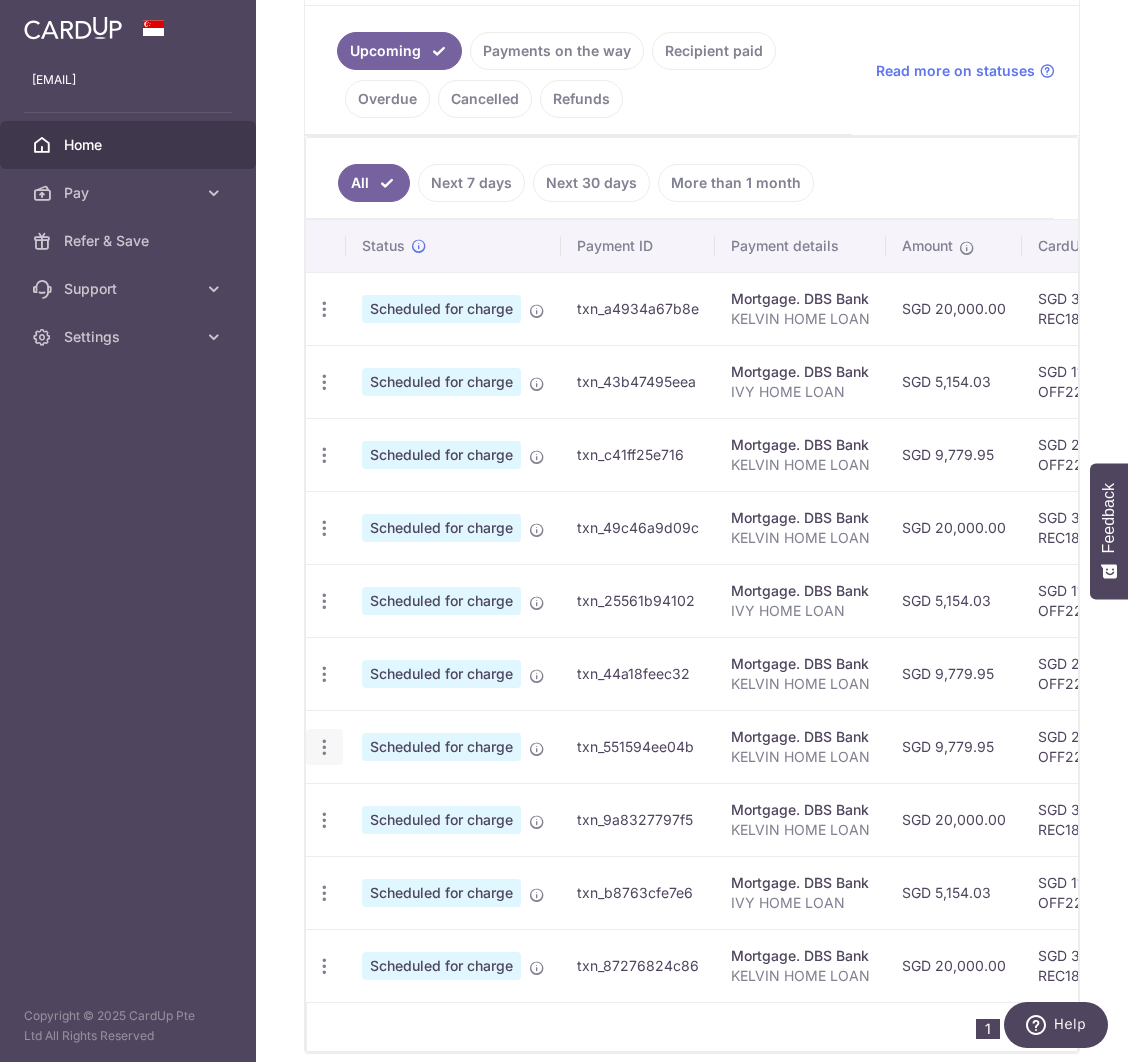 click at bounding box center (324, 309) 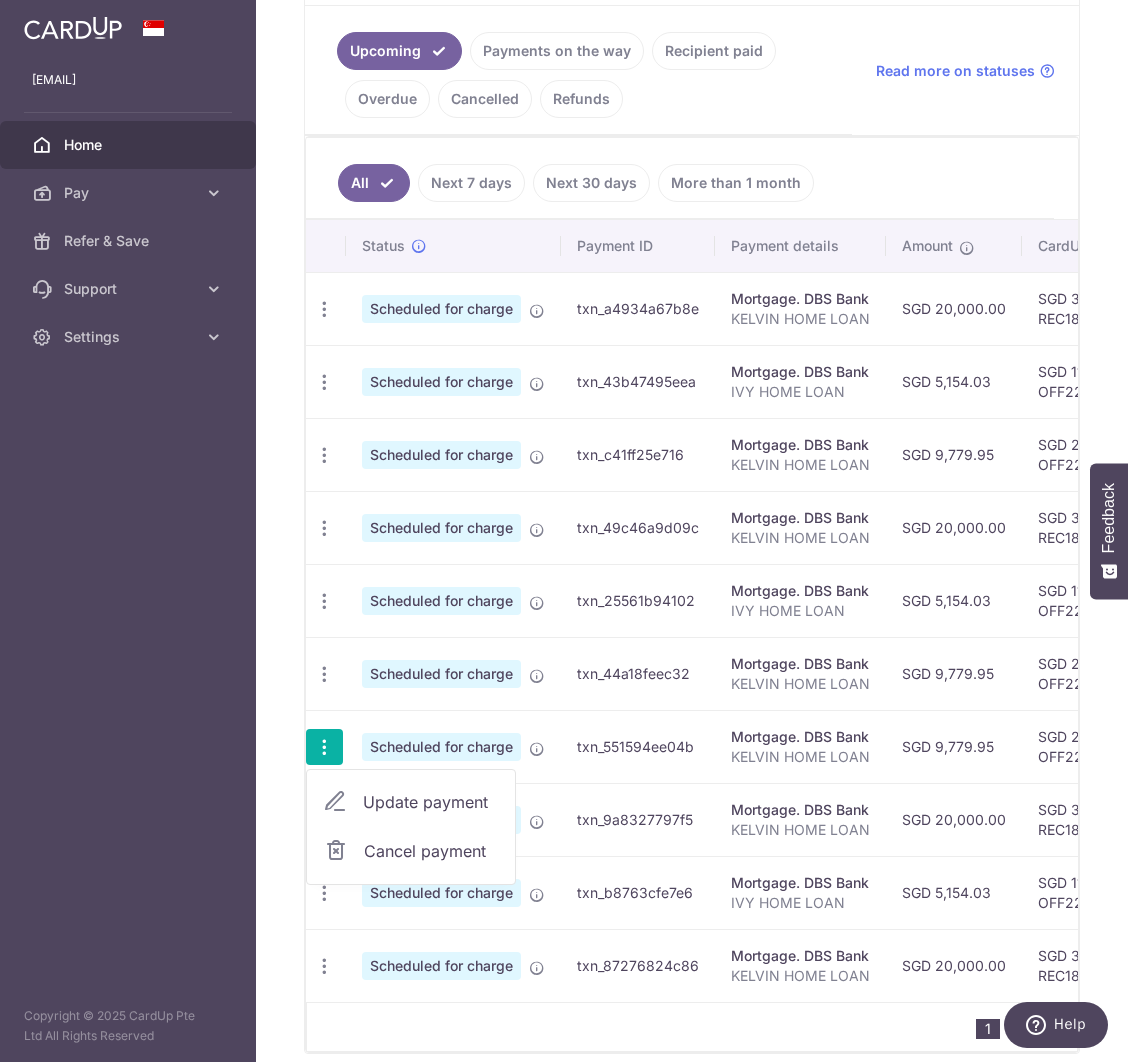 click on "Update payment" at bounding box center [431, 802] 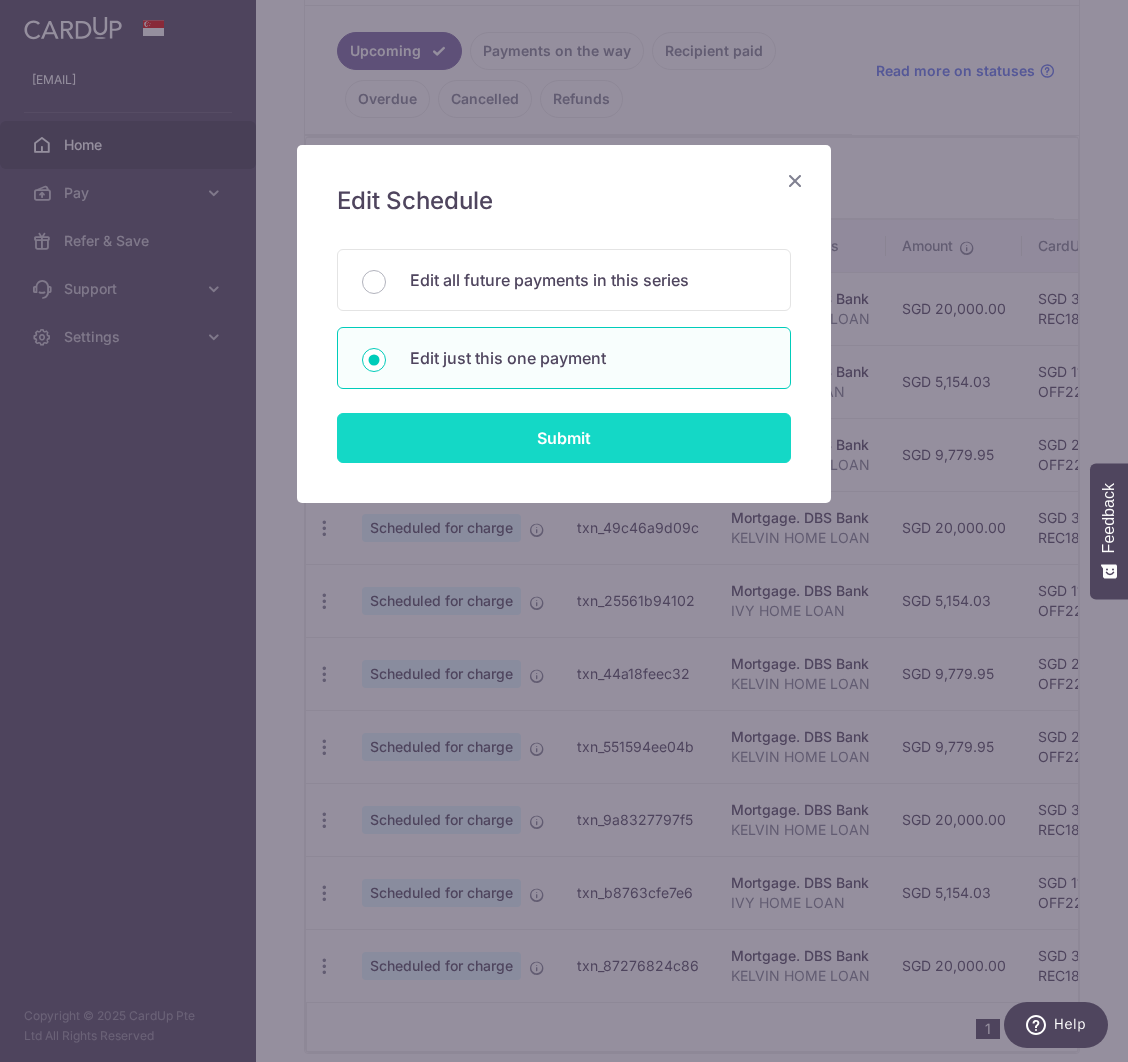 click on "Submit" at bounding box center (564, 438) 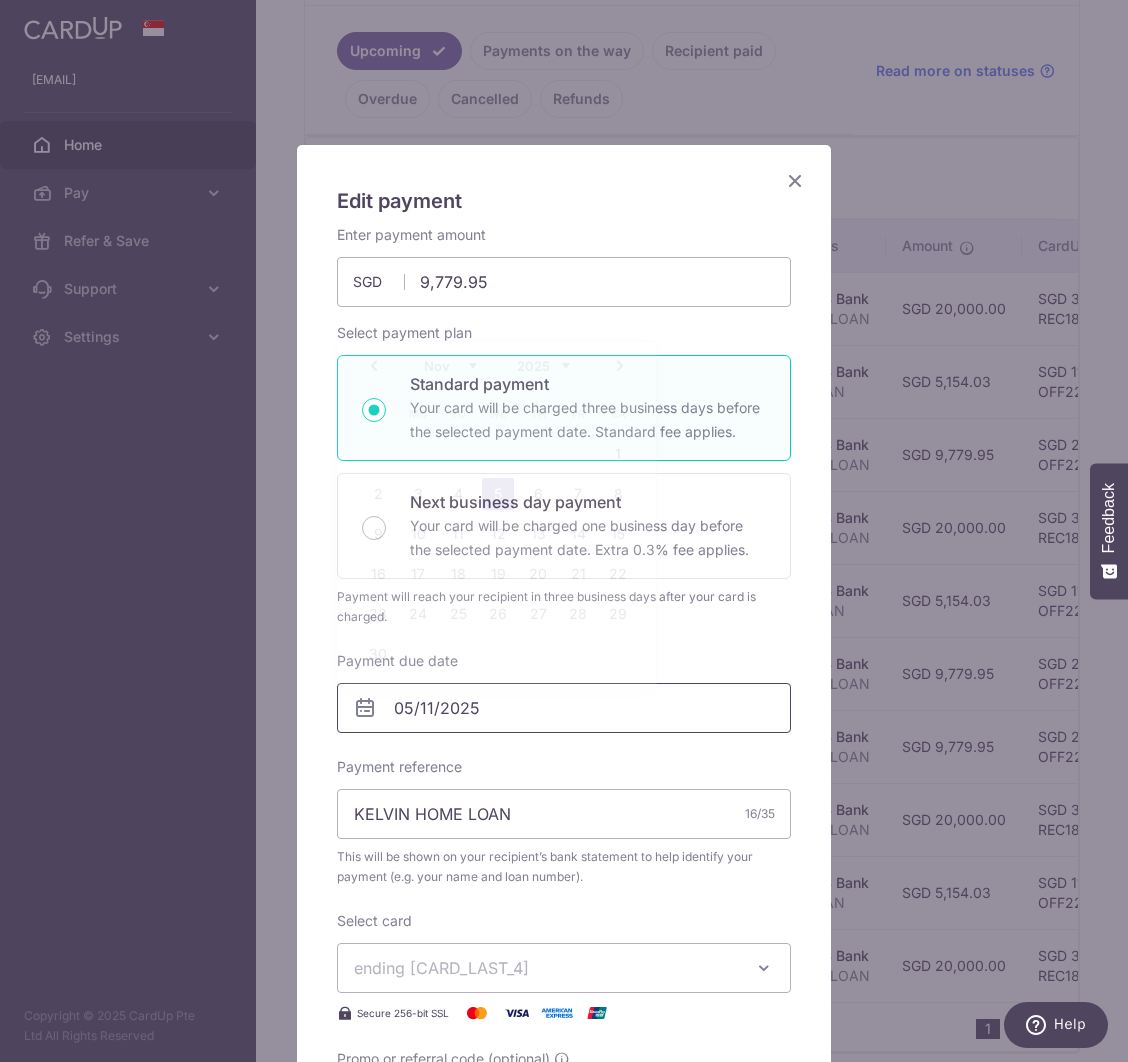 click on "05/11/2025" at bounding box center [564, 708] 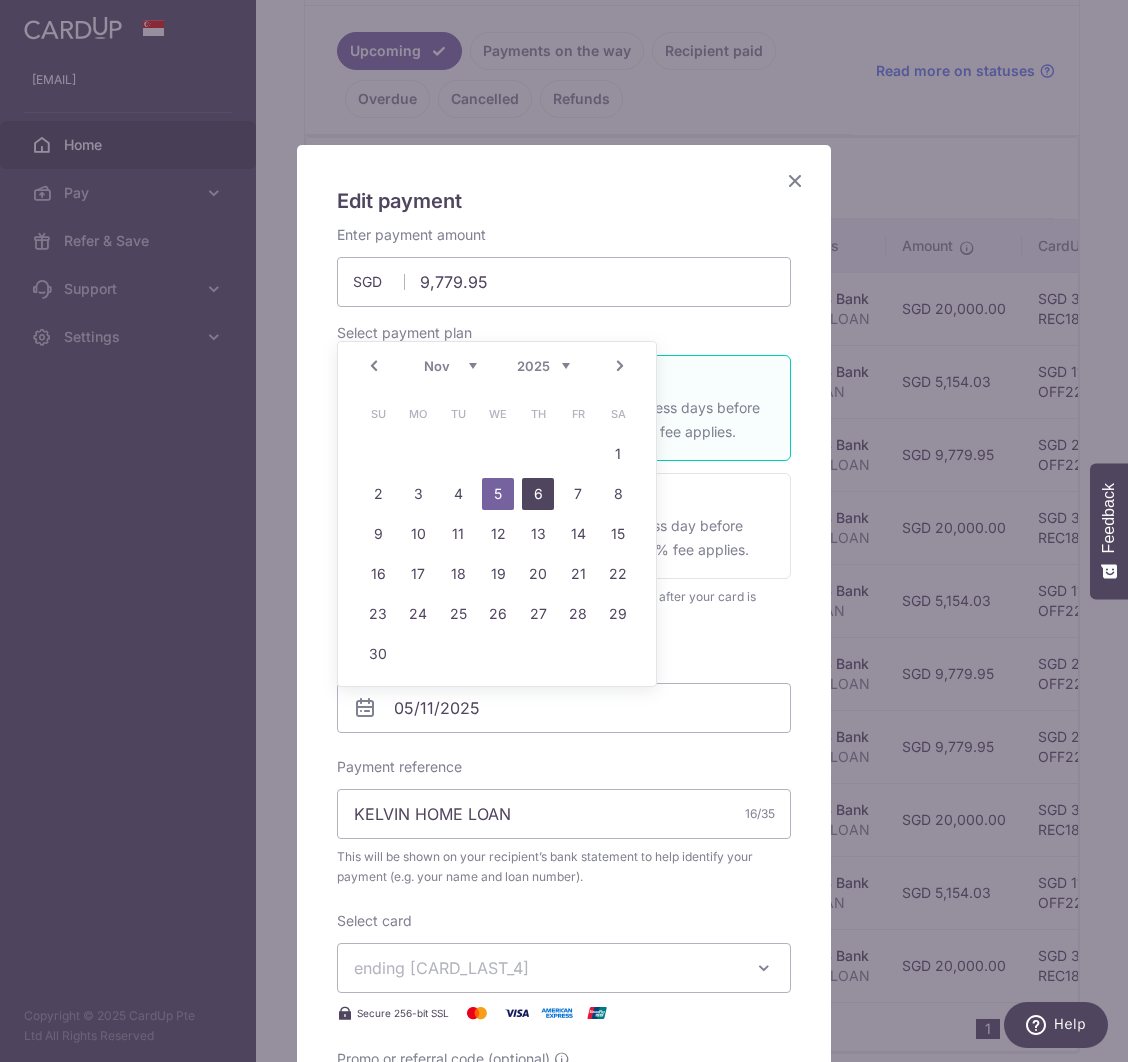 click on "6" at bounding box center (538, 494) 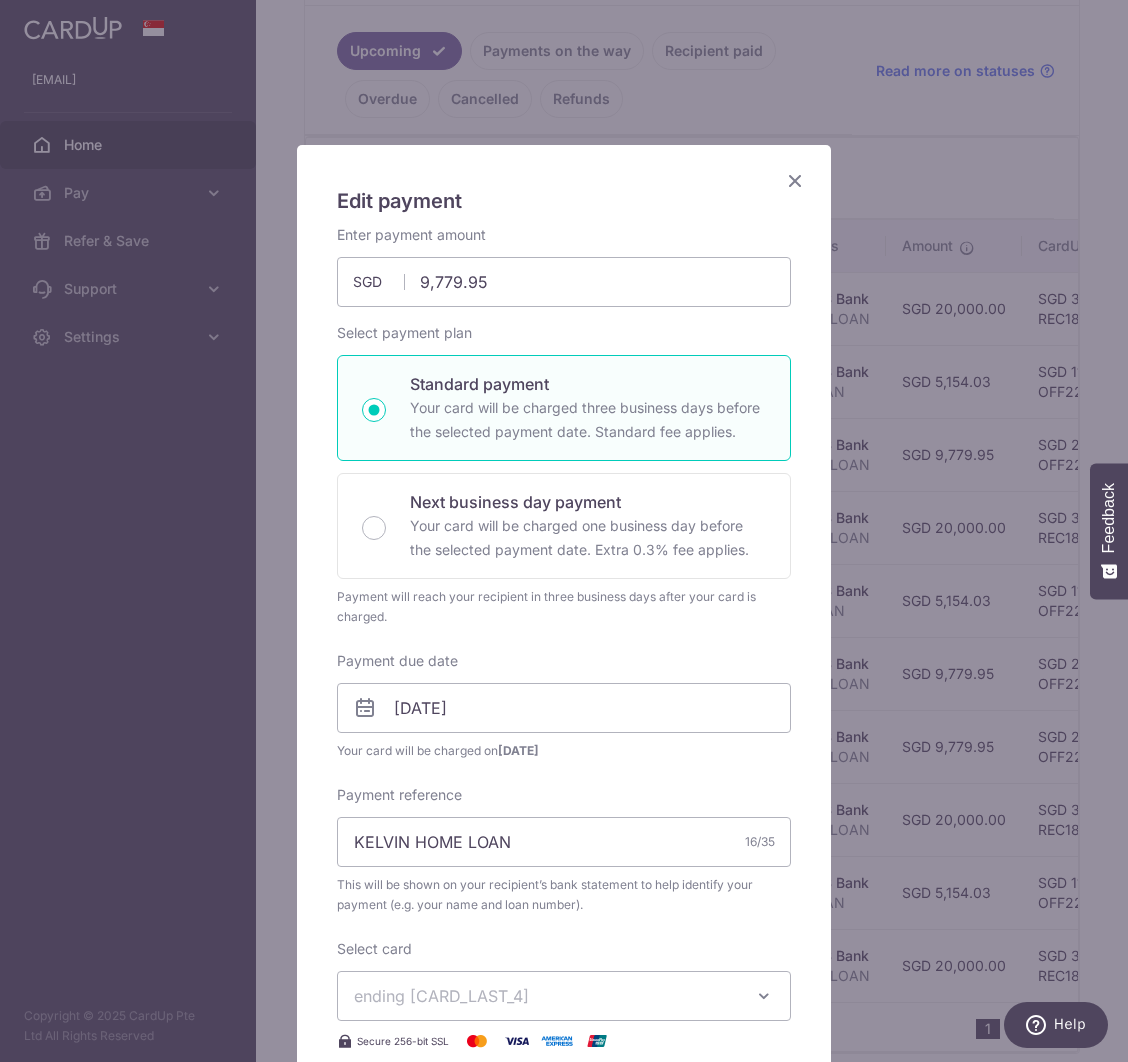 scroll, scrollTop: 587, scrollLeft: 0, axis: vertical 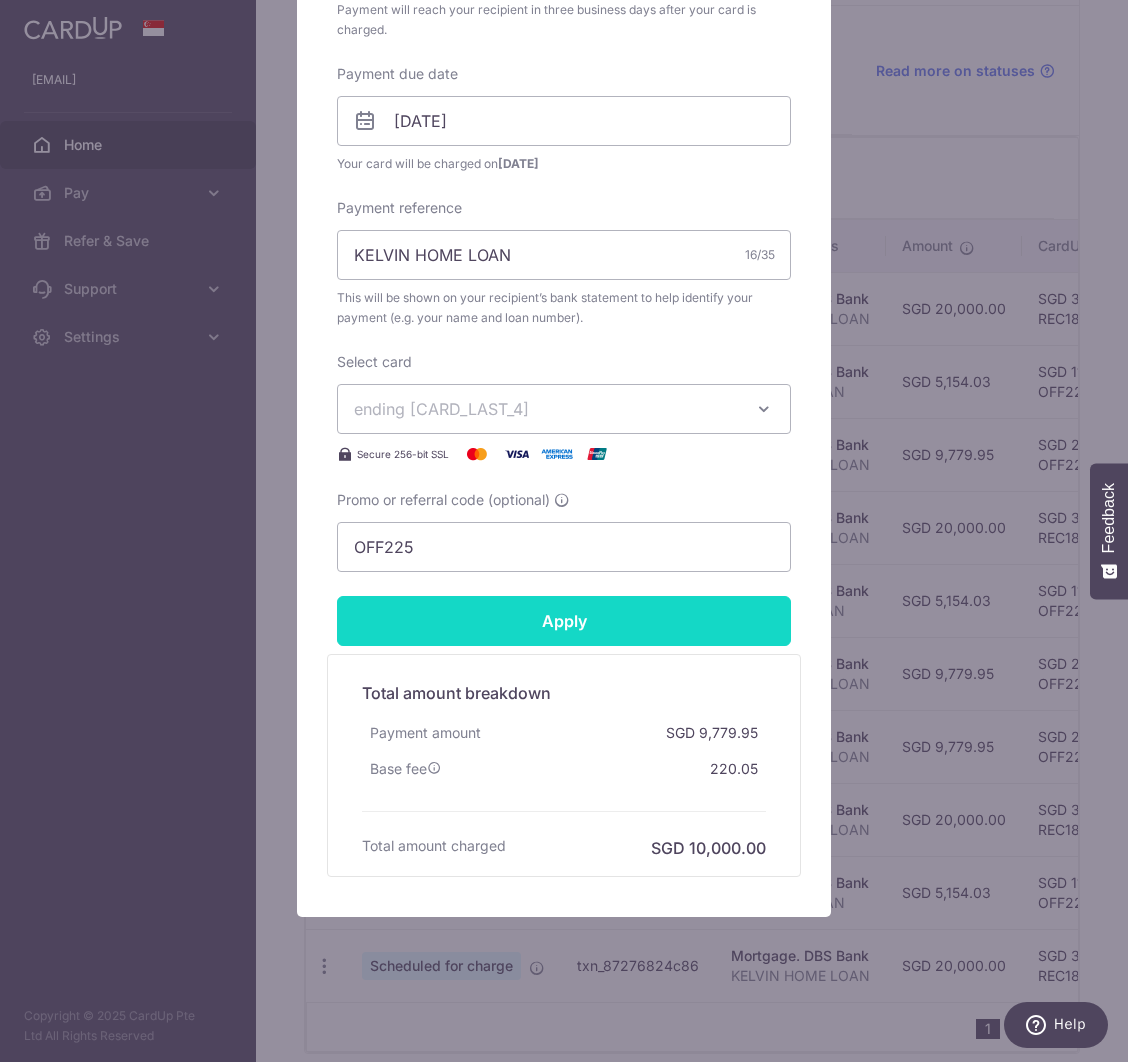 click on "Apply" at bounding box center (564, 621) 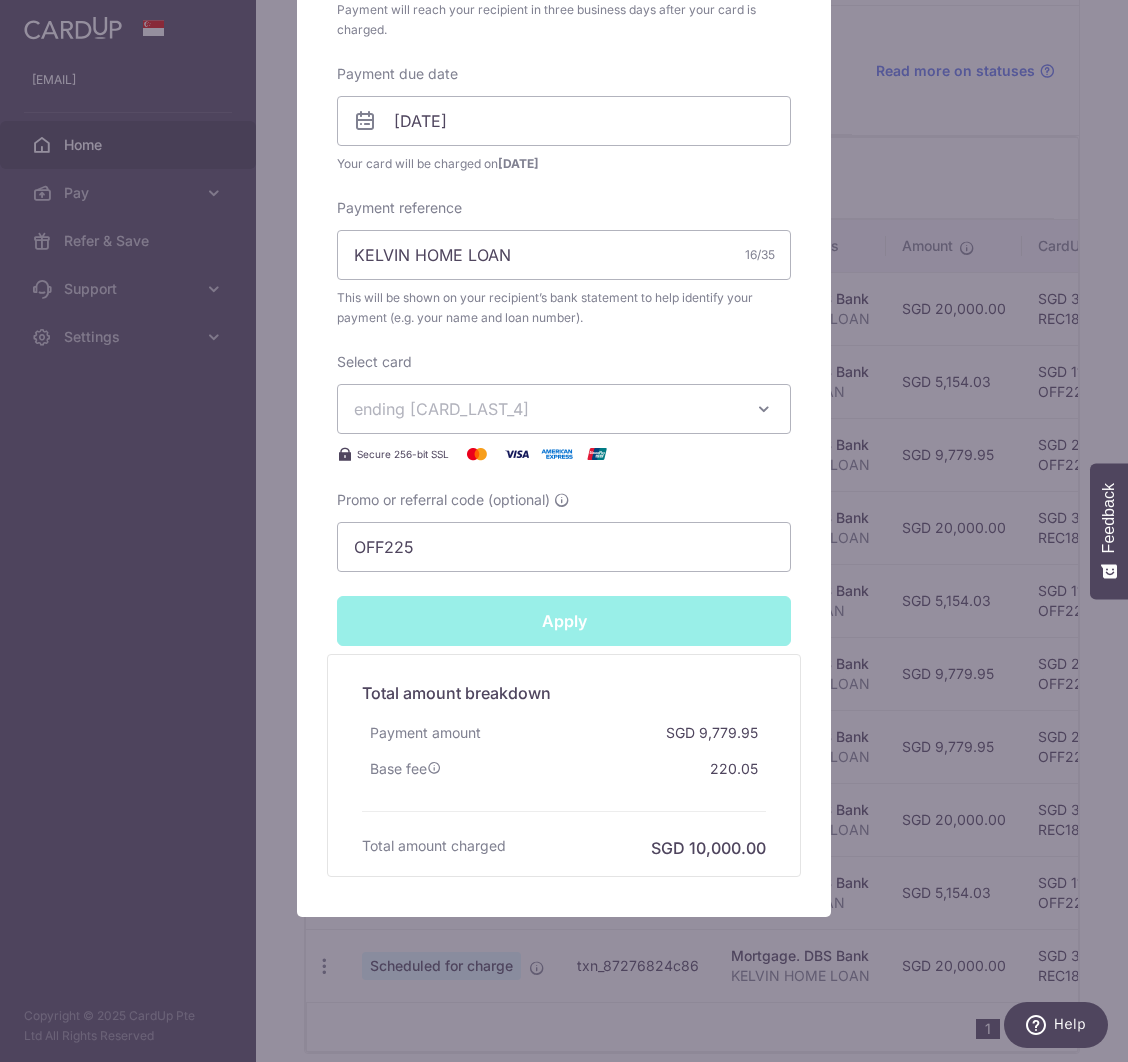 type on "Successfully Applied" 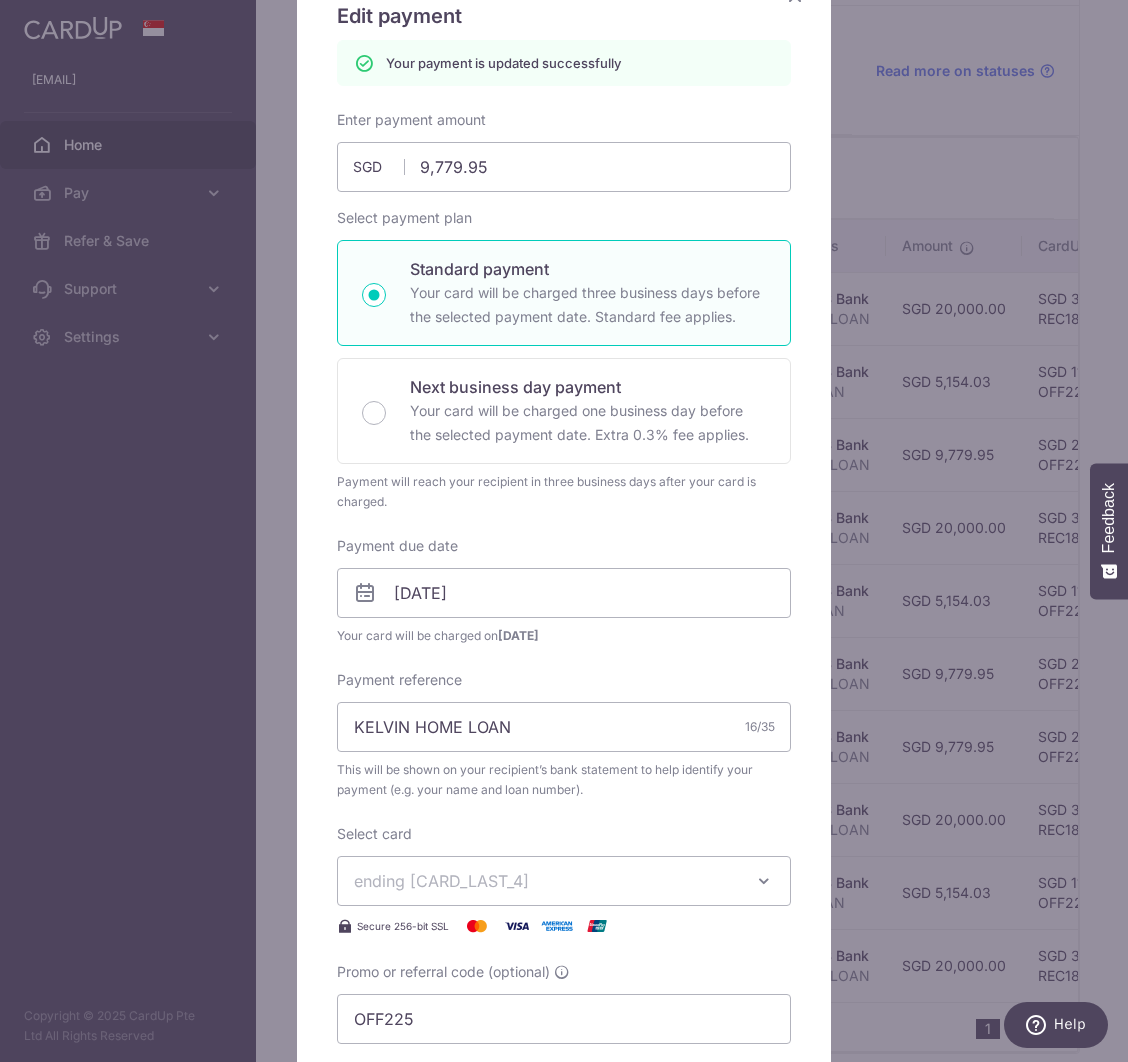scroll, scrollTop: 140, scrollLeft: 0, axis: vertical 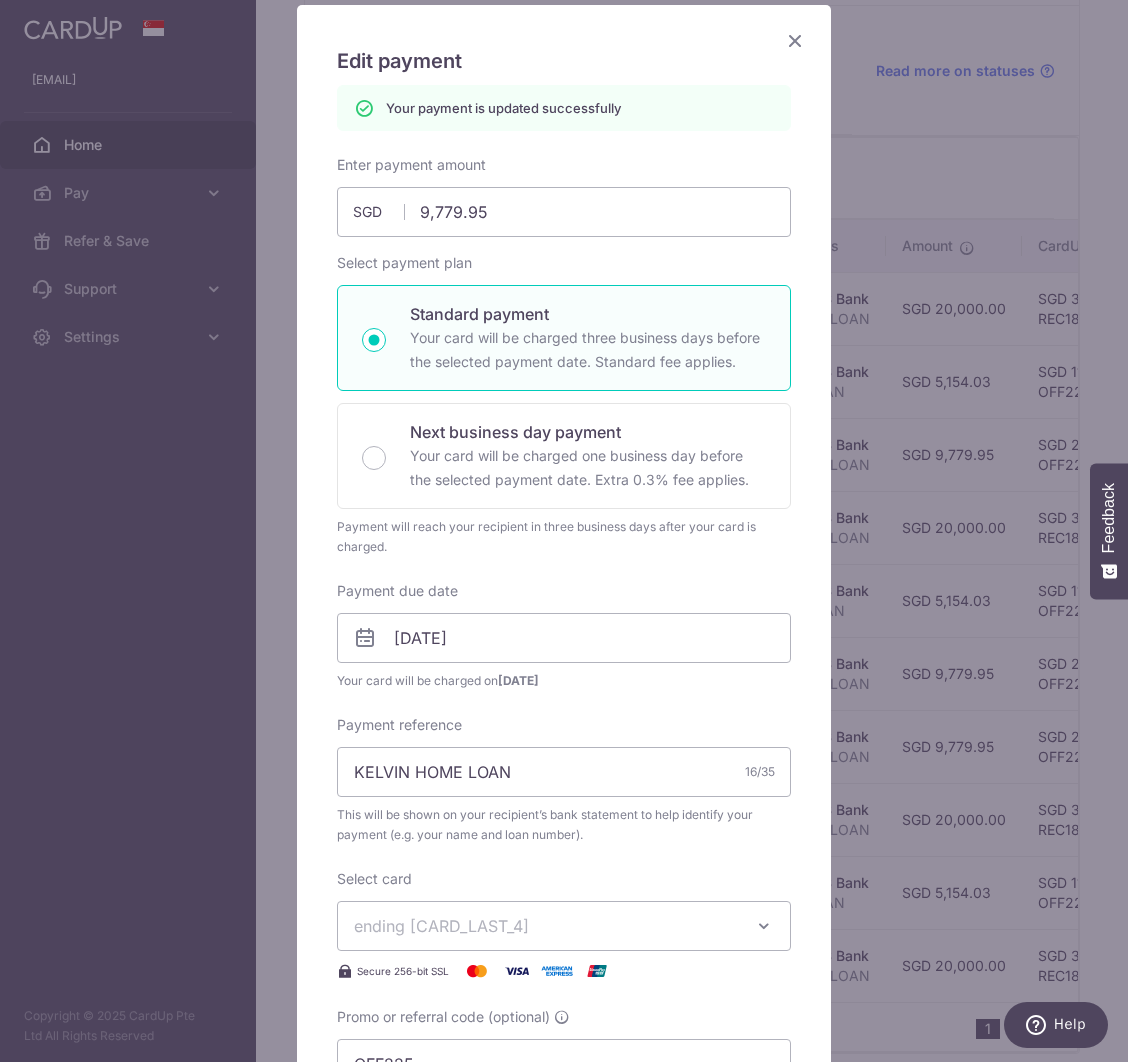 click at bounding box center [795, 40] 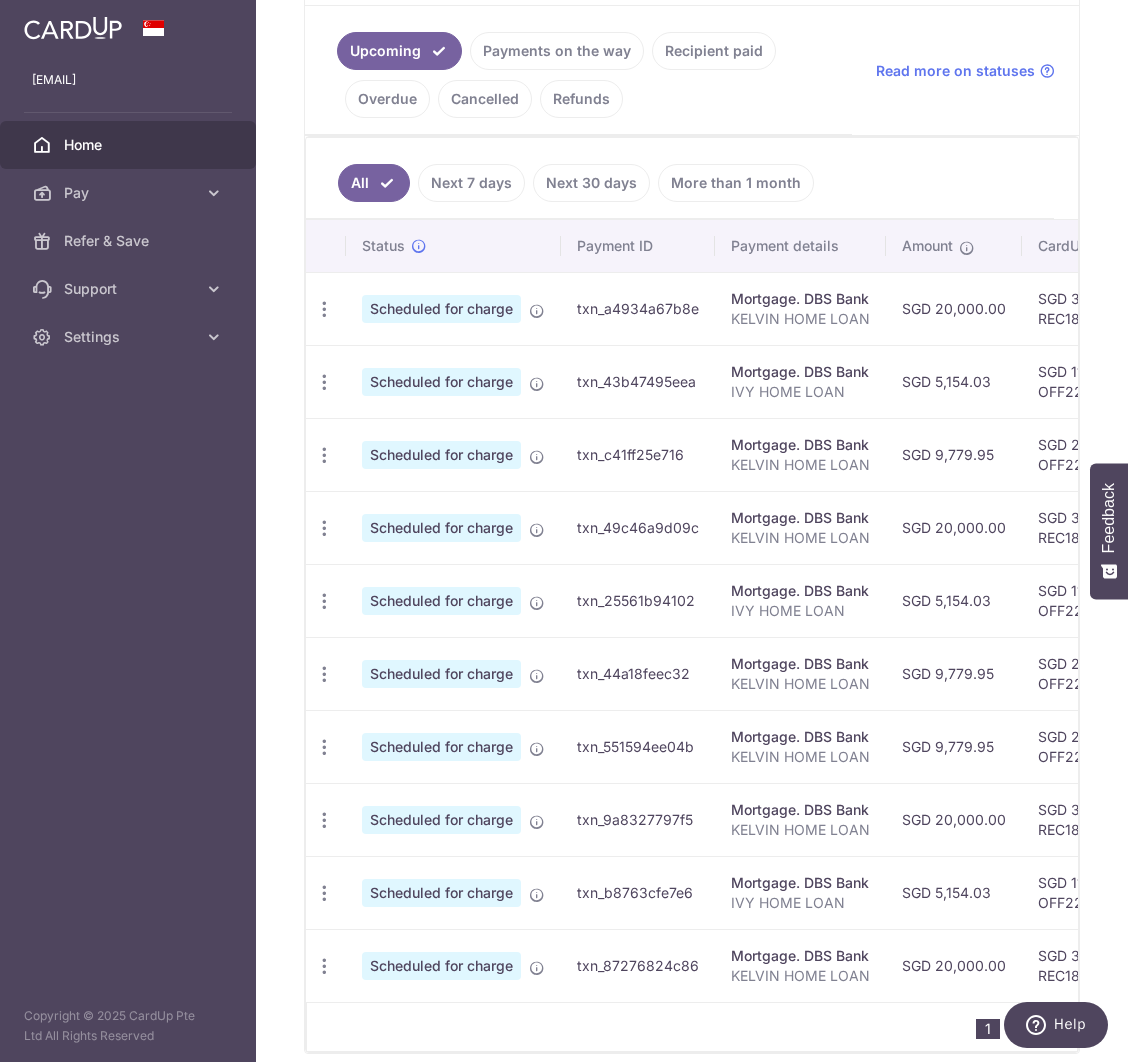 scroll, scrollTop: 578, scrollLeft: 0, axis: vertical 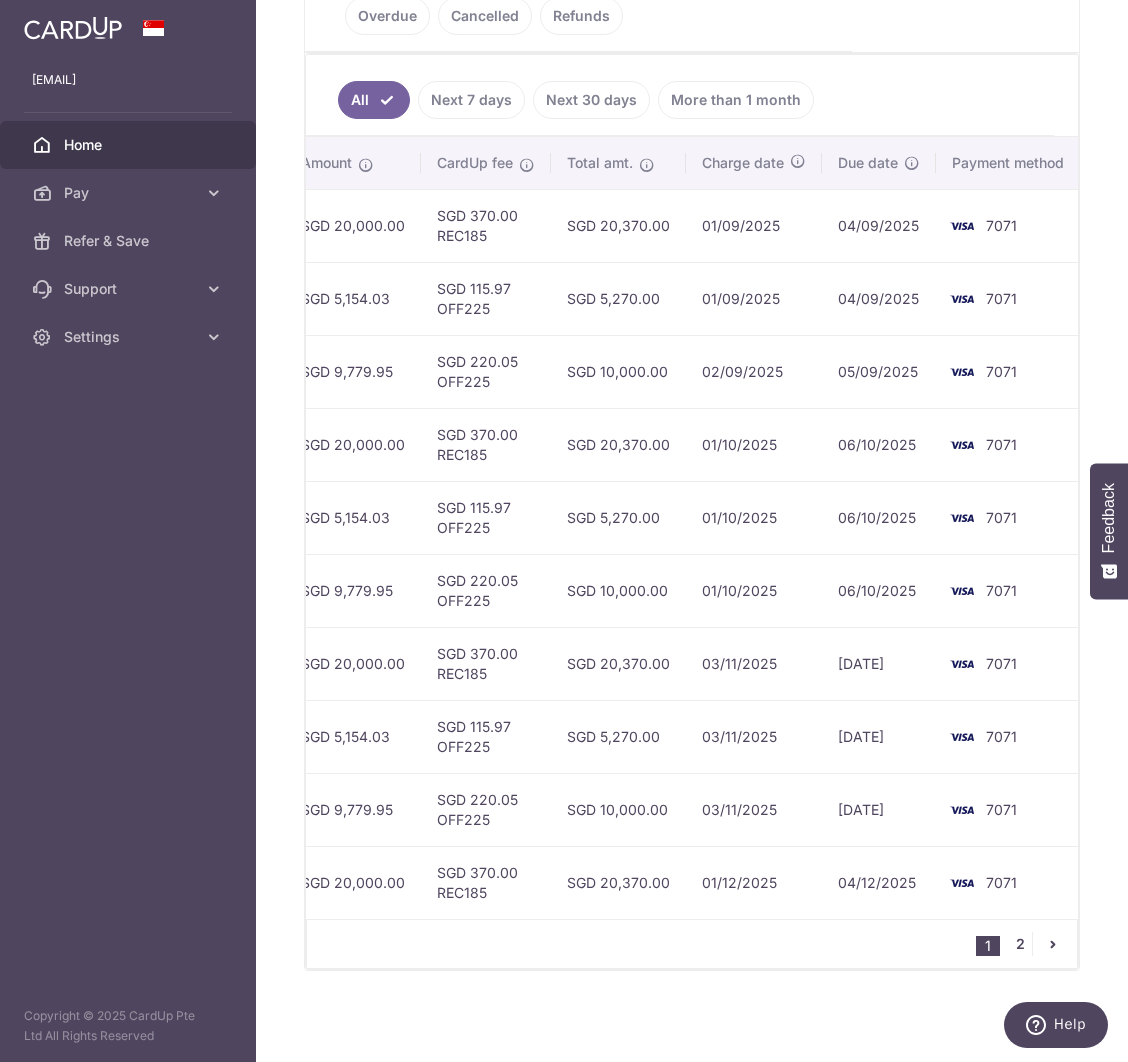 click on "2" at bounding box center (1020, 944) 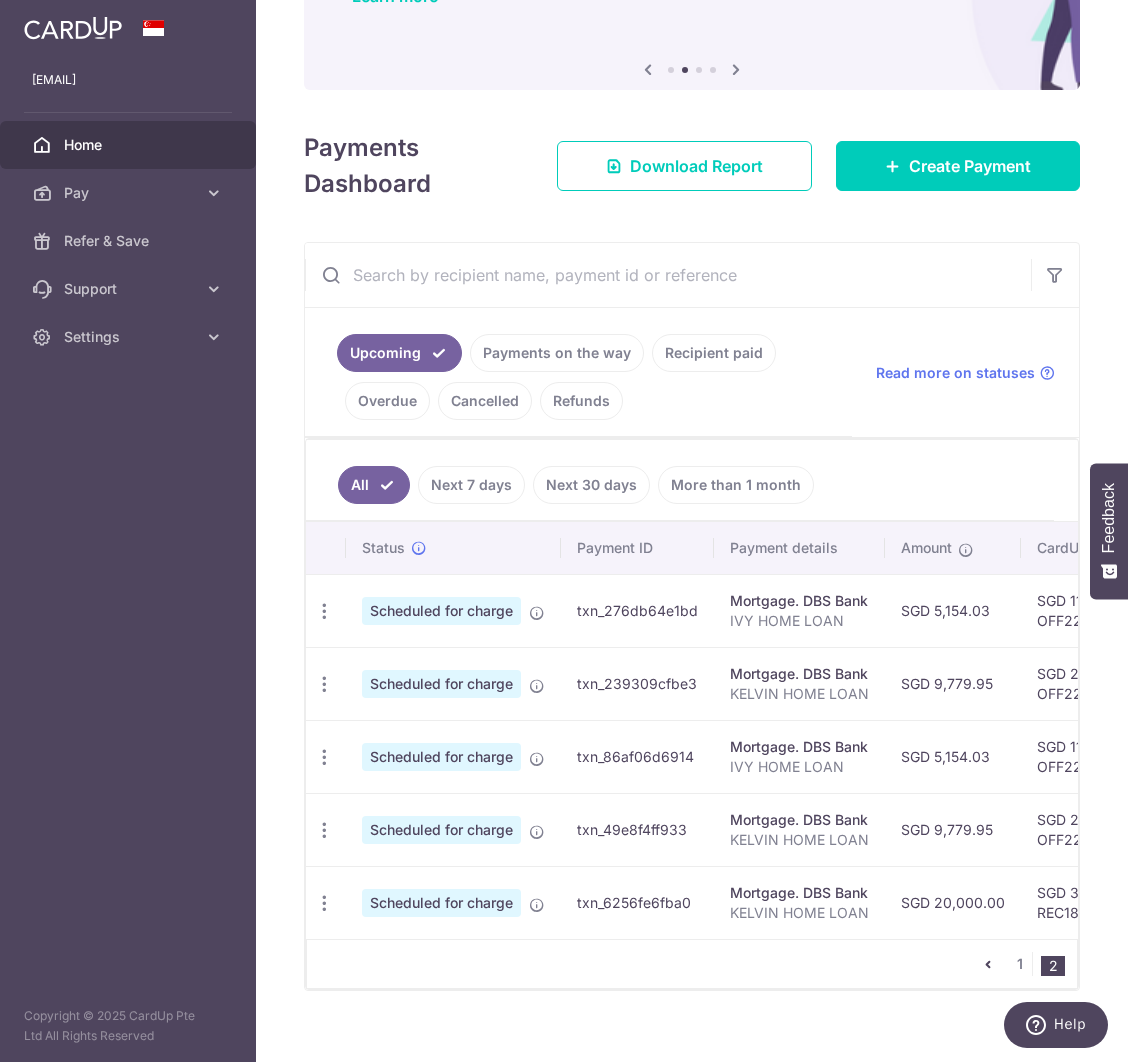 scroll, scrollTop: 213, scrollLeft: 0, axis: vertical 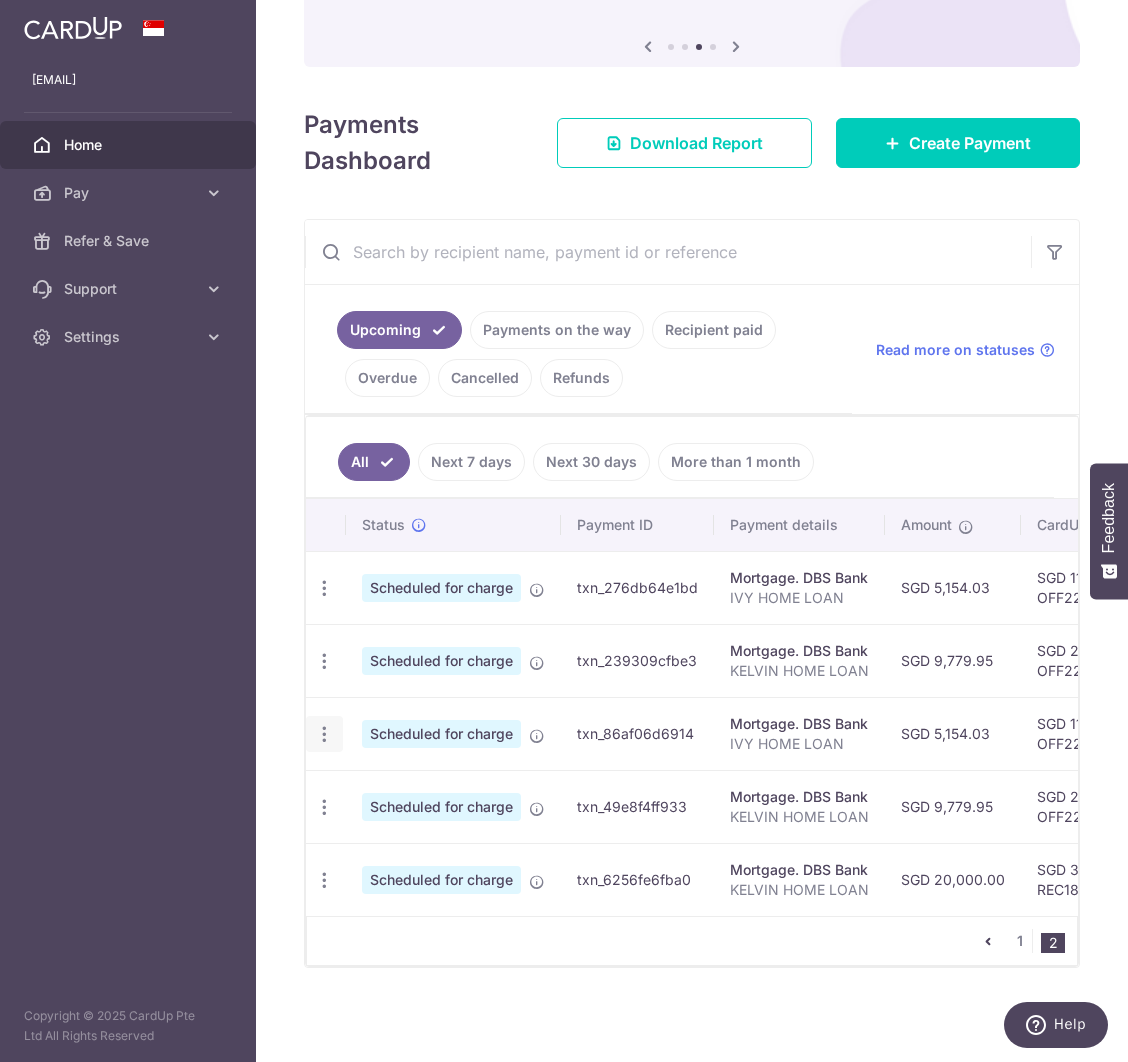 click at bounding box center [324, 588] 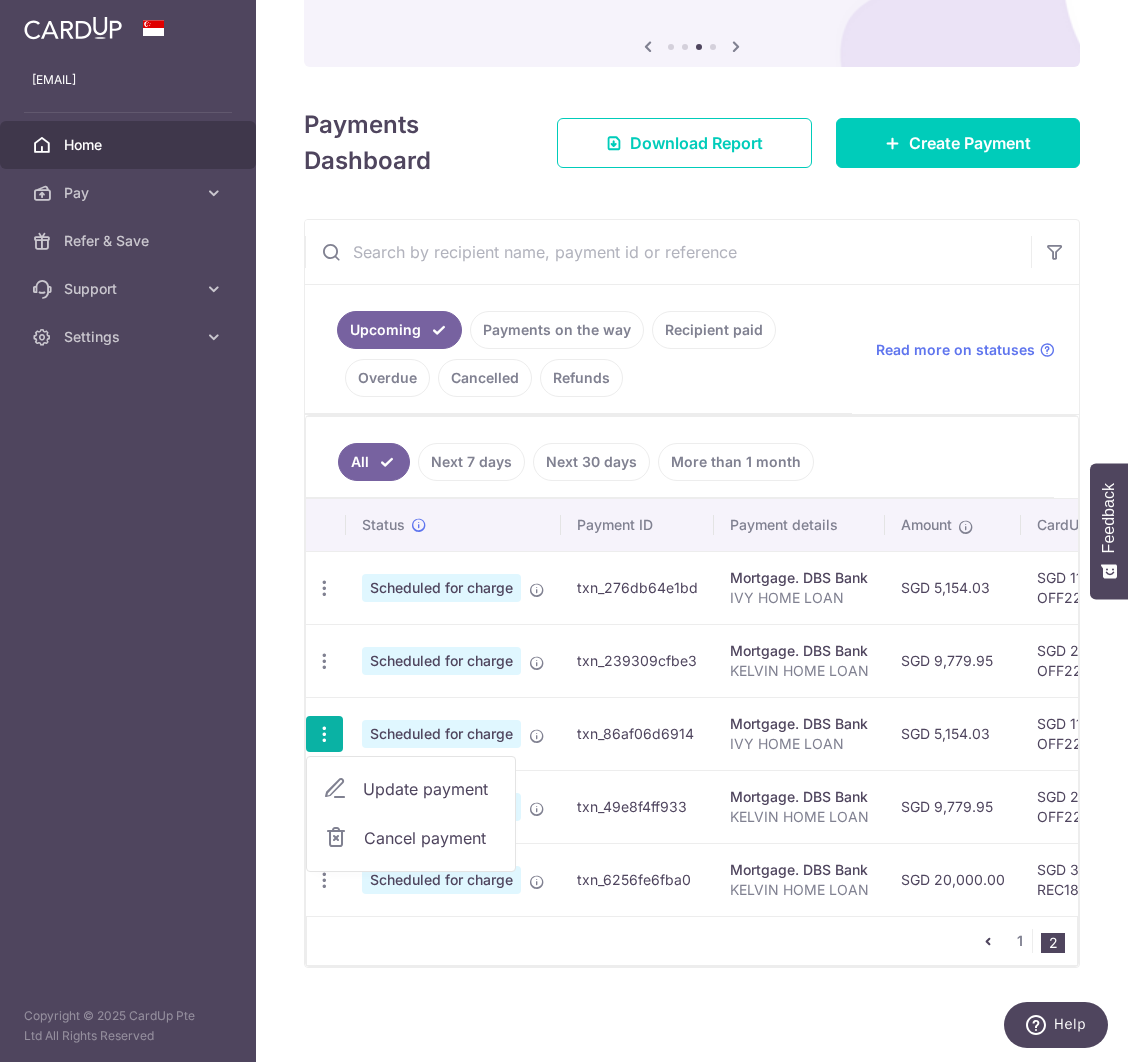 click on "Update payment" at bounding box center [431, 789] 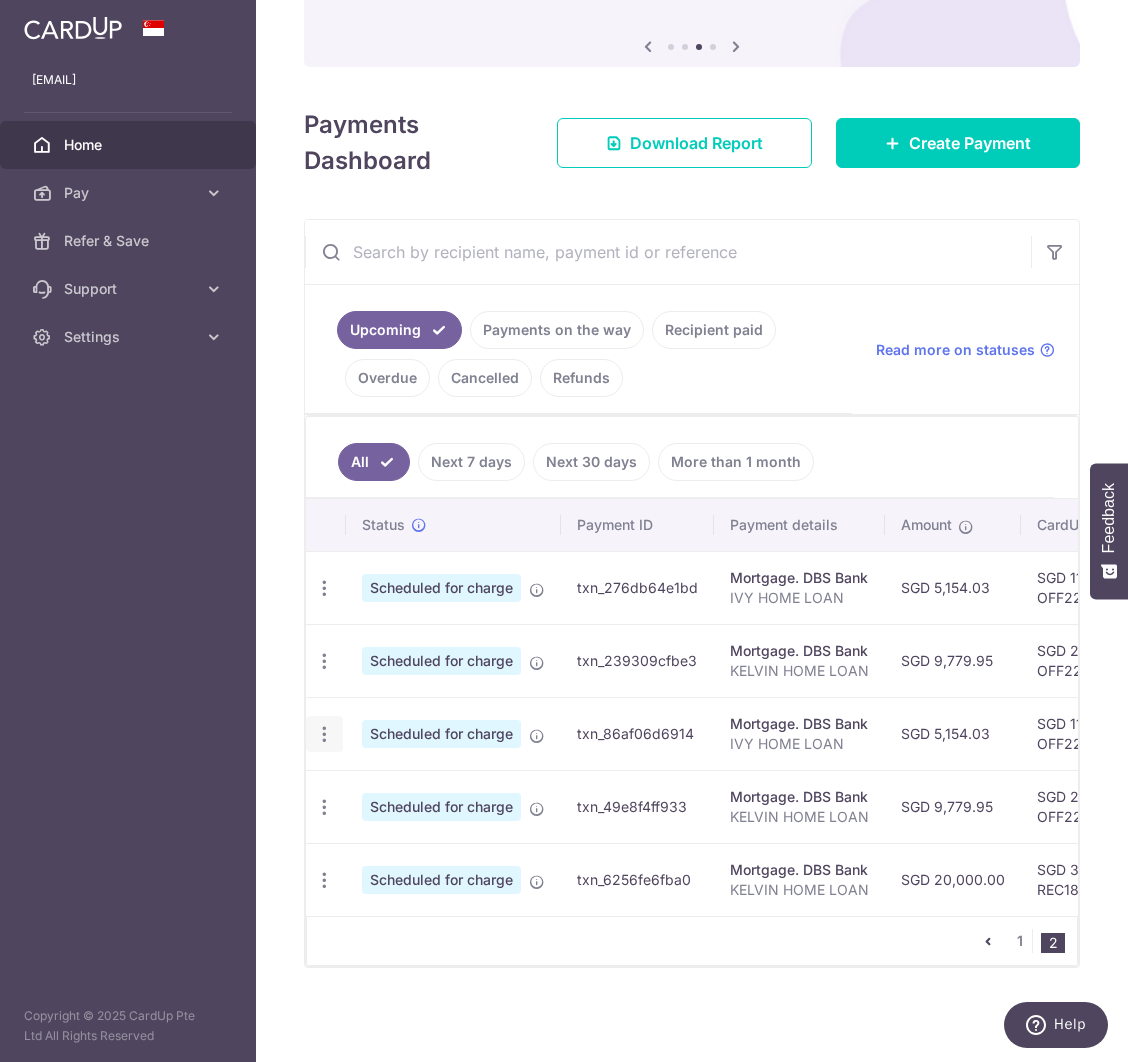 radio on "true" 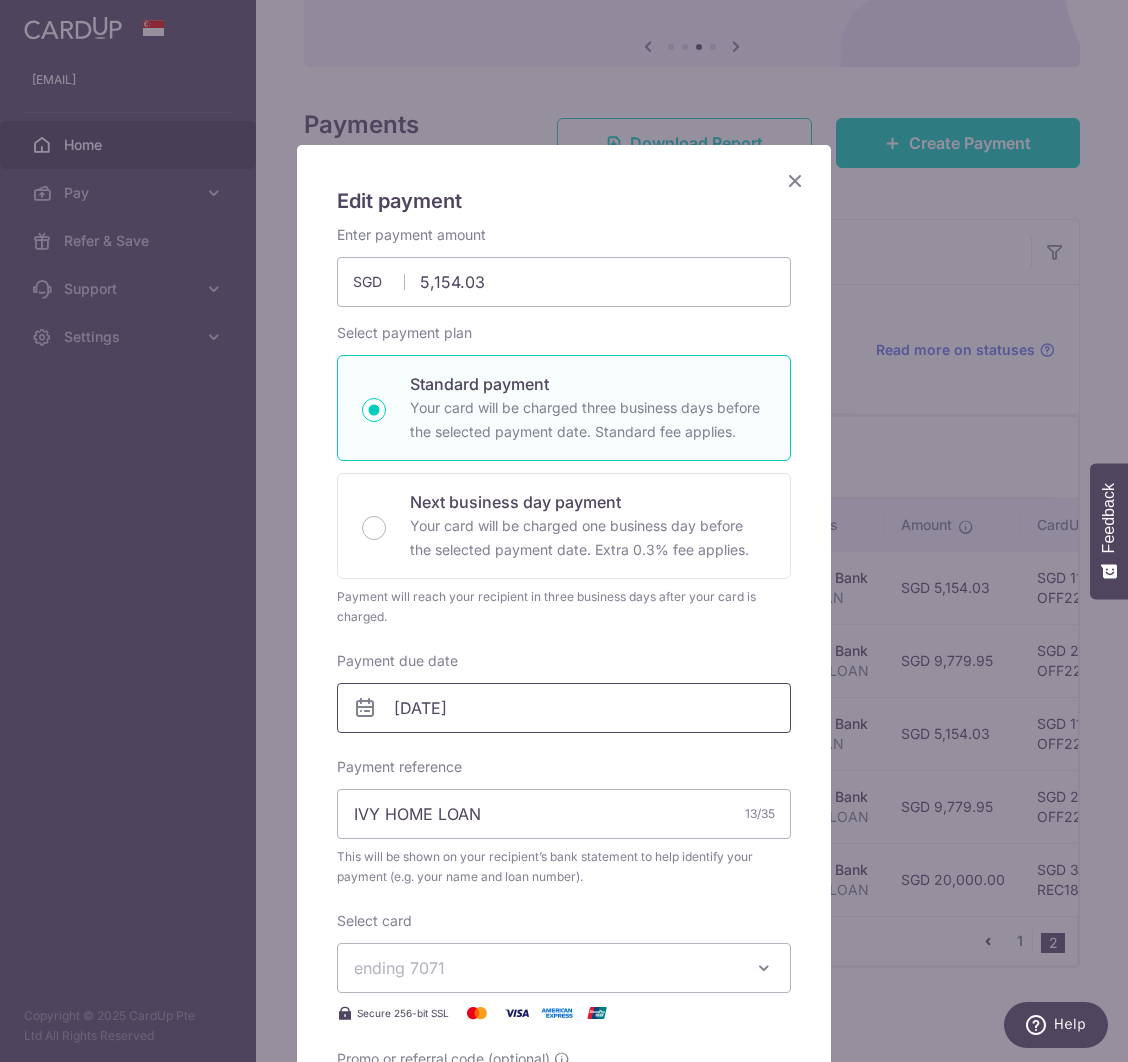 click on "[DATE]" at bounding box center [564, 708] 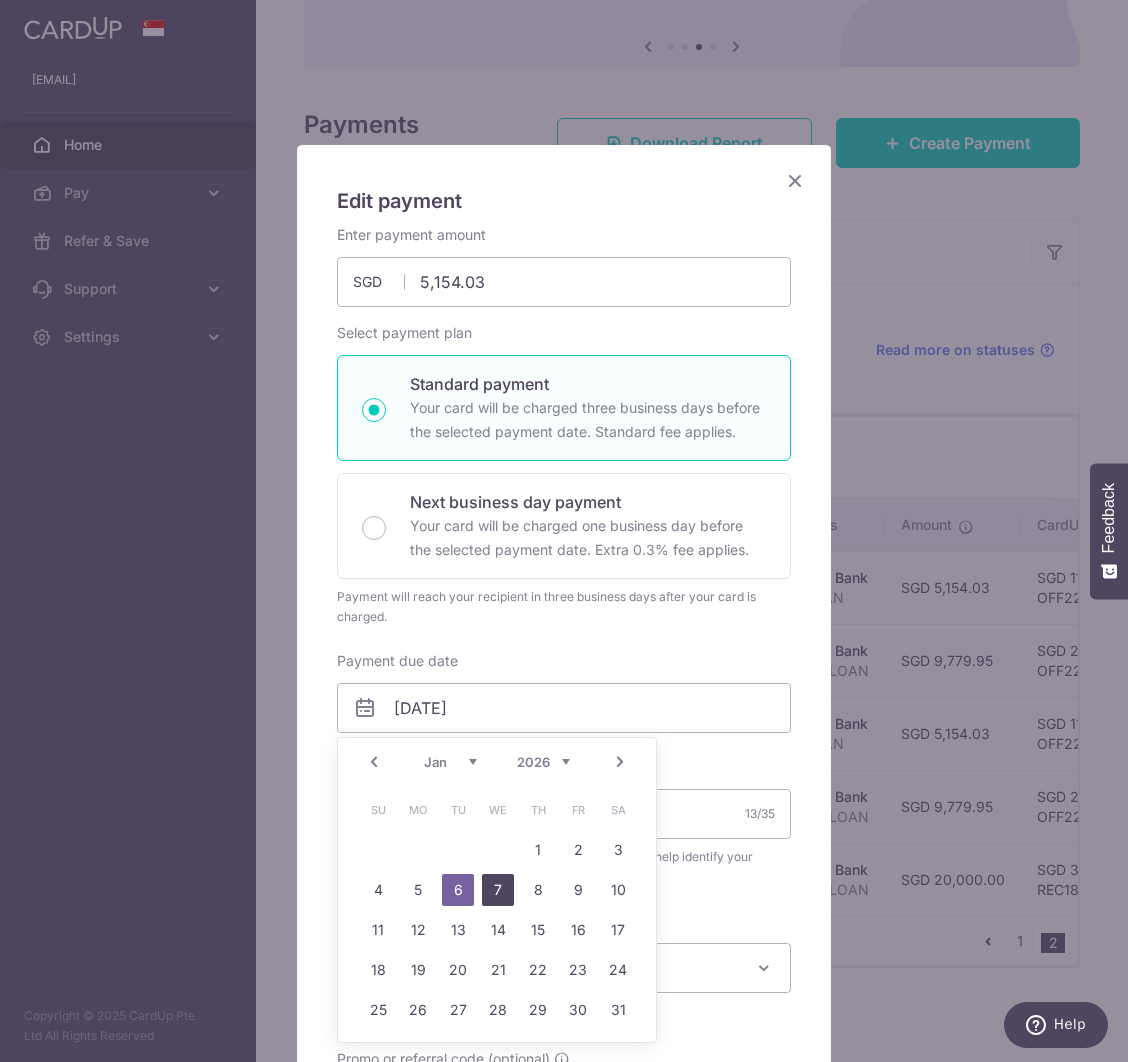 drag, startPoint x: 494, startPoint y: 892, endPoint x: 505, endPoint y: 884, distance: 13.601471 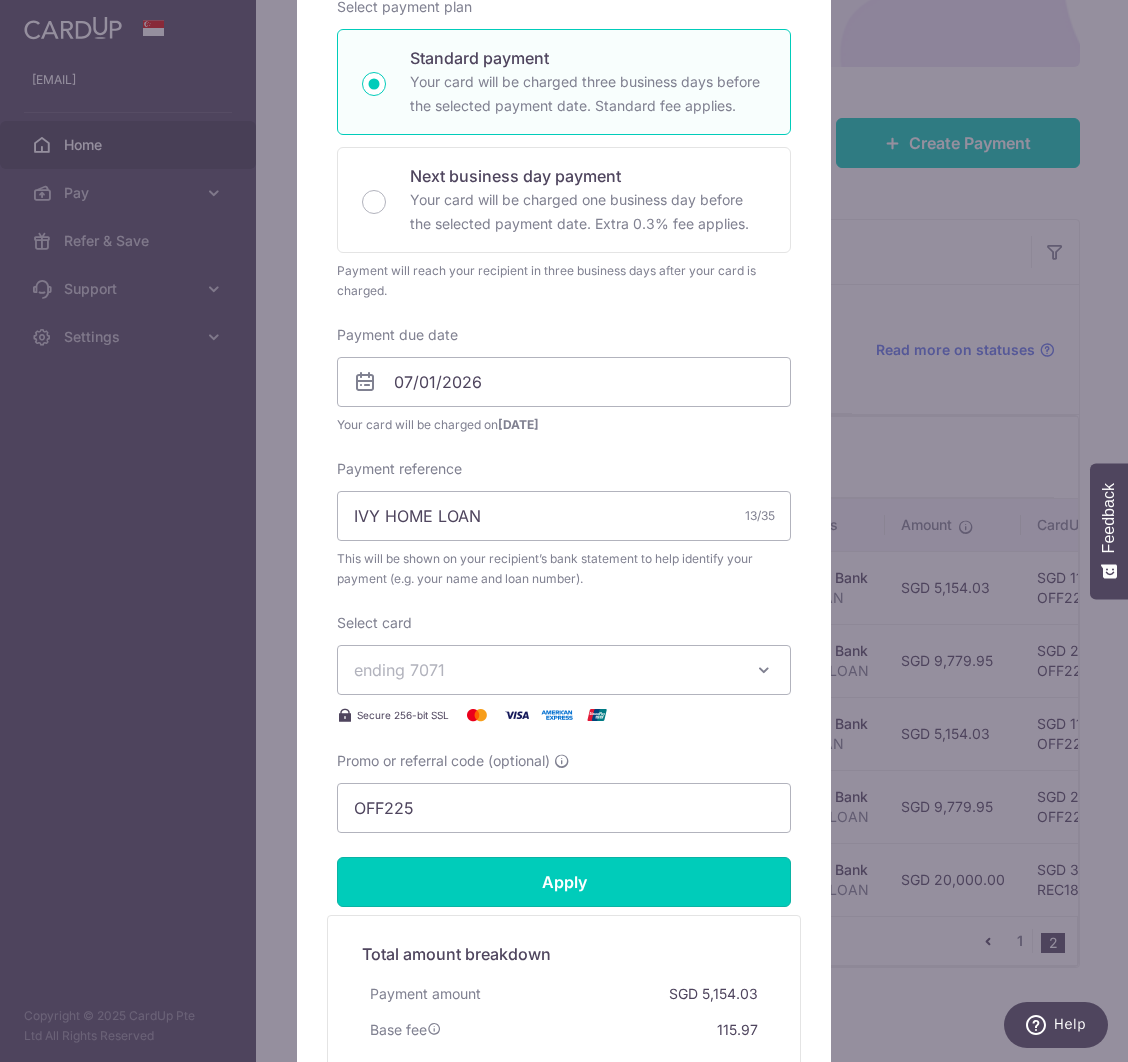 click on "Apply" at bounding box center (564, 882) 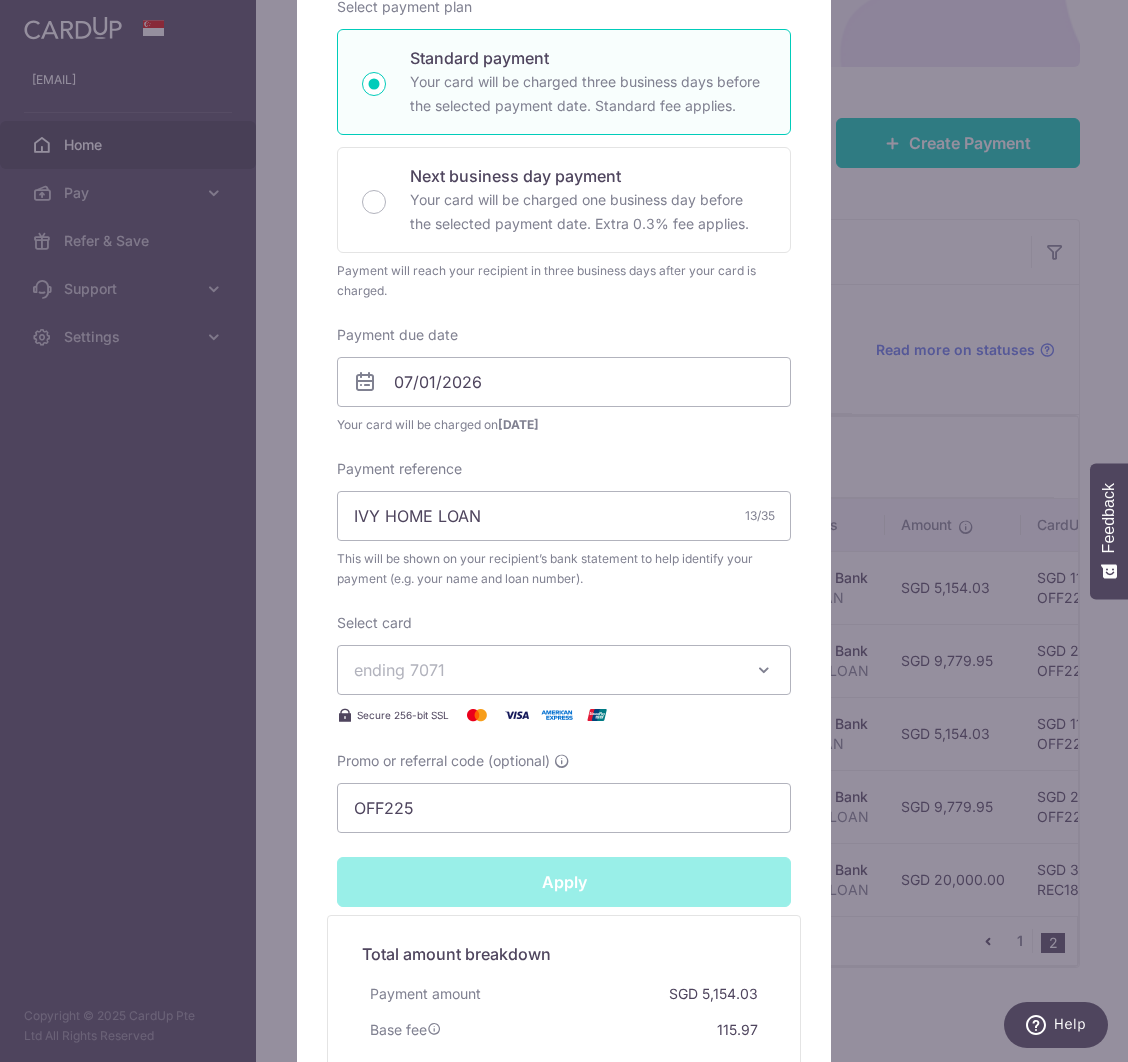 type on "Successfully Applied" 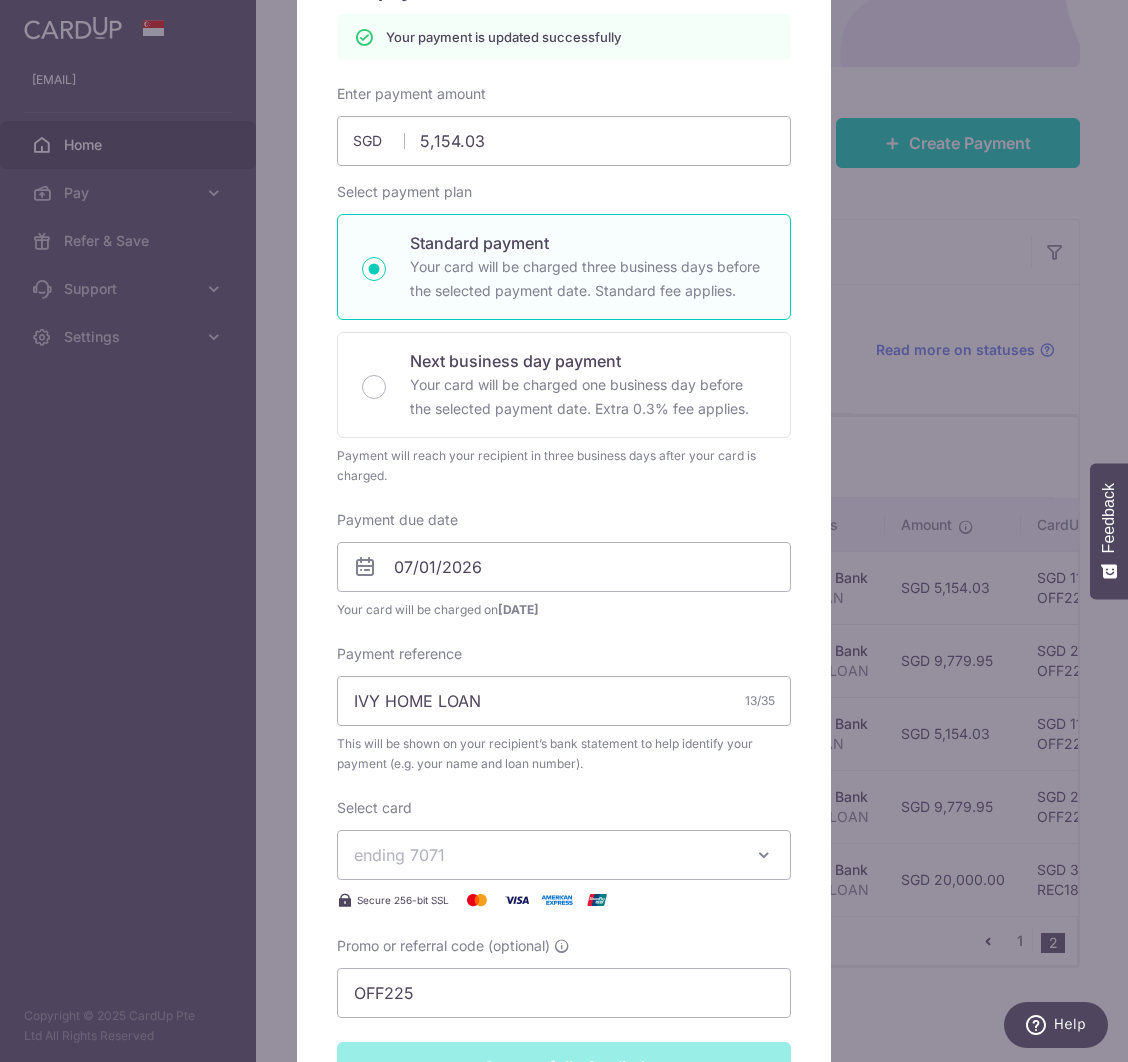 scroll, scrollTop: 177, scrollLeft: 0, axis: vertical 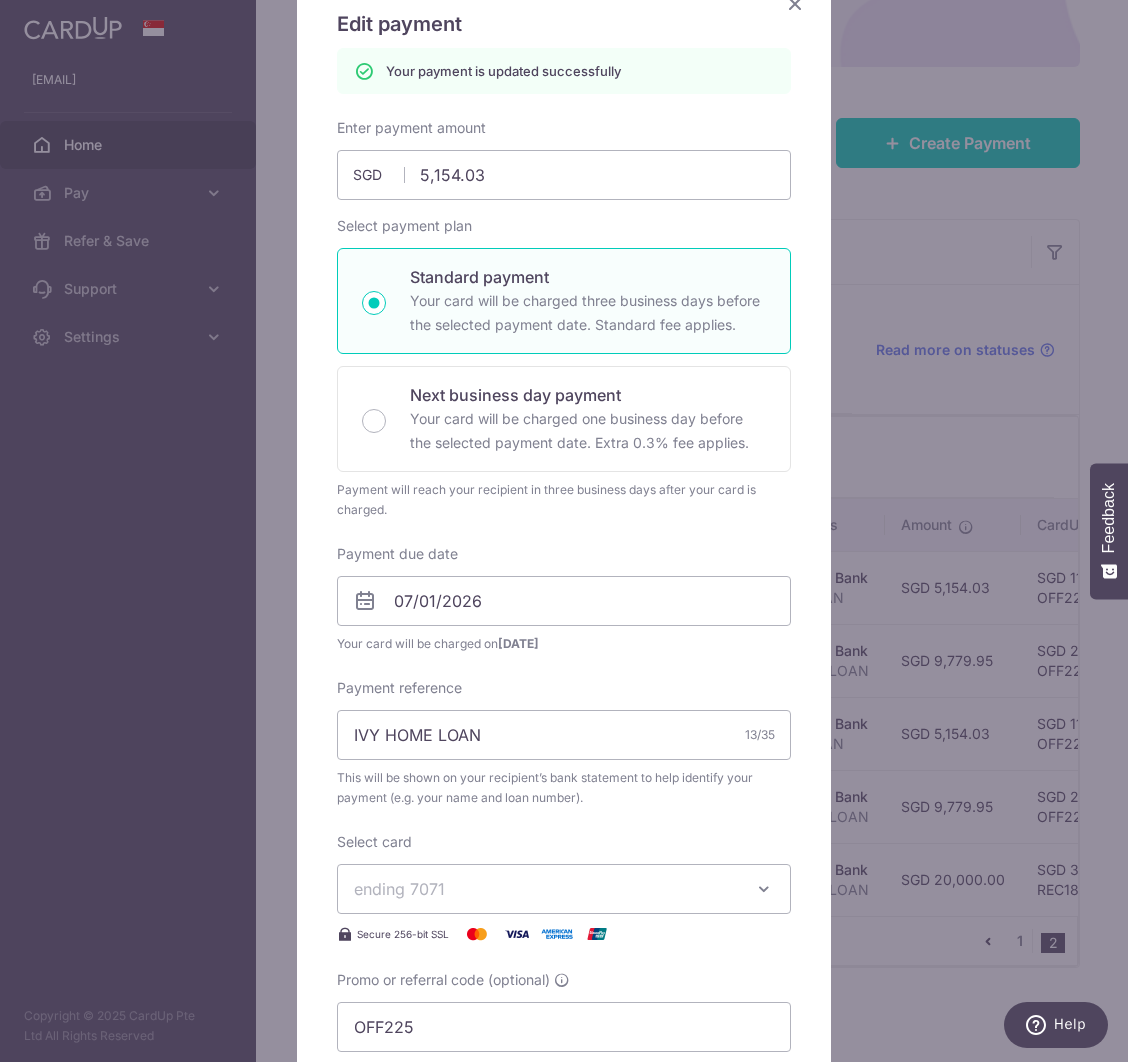 click at bounding box center (795, 3) 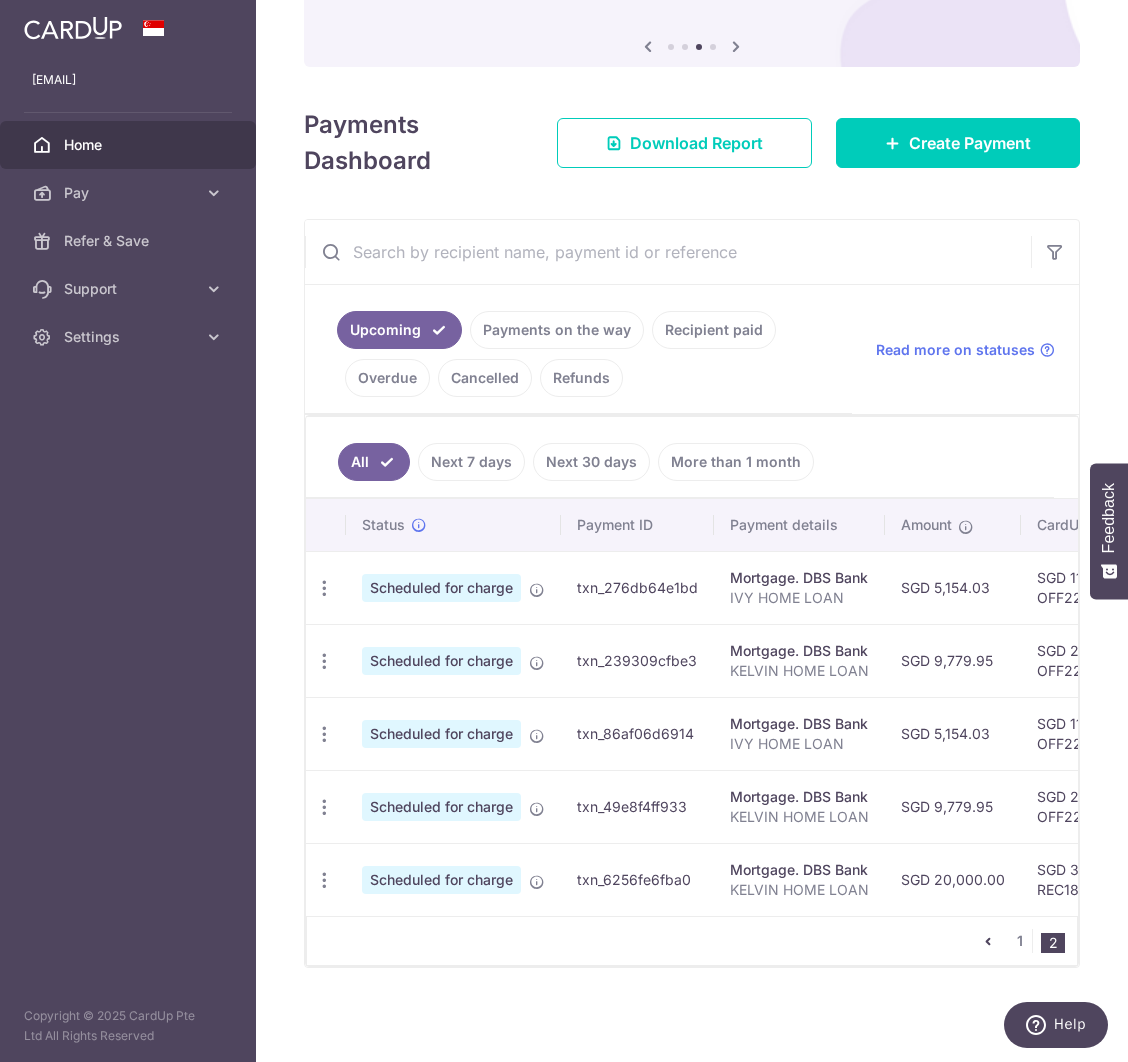 scroll, scrollTop: 0, scrollLeft: 598, axis: horizontal 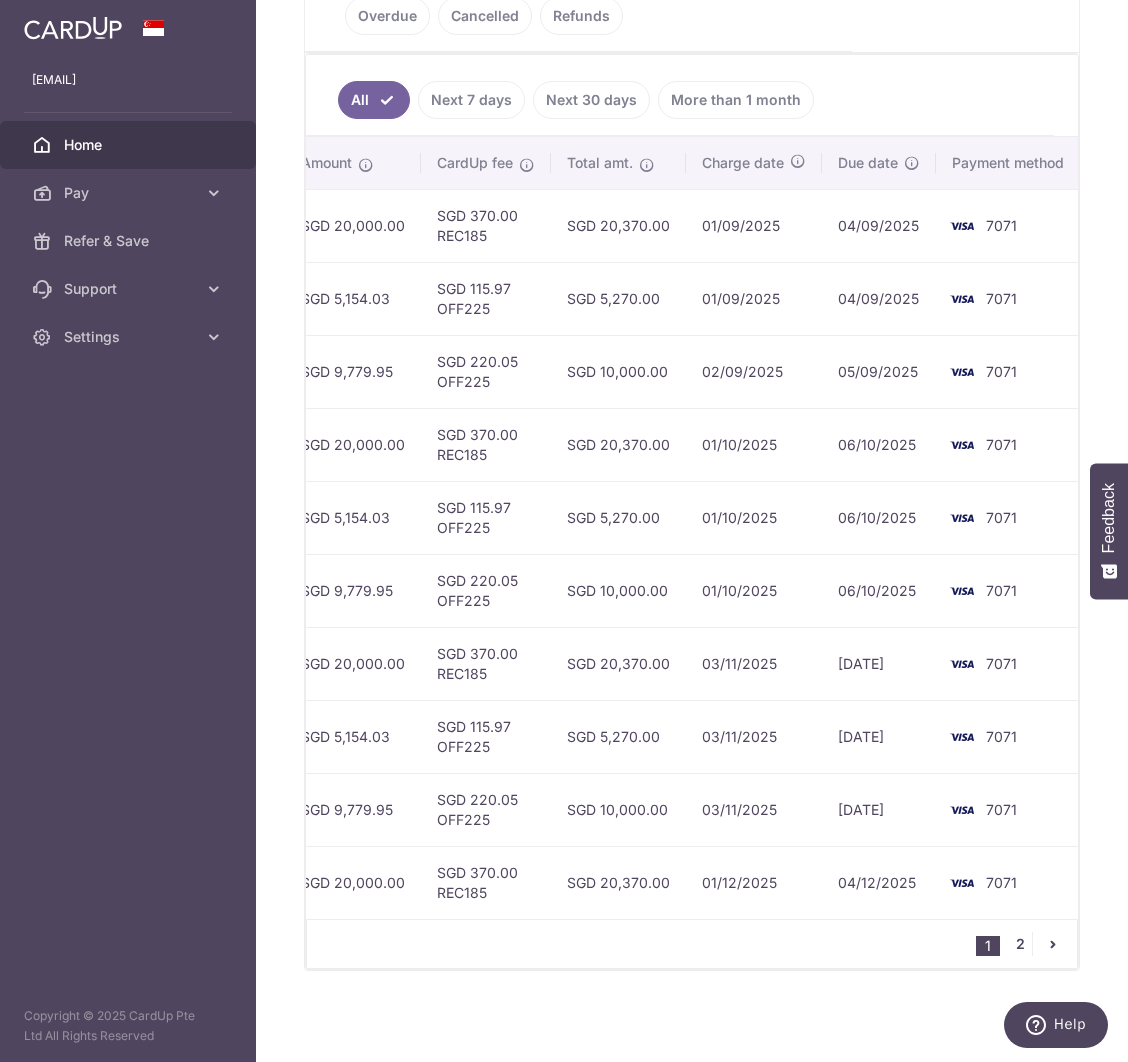 click on "2" at bounding box center (1020, 944) 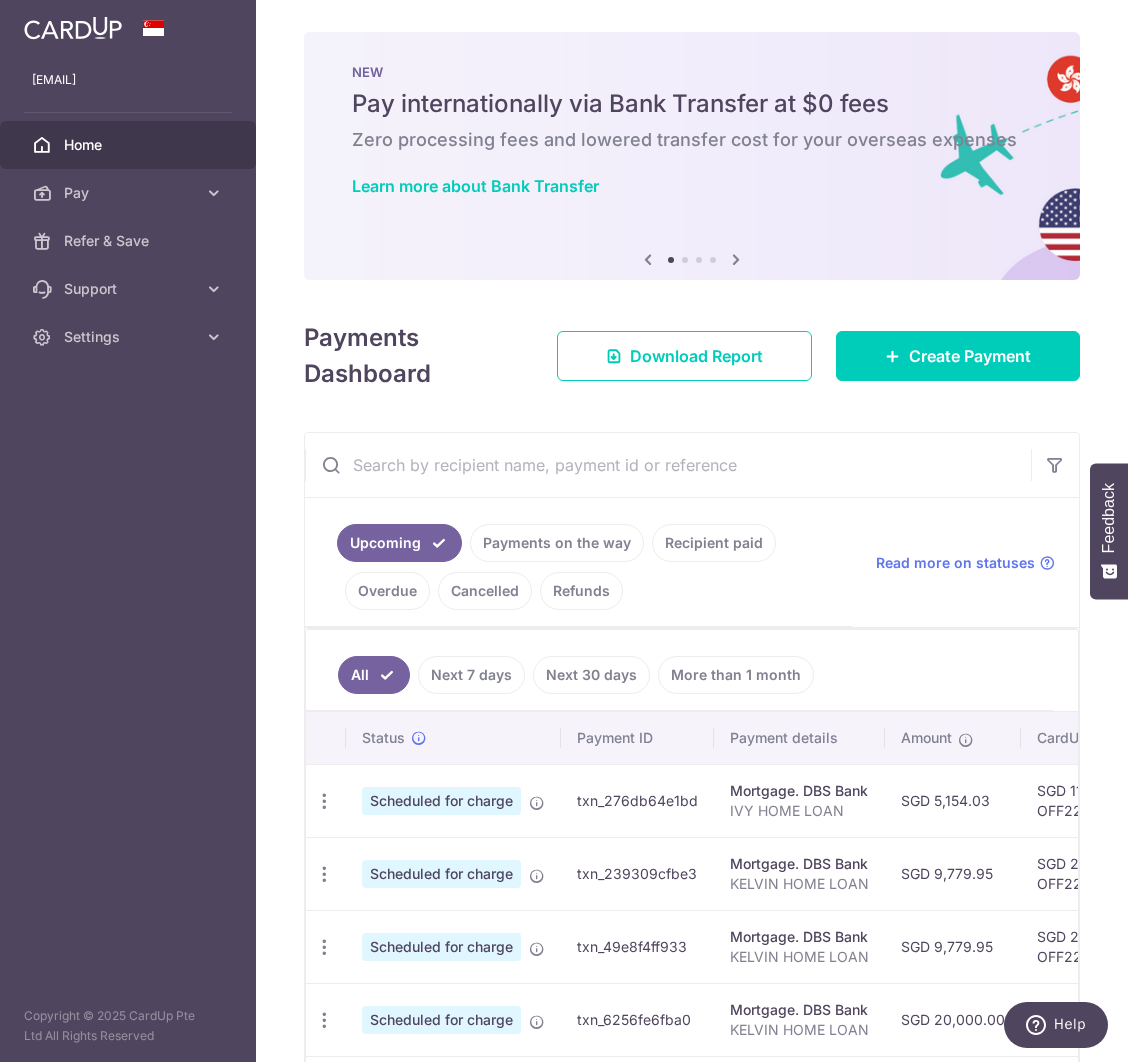 scroll, scrollTop: 213, scrollLeft: 0, axis: vertical 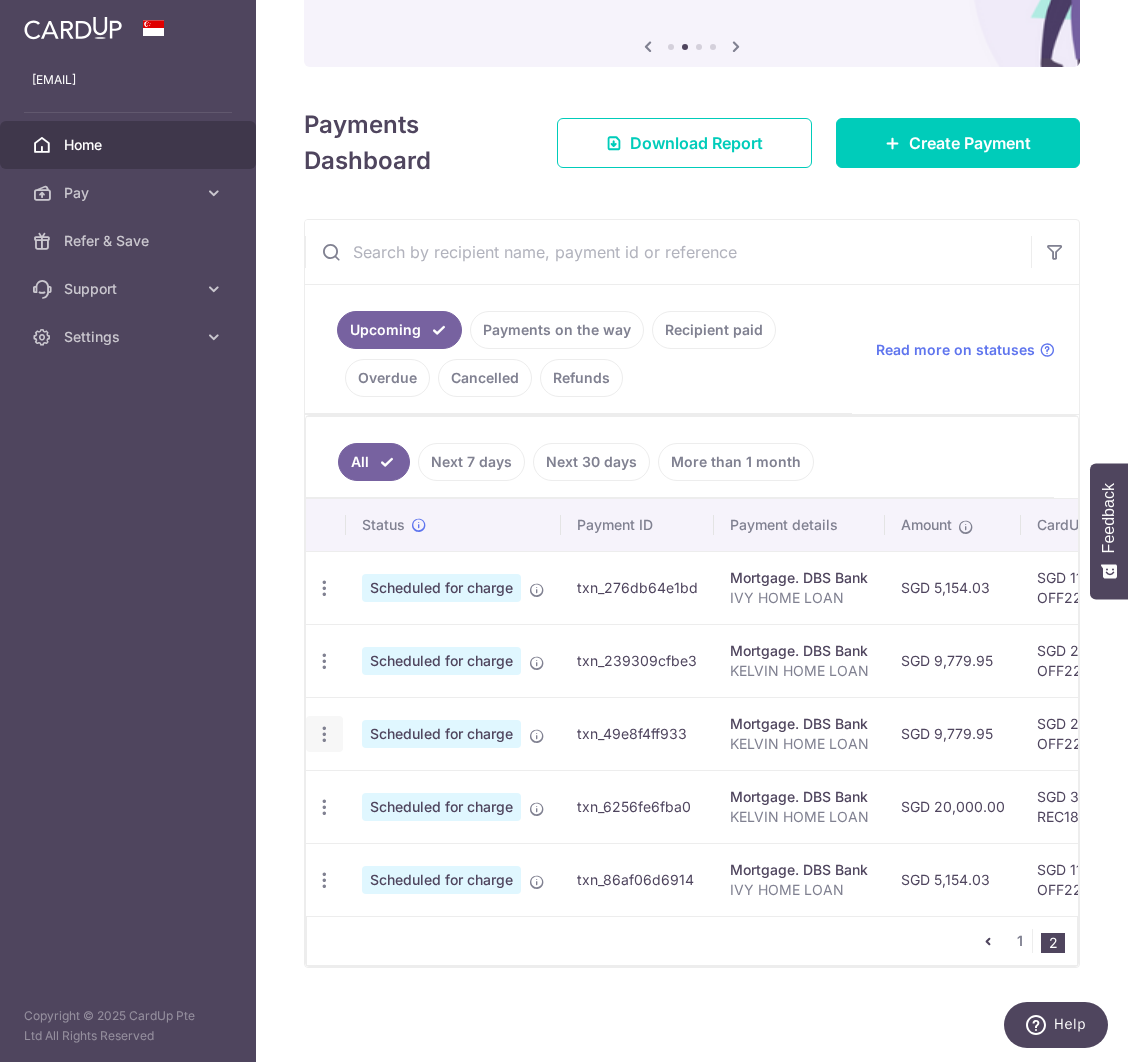 click at bounding box center [324, 588] 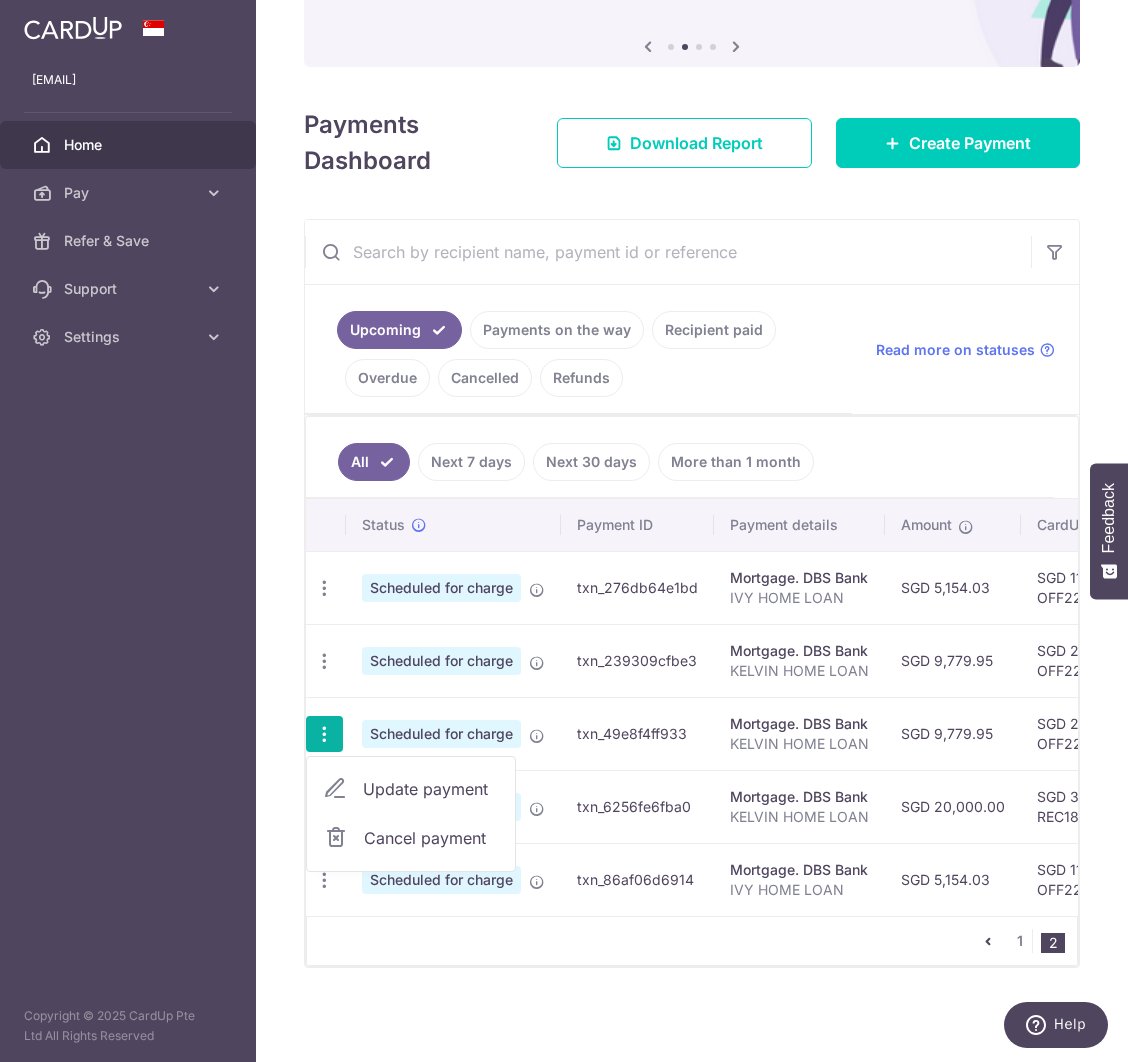 click on "Update payment" at bounding box center [431, 789] 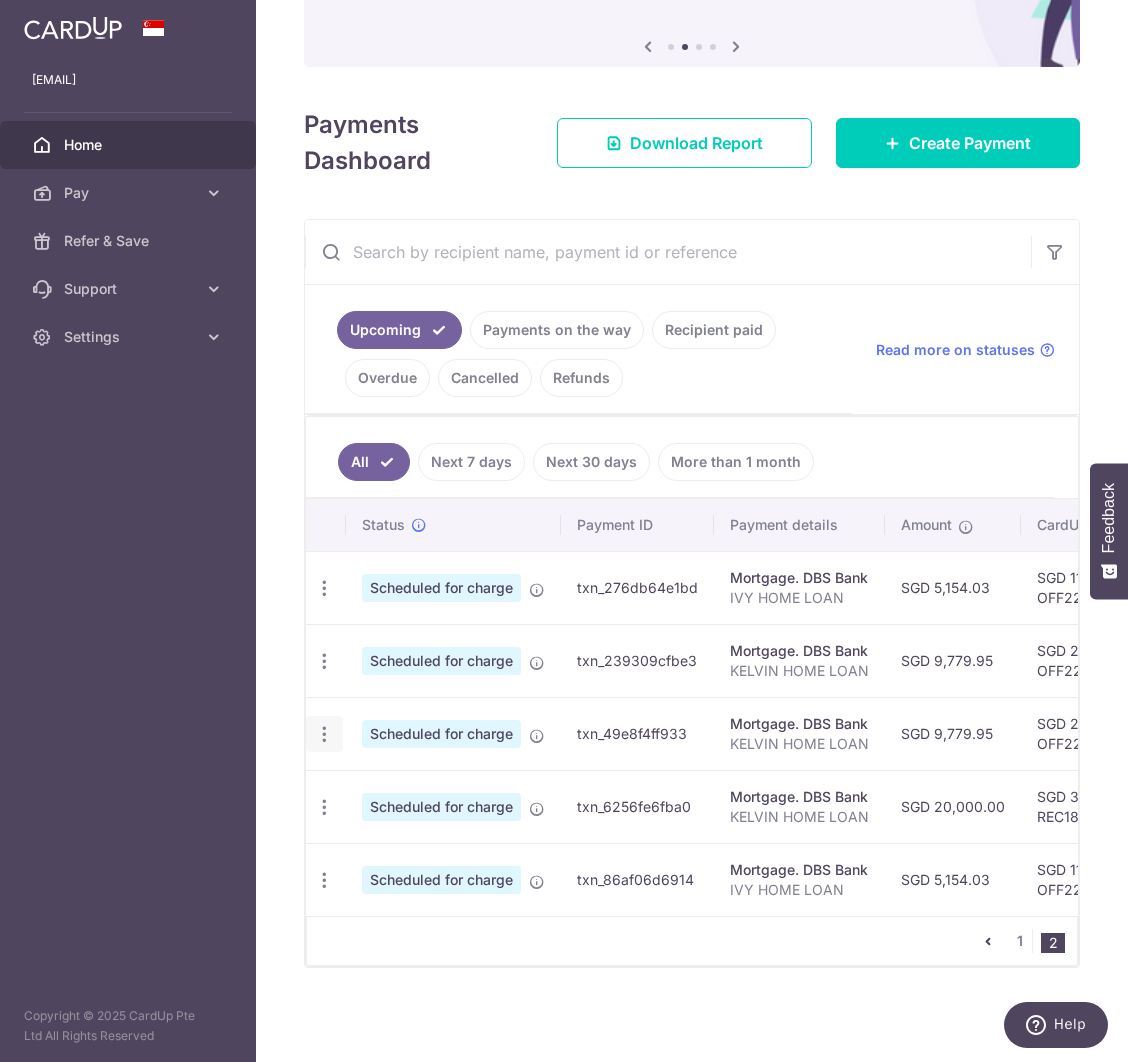radio on "true" 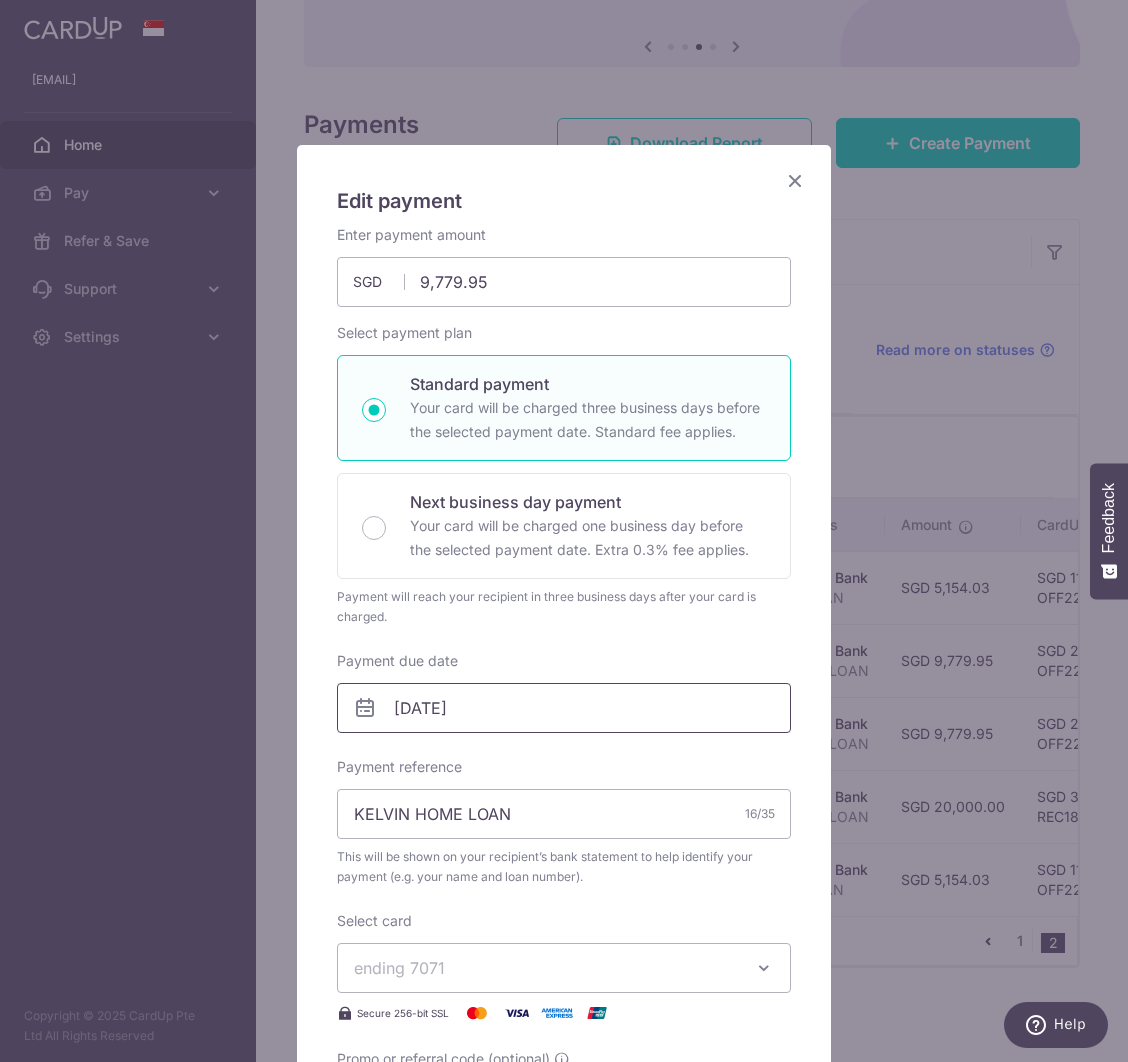 click on "[DATE]" at bounding box center (564, 708) 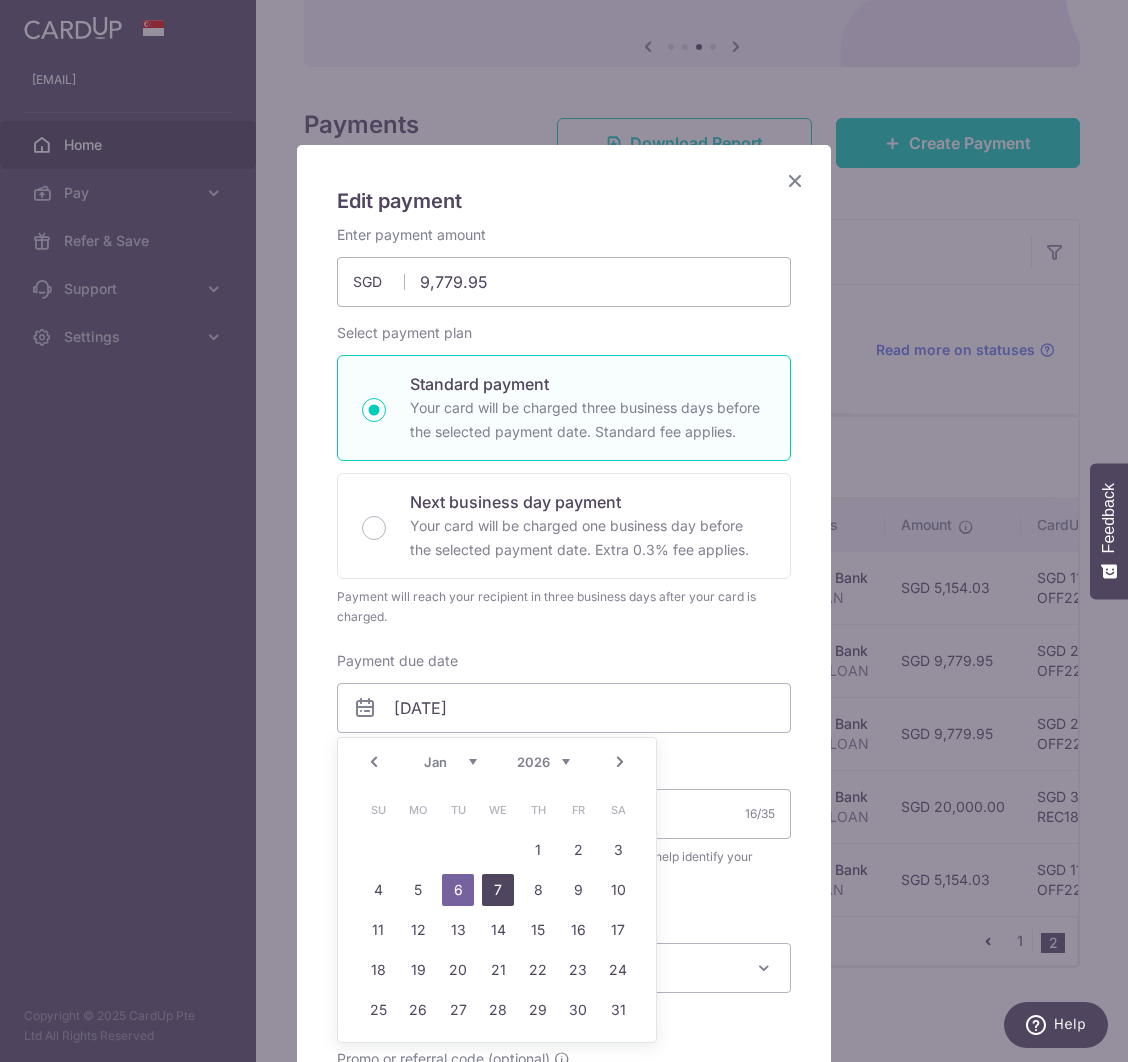 drag, startPoint x: 500, startPoint y: 890, endPoint x: 526, endPoint y: 874, distance: 30.528675 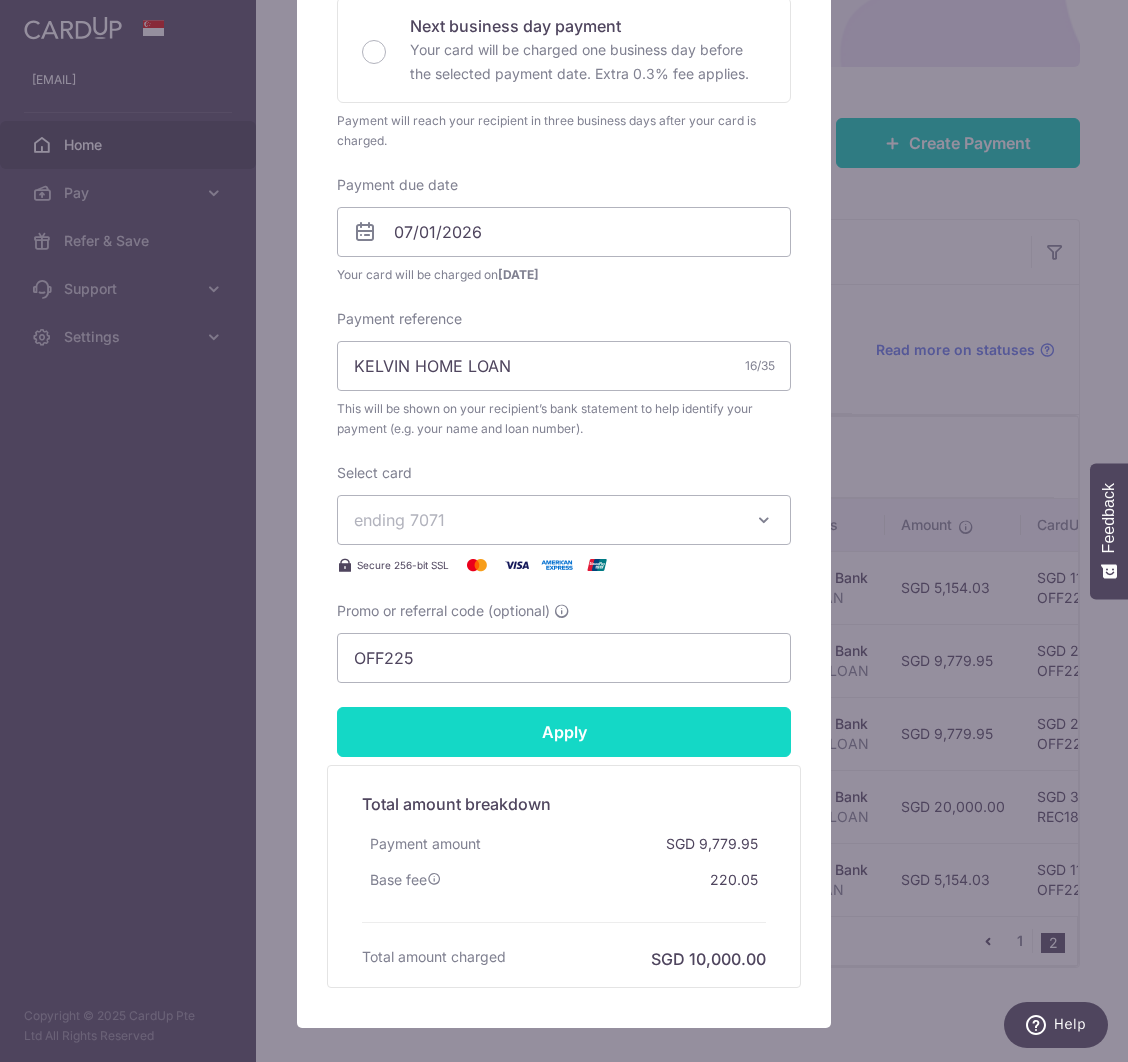click on "Apply" at bounding box center [564, 732] 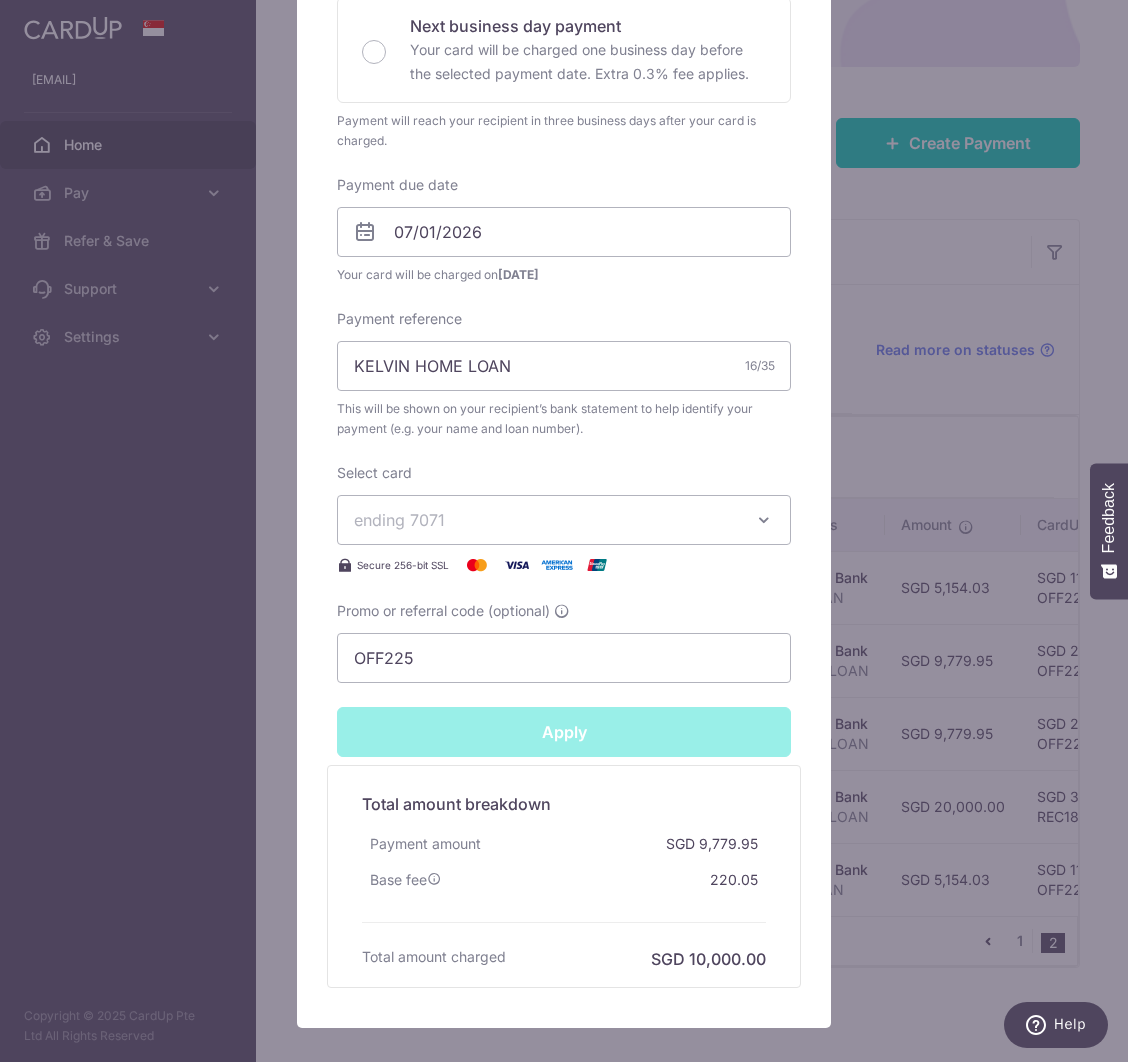 type on "Successfully Applied" 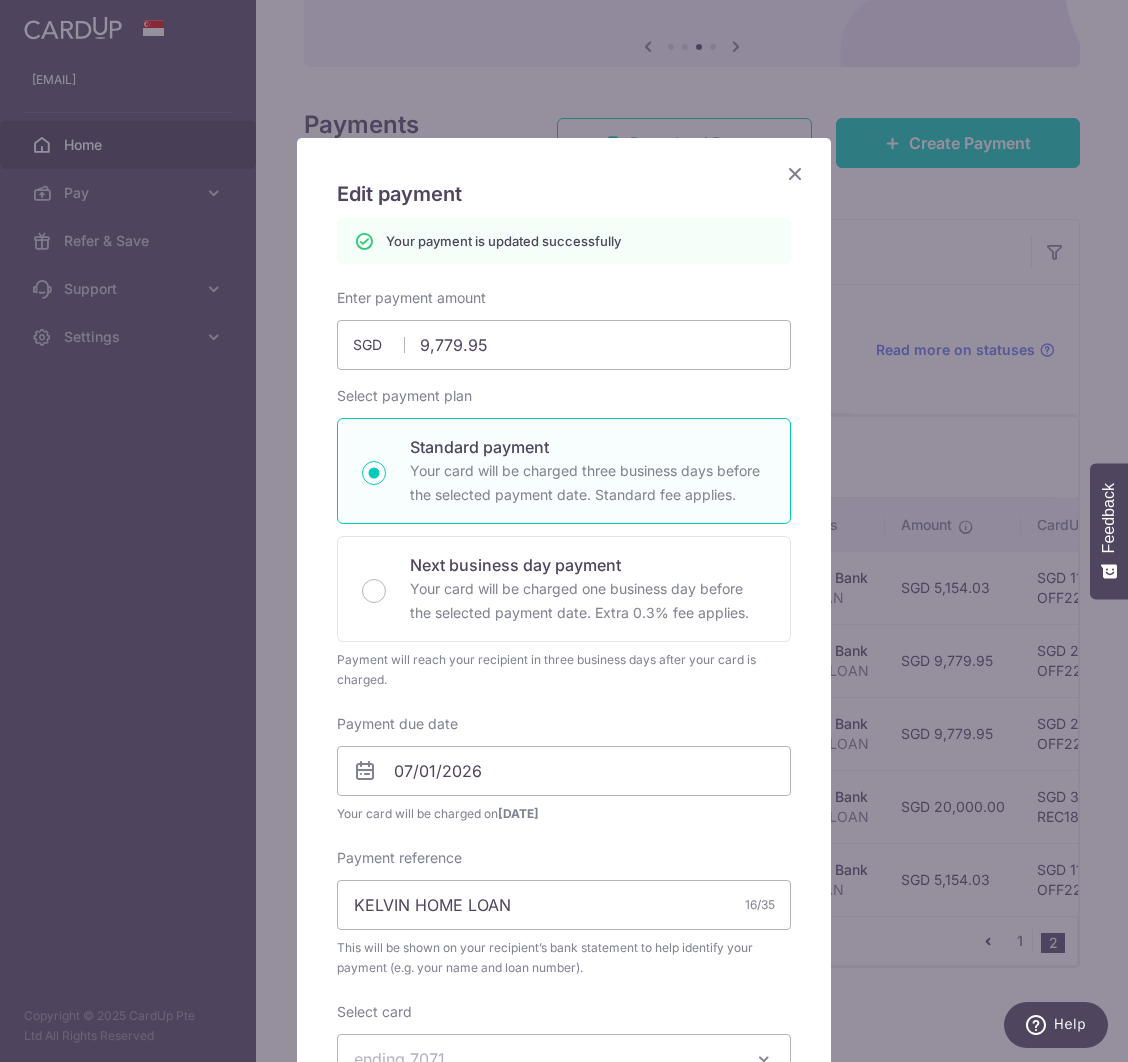 scroll, scrollTop: 0, scrollLeft: 0, axis: both 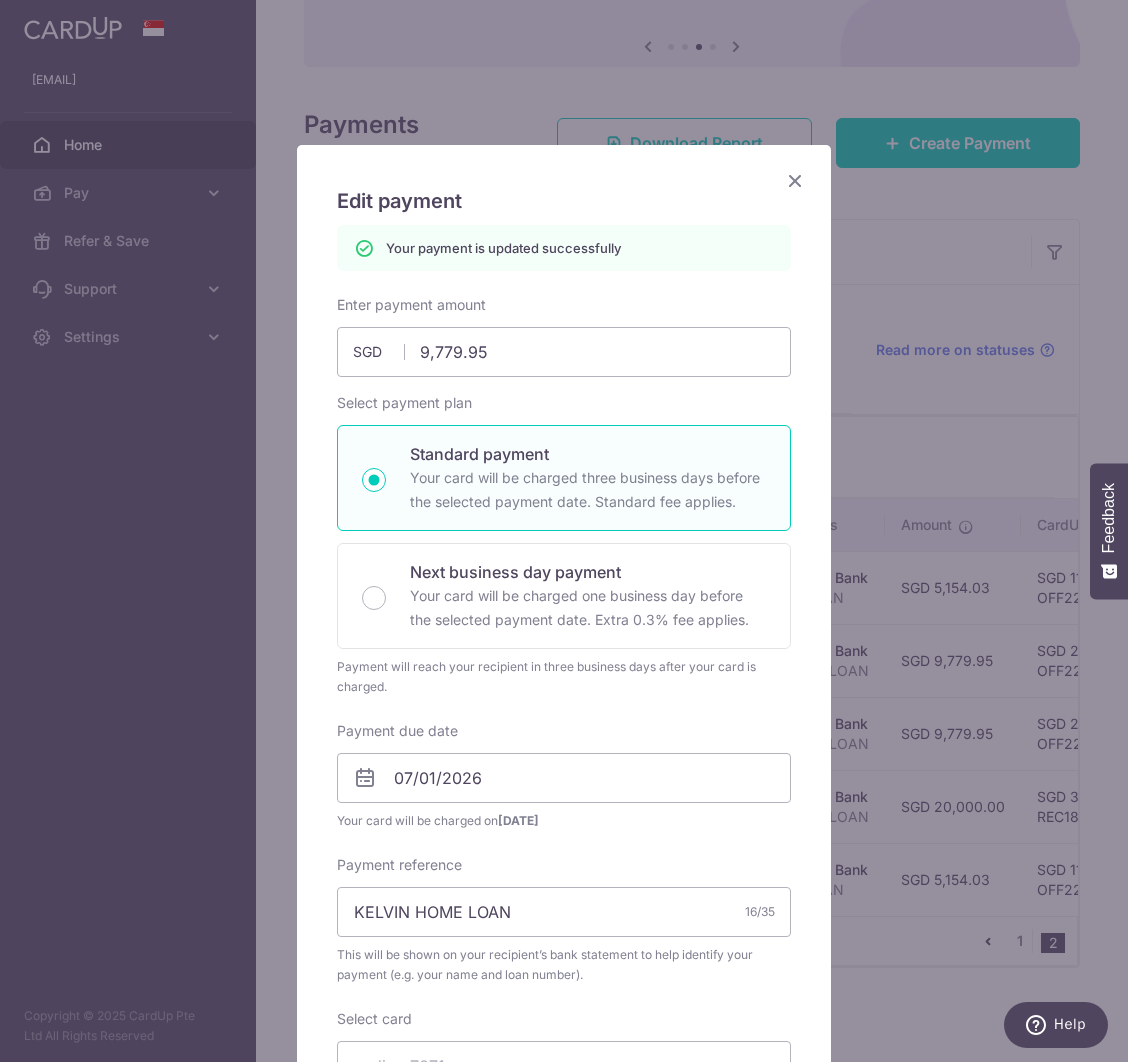 click at bounding box center [795, 180] 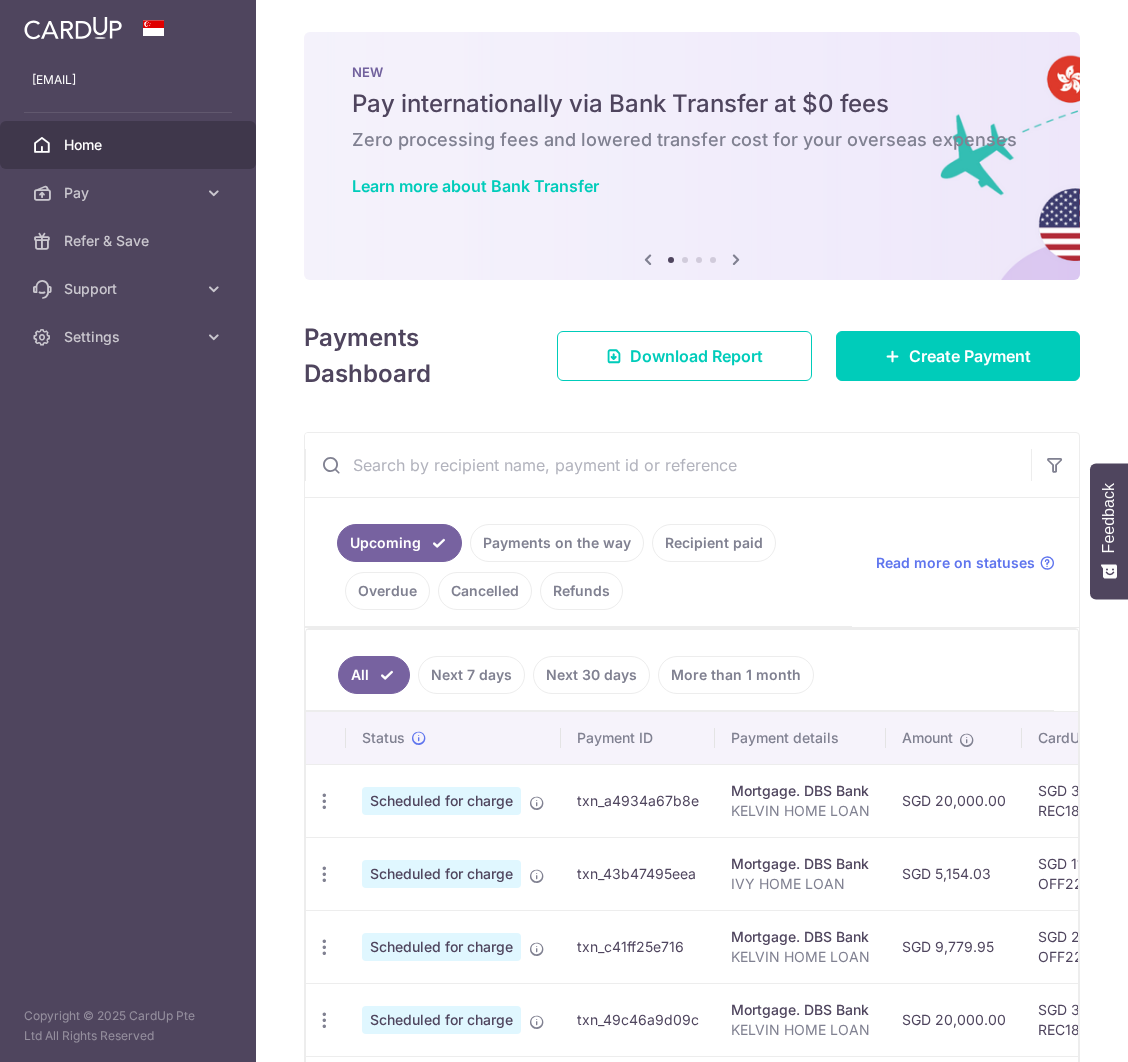 scroll, scrollTop: 0, scrollLeft: 0, axis: both 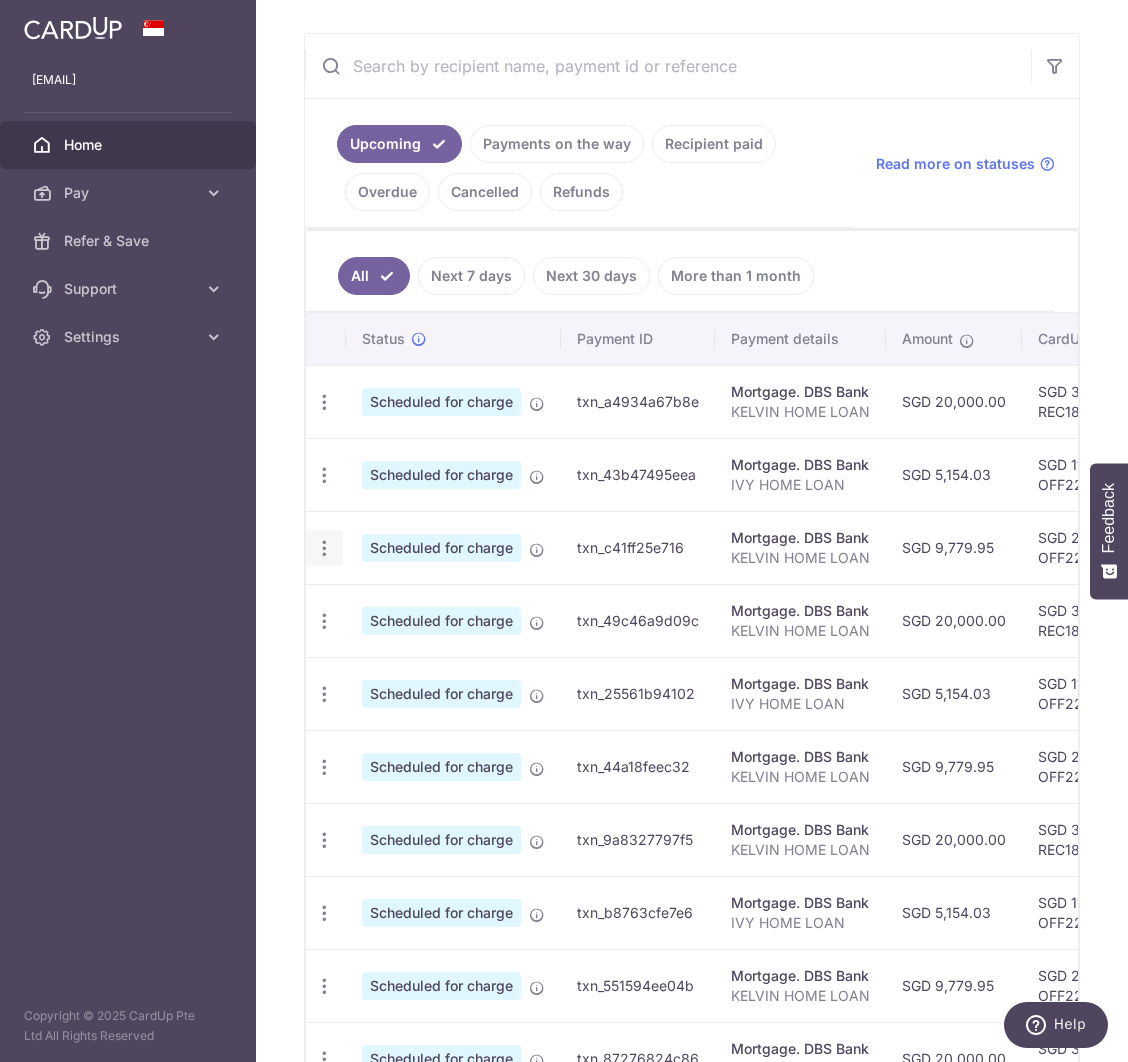 click at bounding box center [324, 402] 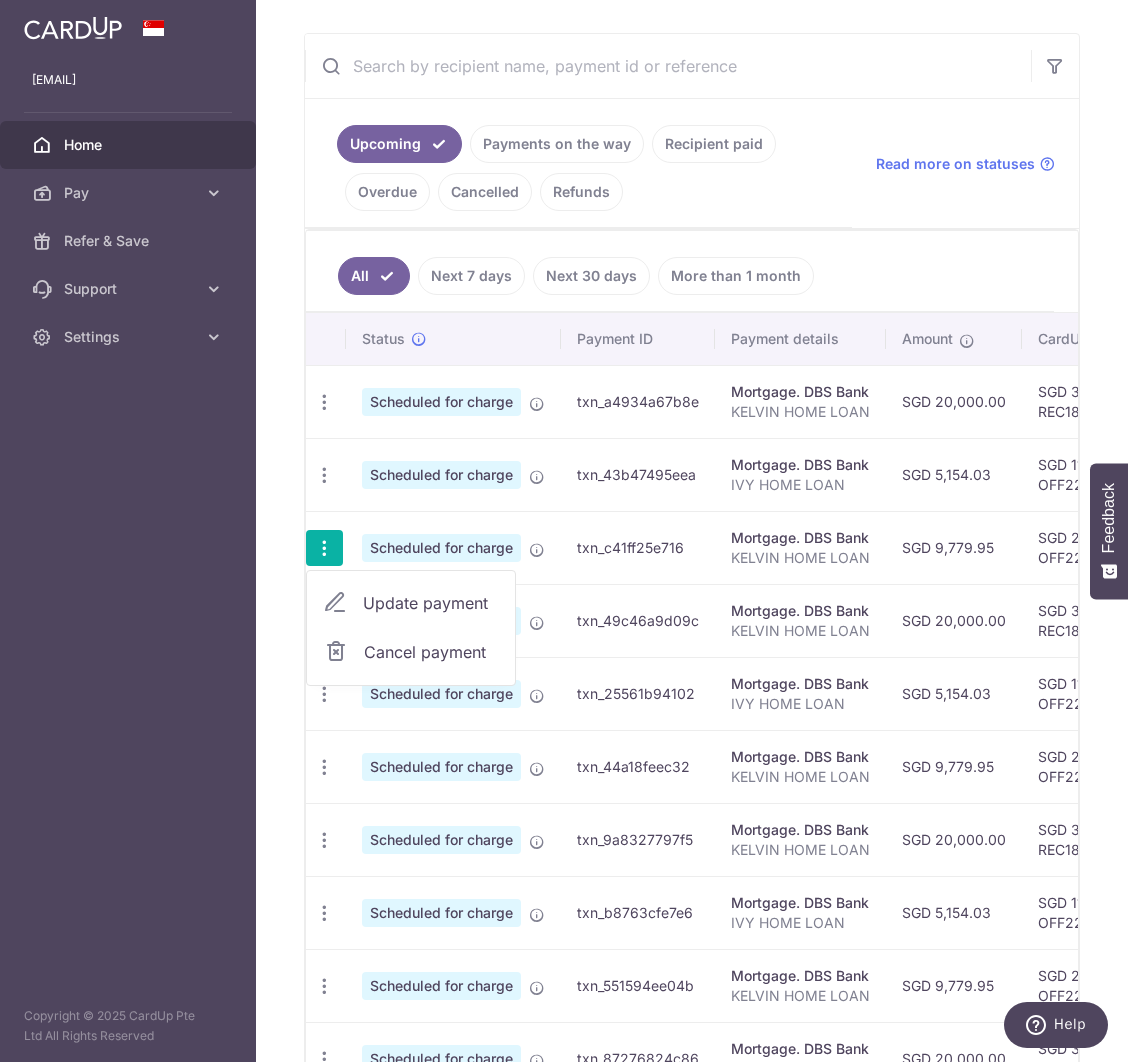 click on "Update payment" at bounding box center (431, 603) 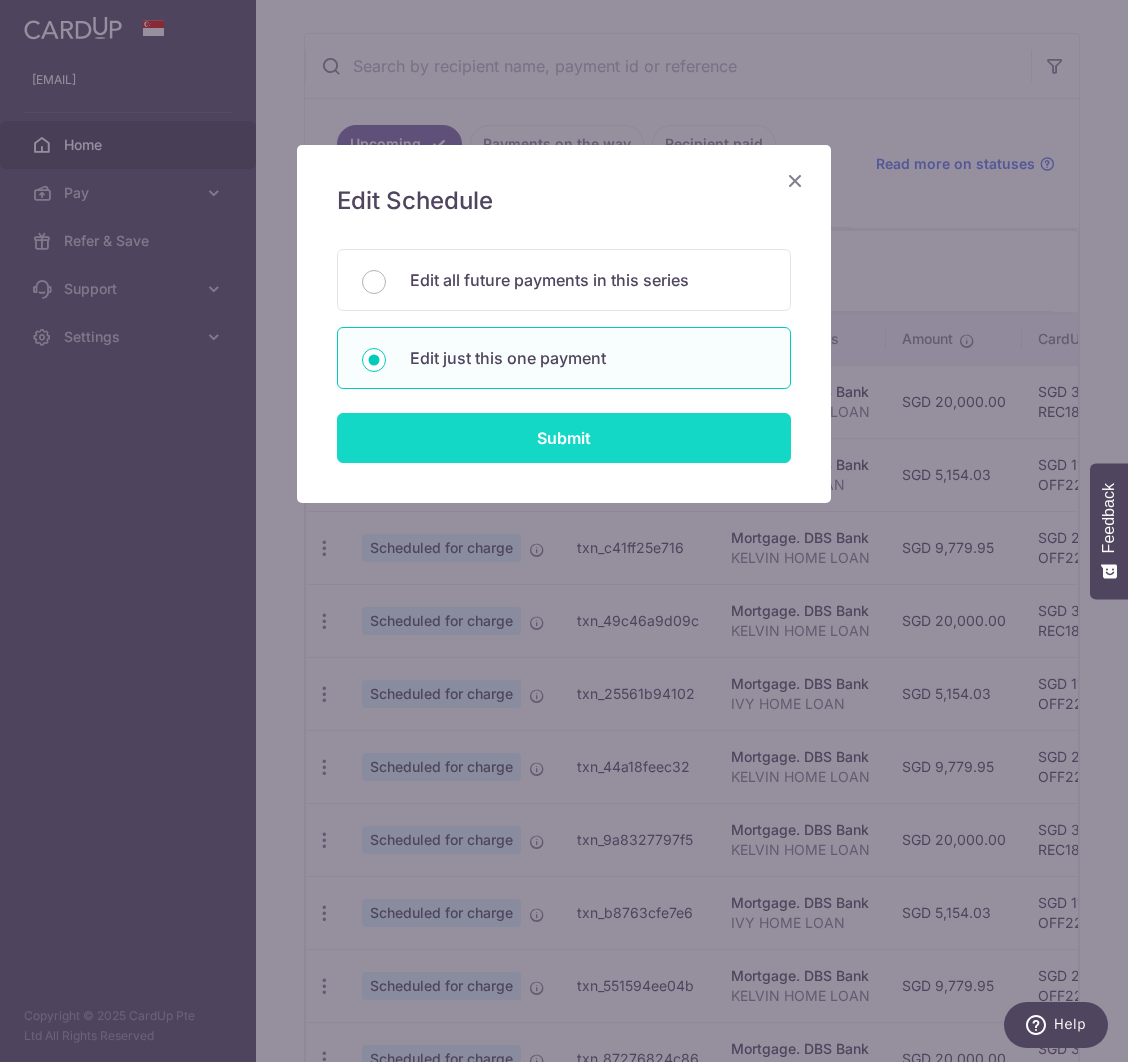 click on "Submit" at bounding box center [564, 438] 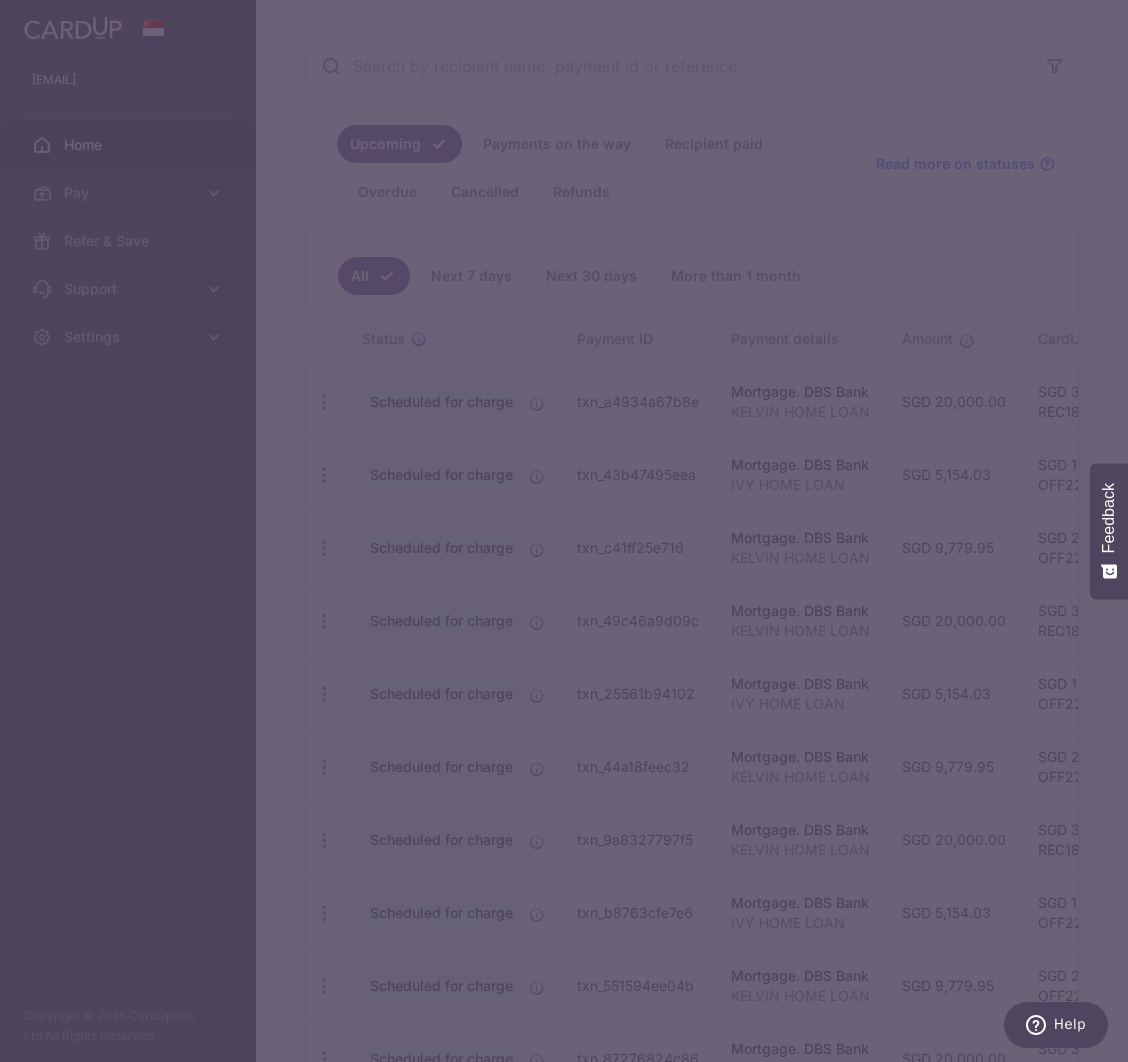 type on "OFF225" 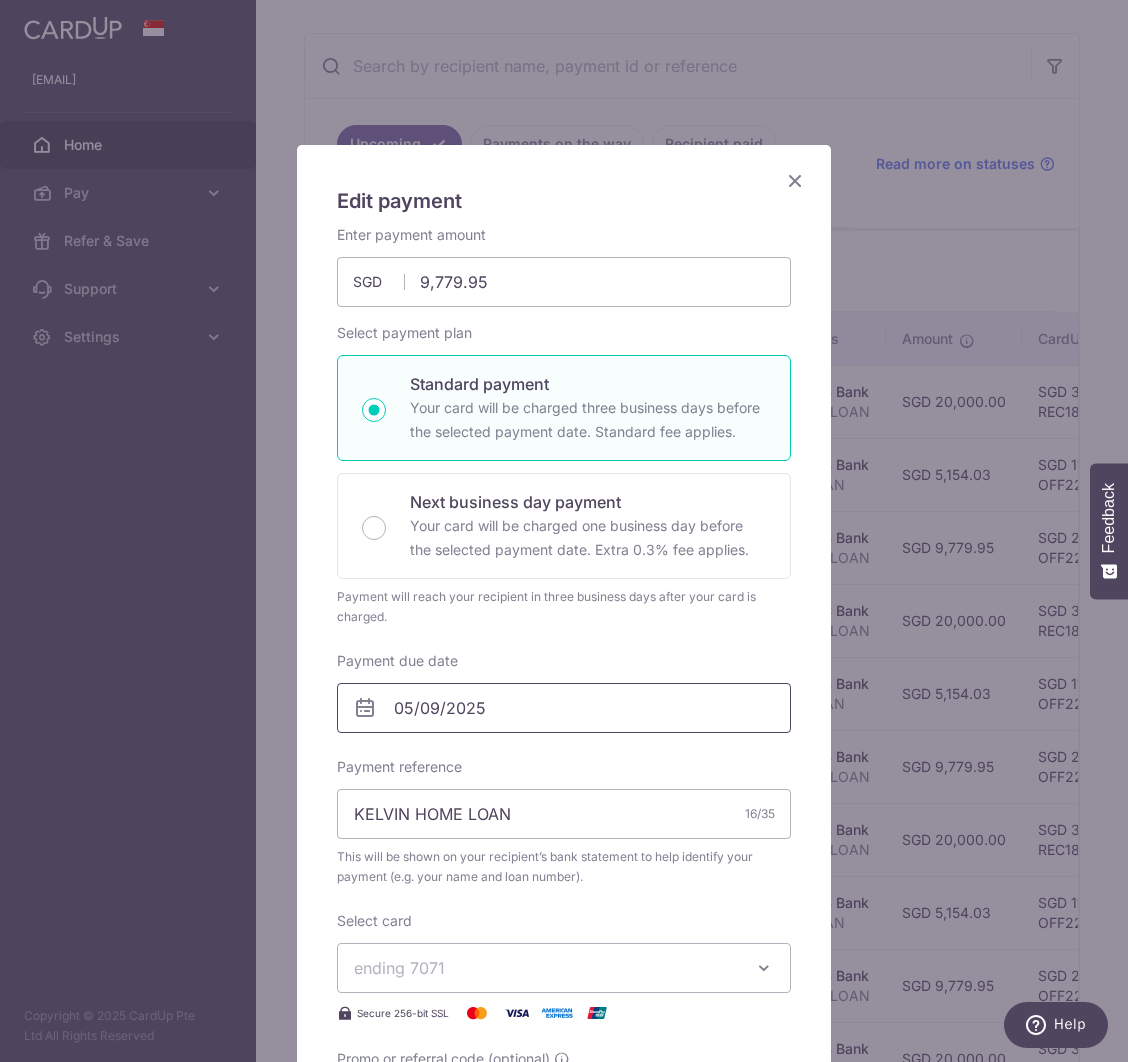 click on "05/09/2025" at bounding box center (564, 708) 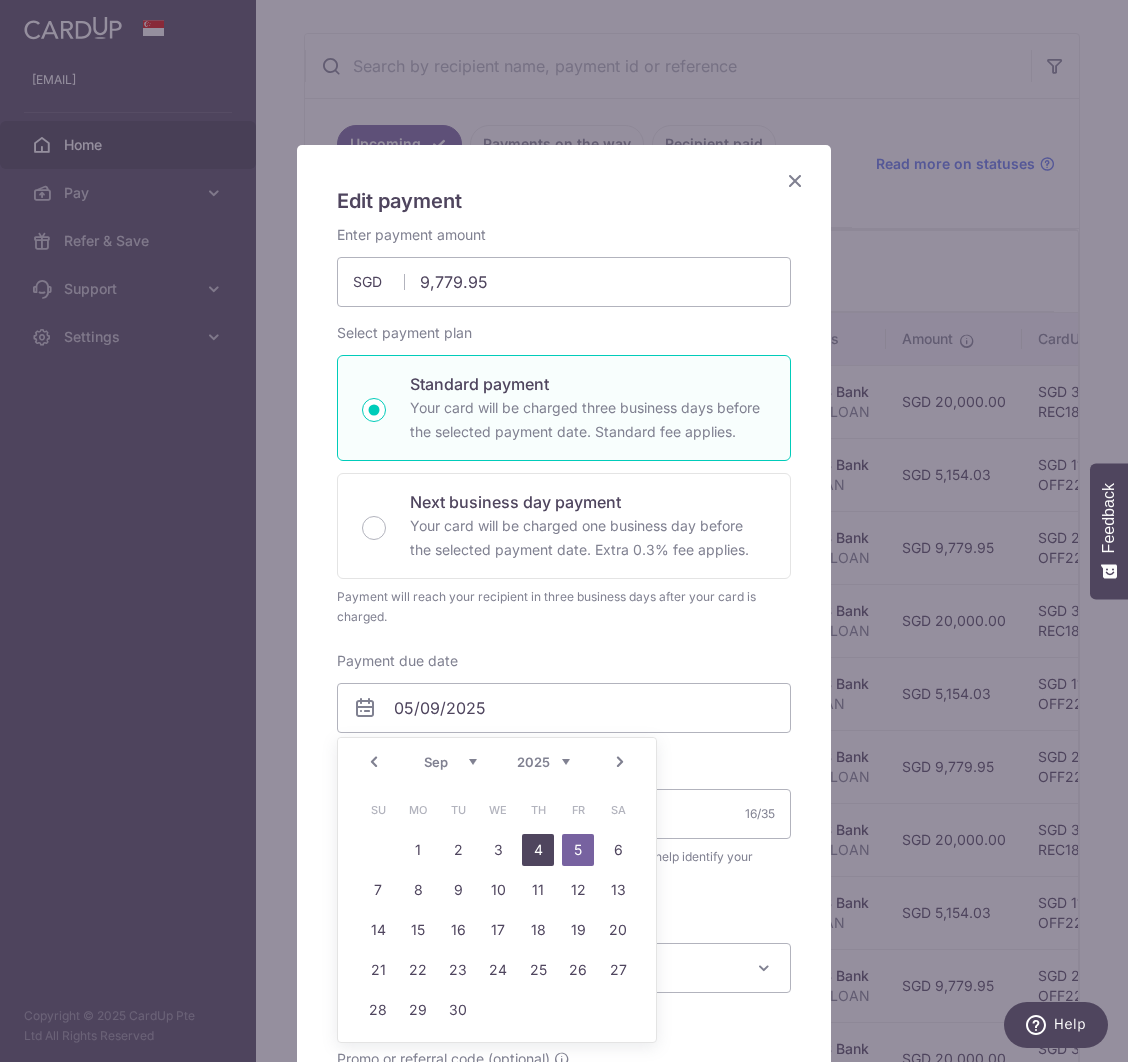 click on "4" at bounding box center [538, 850] 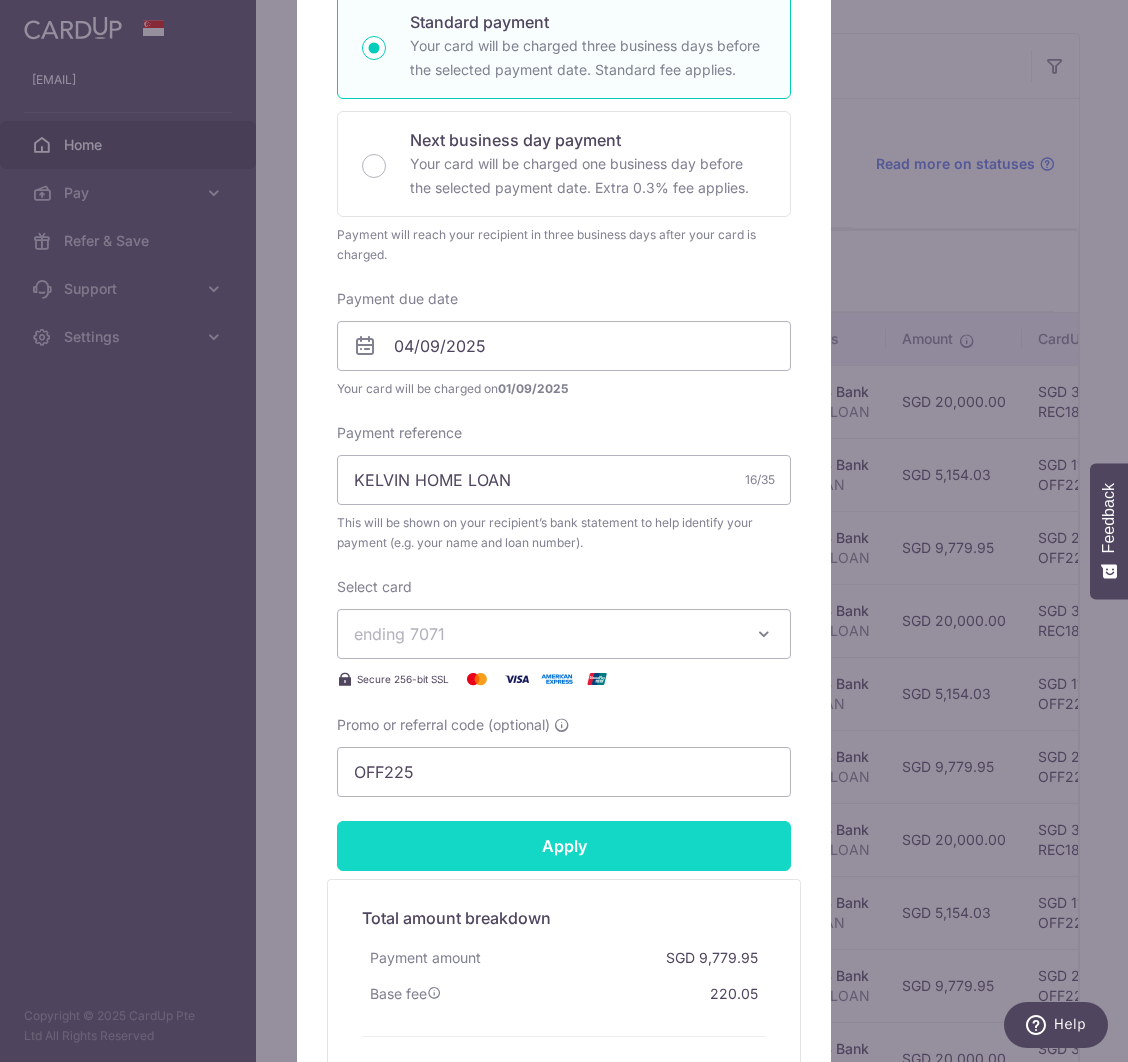 click on "Apply" at bounding box center (564, 846) 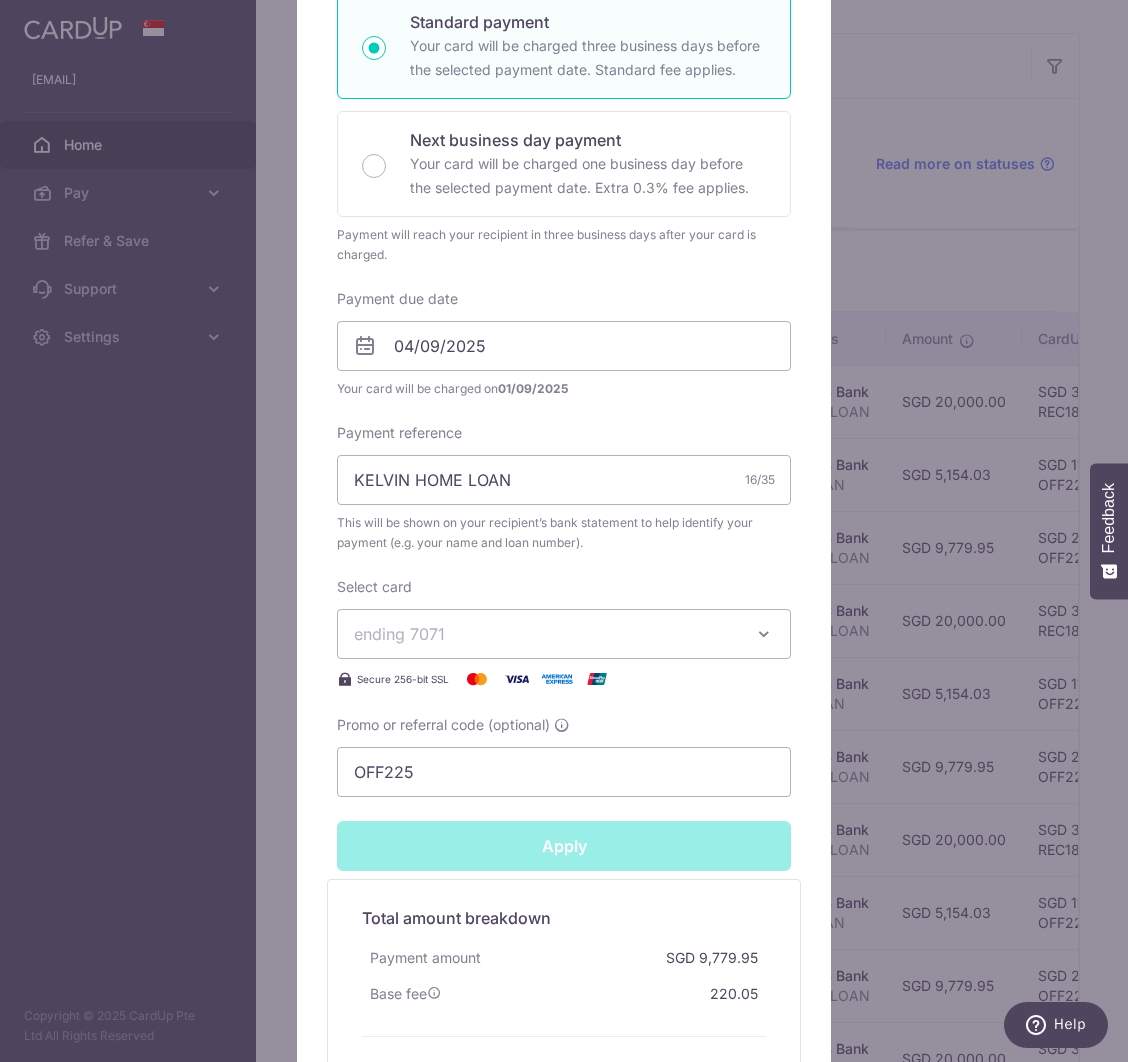 type on "Successfully Applied" 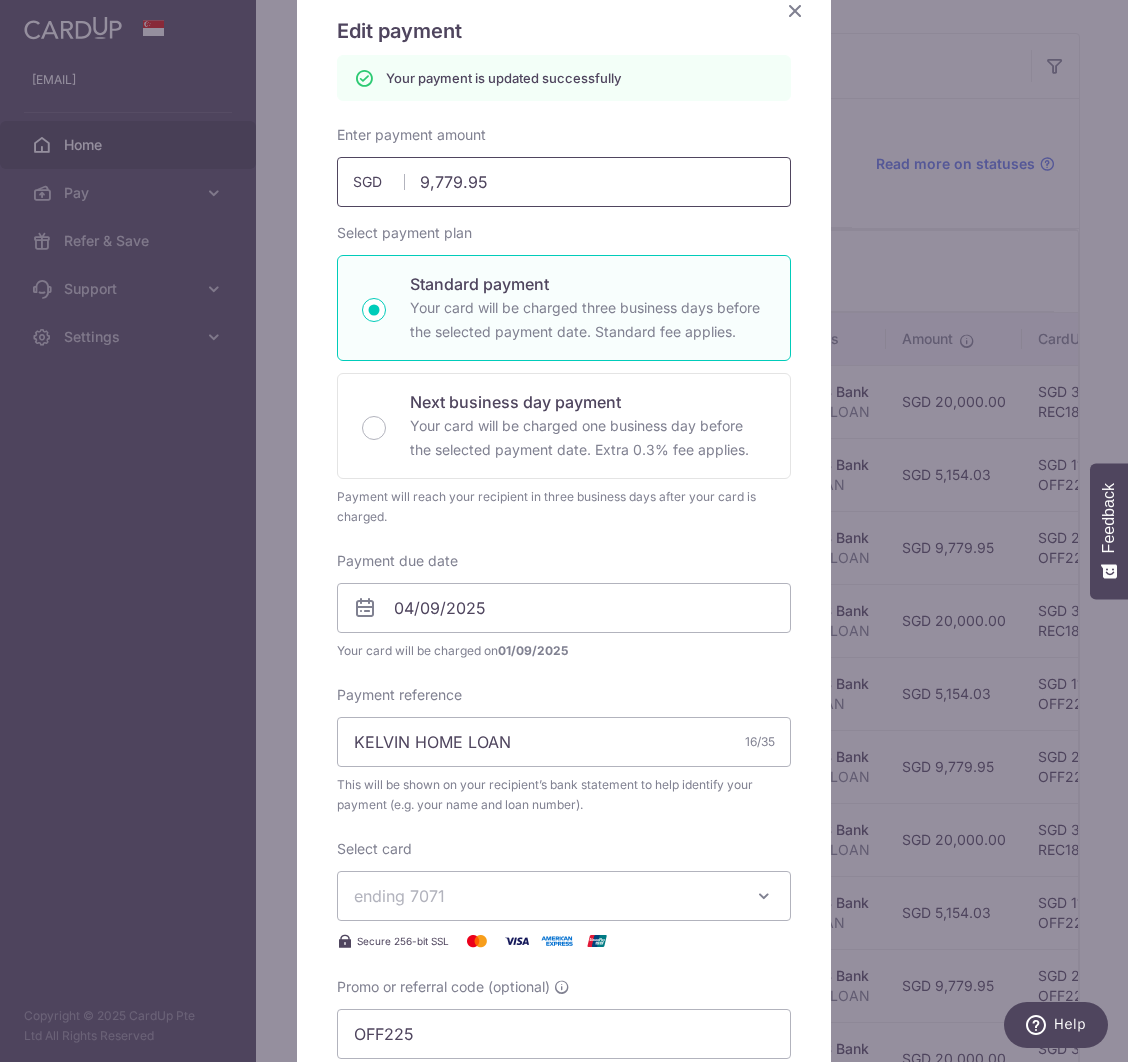 scroll, scrollTop: 0, scrollLeft: 0, axis: both 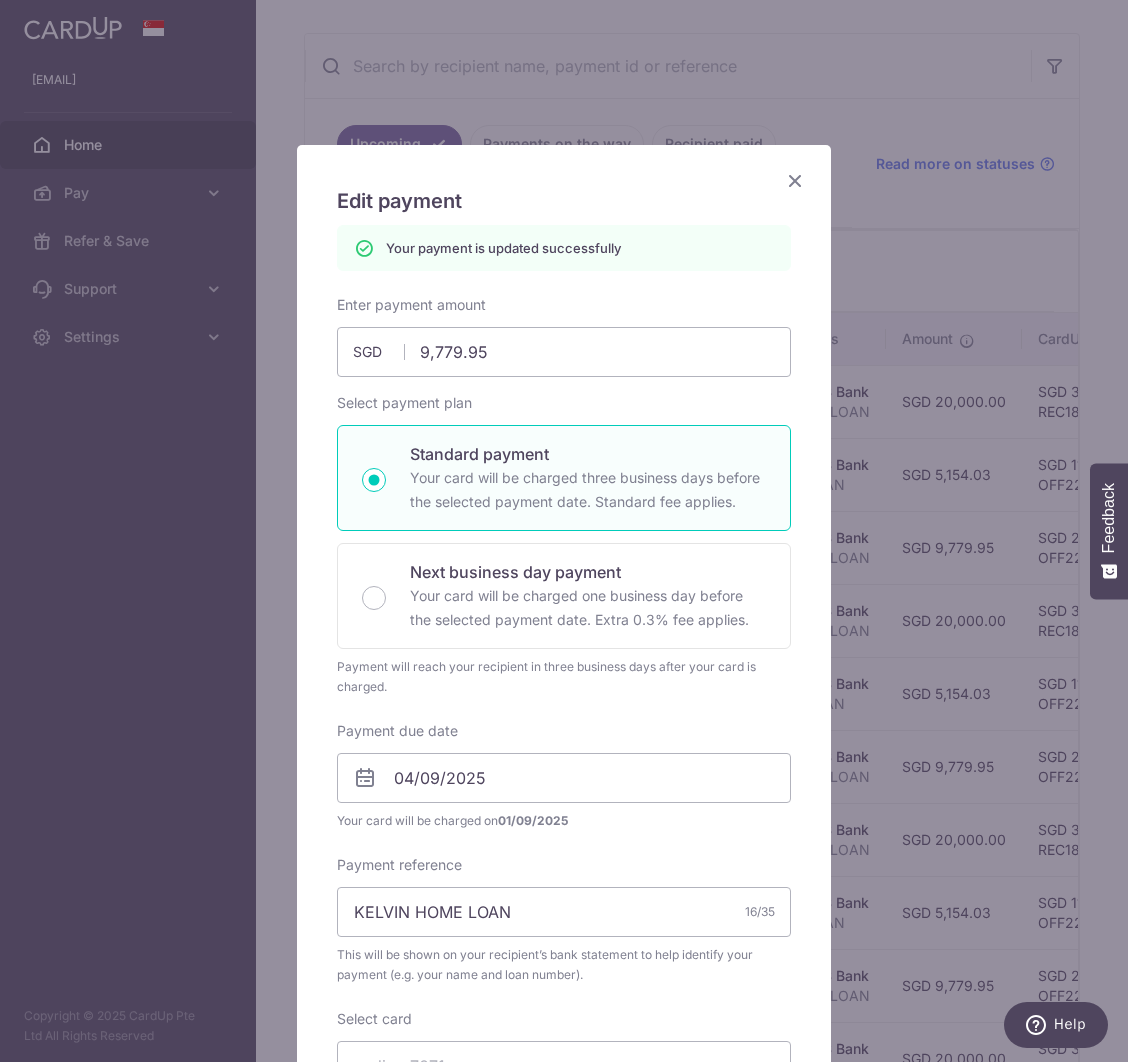 click at bounding box center (795, 180) 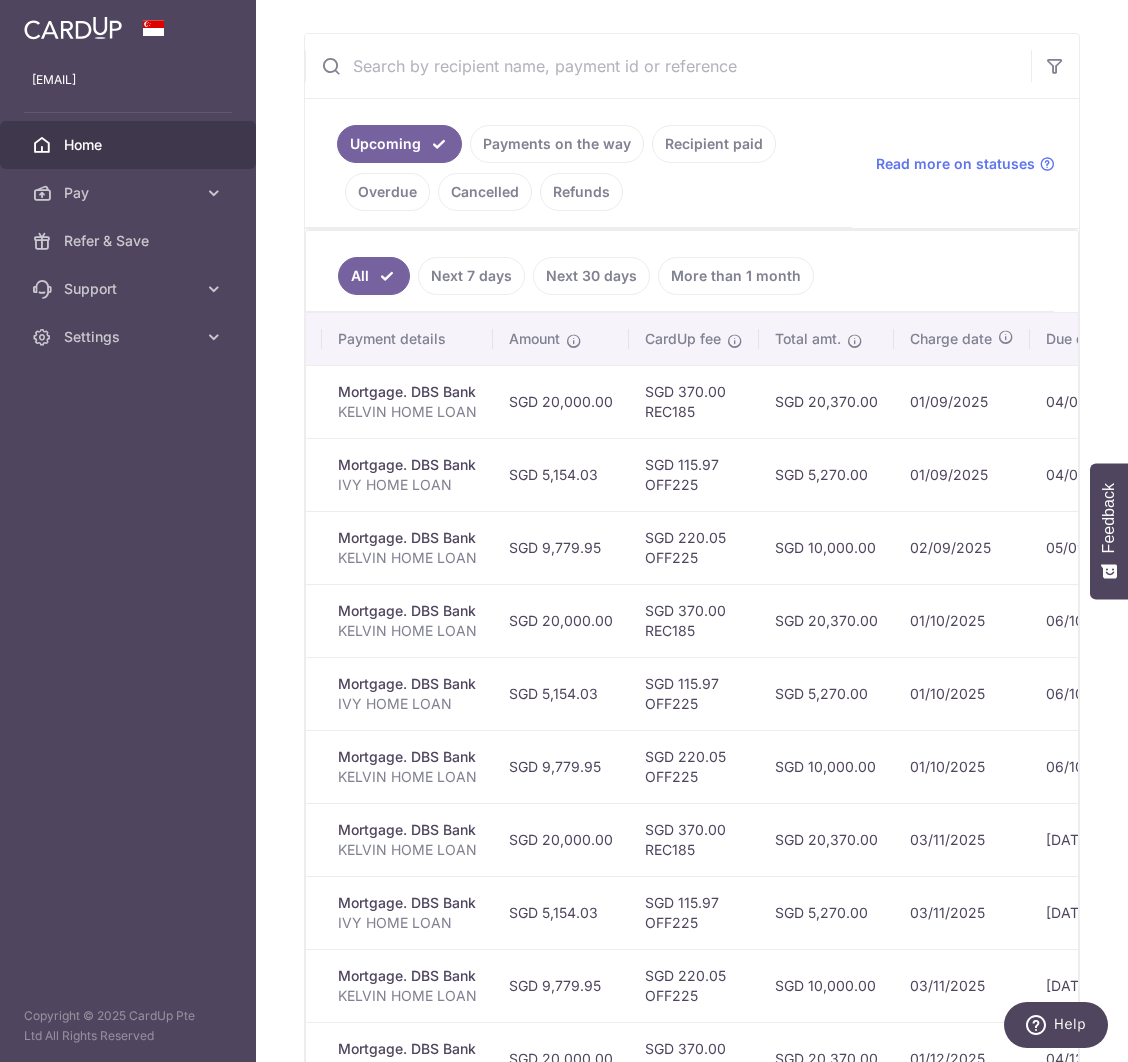 scroll, scrollTop: 0, scrollLeft: 601, axis: horizontal 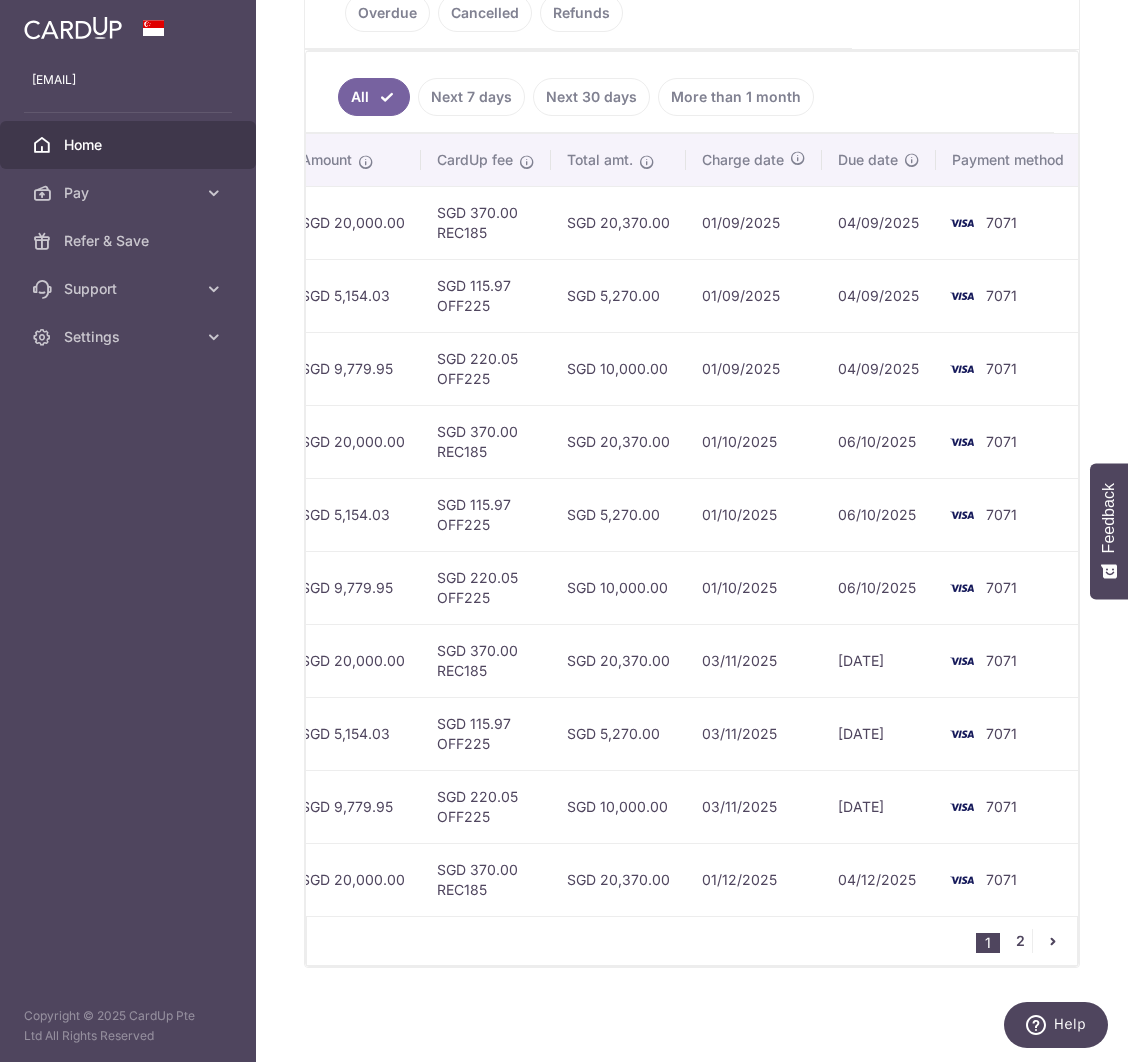 click on "2" at bounding box center (1020, 941) 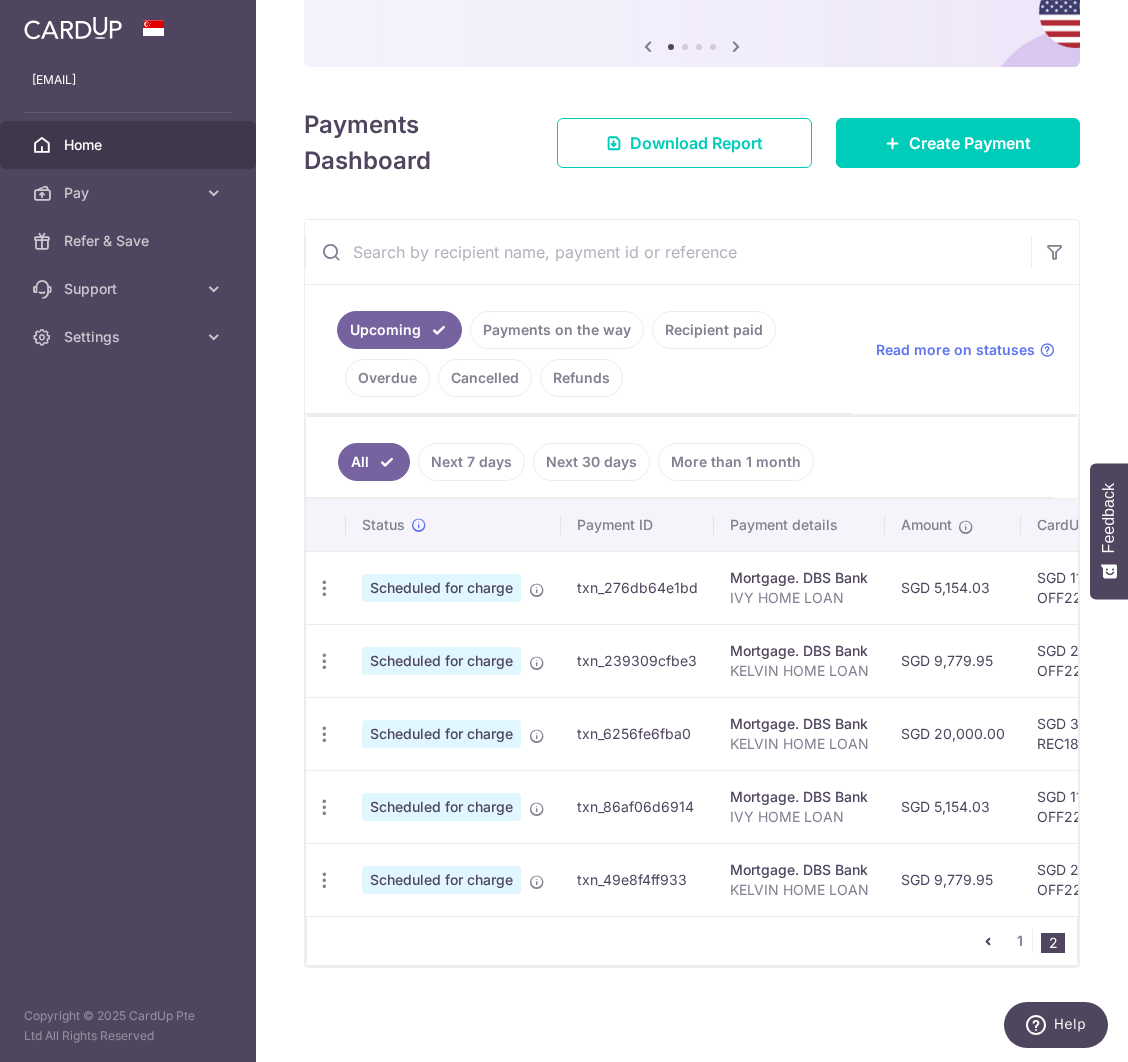 scroll, scrollTop: 212, scrollLeft: 0, axis: vertical 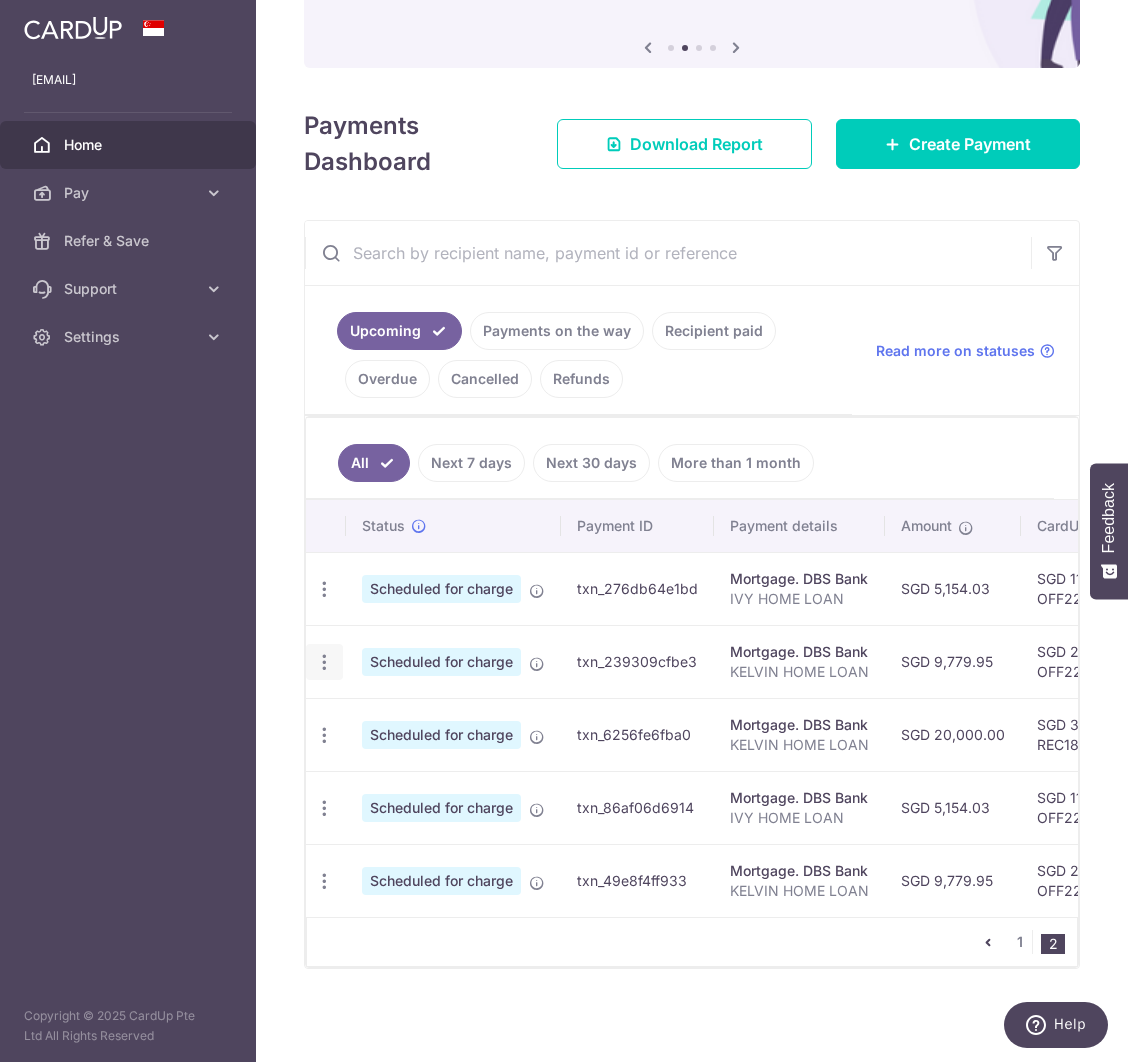 click at bounding box center (324, 589) 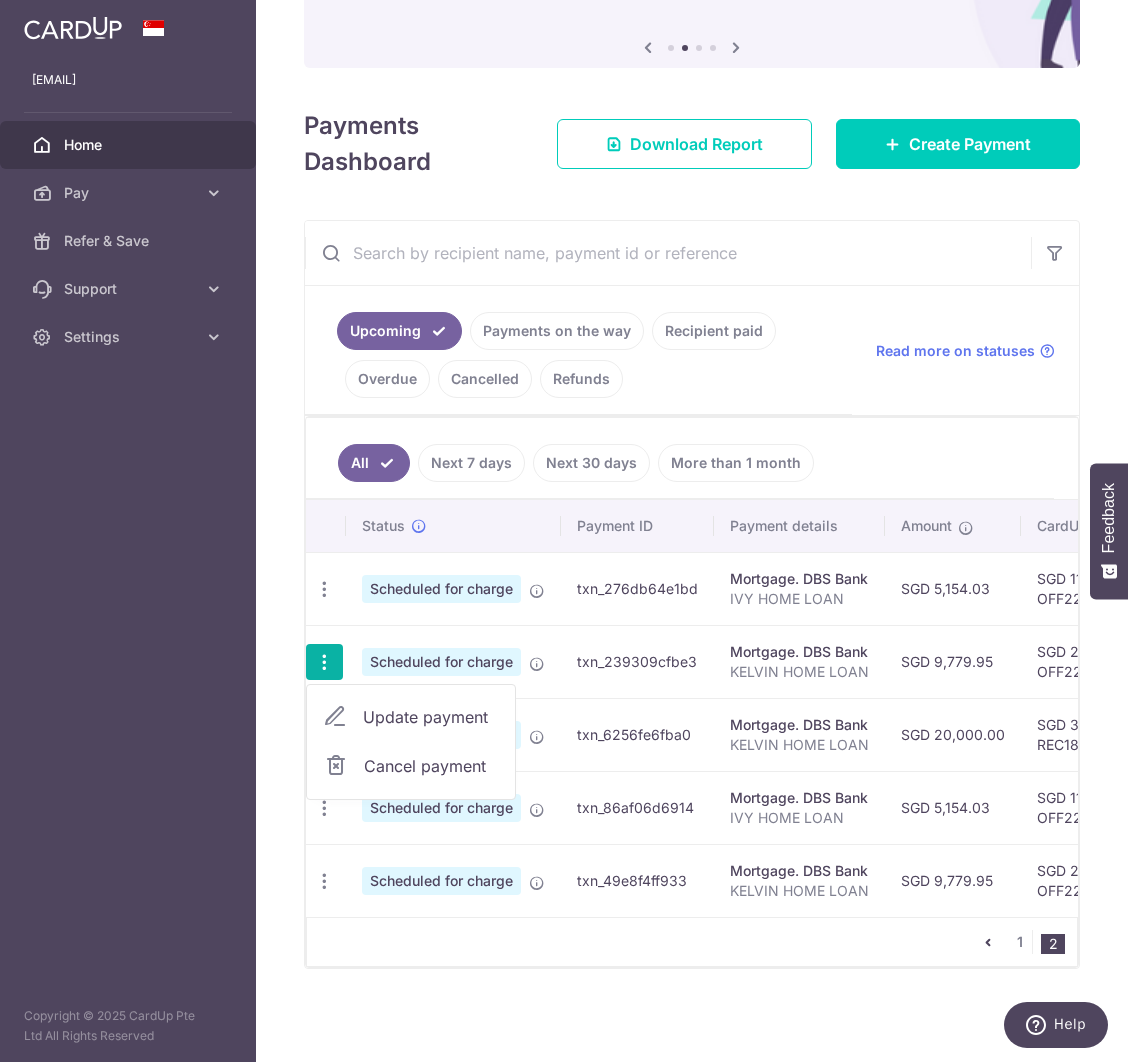 click on "Update payment" at bounding box center [431, 717] 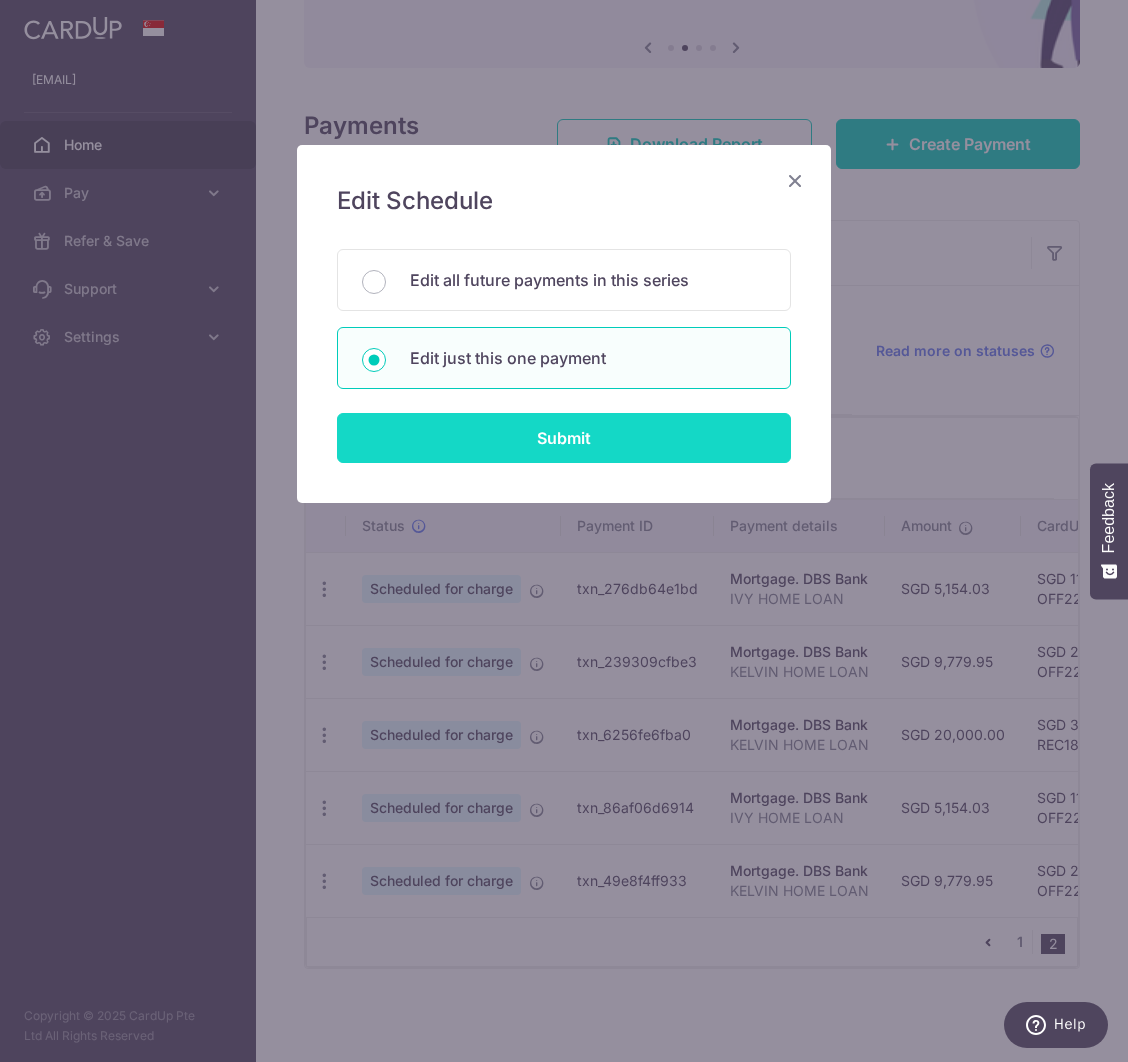 click on "Submit" at bounding box center [564, 438] 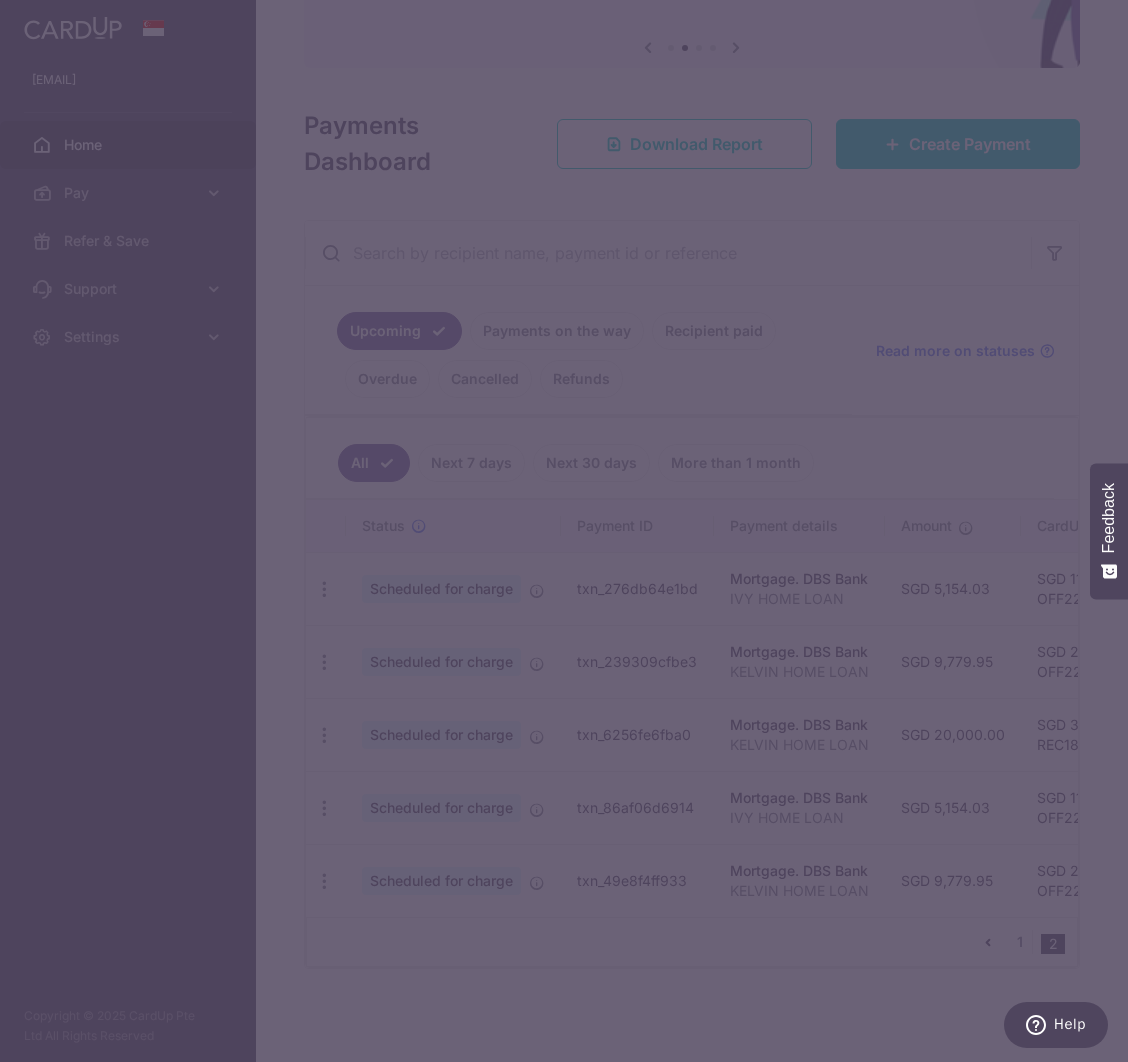type on "OFF225" 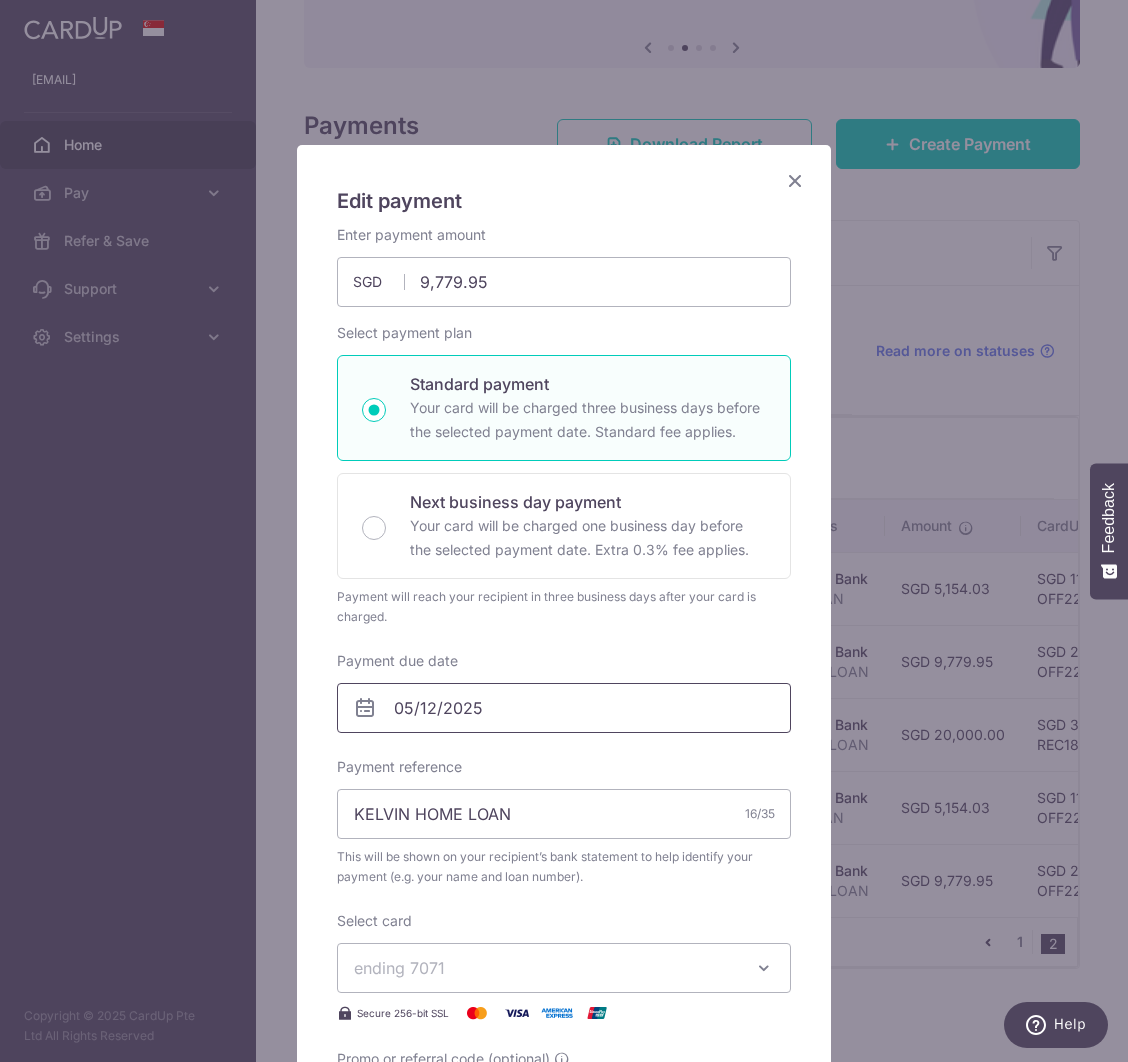 click on "05/12/2025" at bounding box center [564, 708] 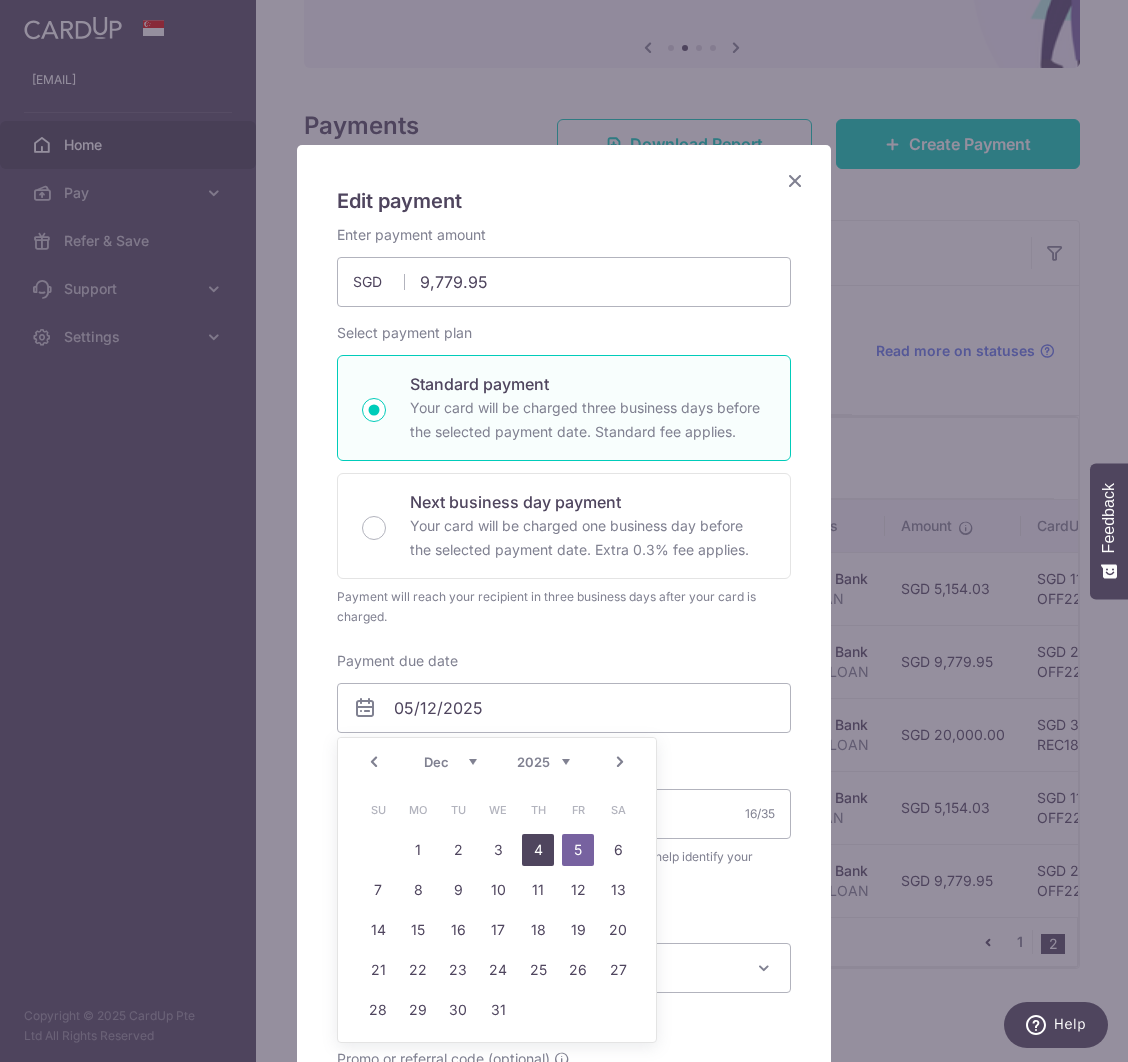 click on "4" at bounding box center [538, 850] 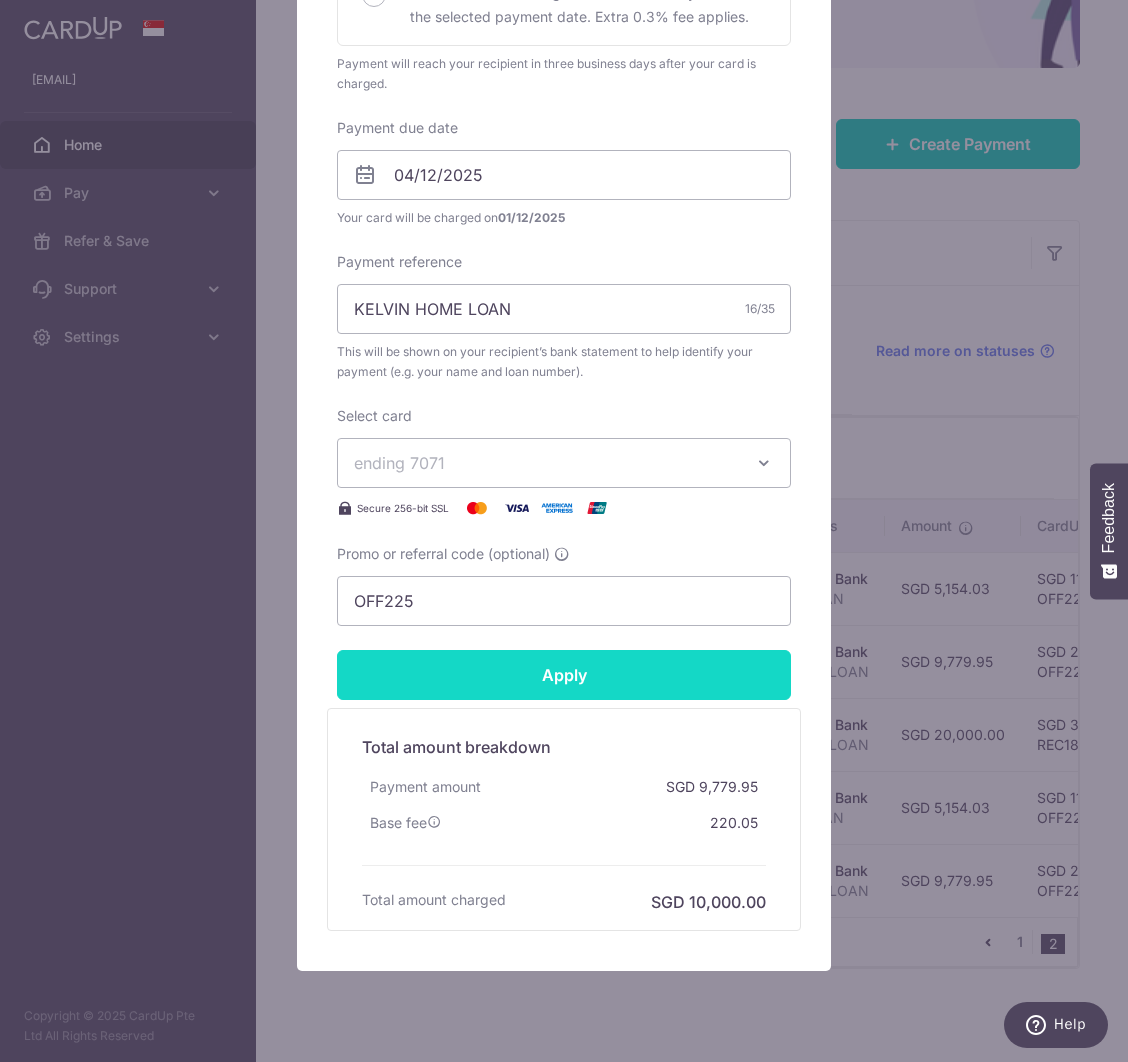 click on "Apply" at bounding box center [564, 675] 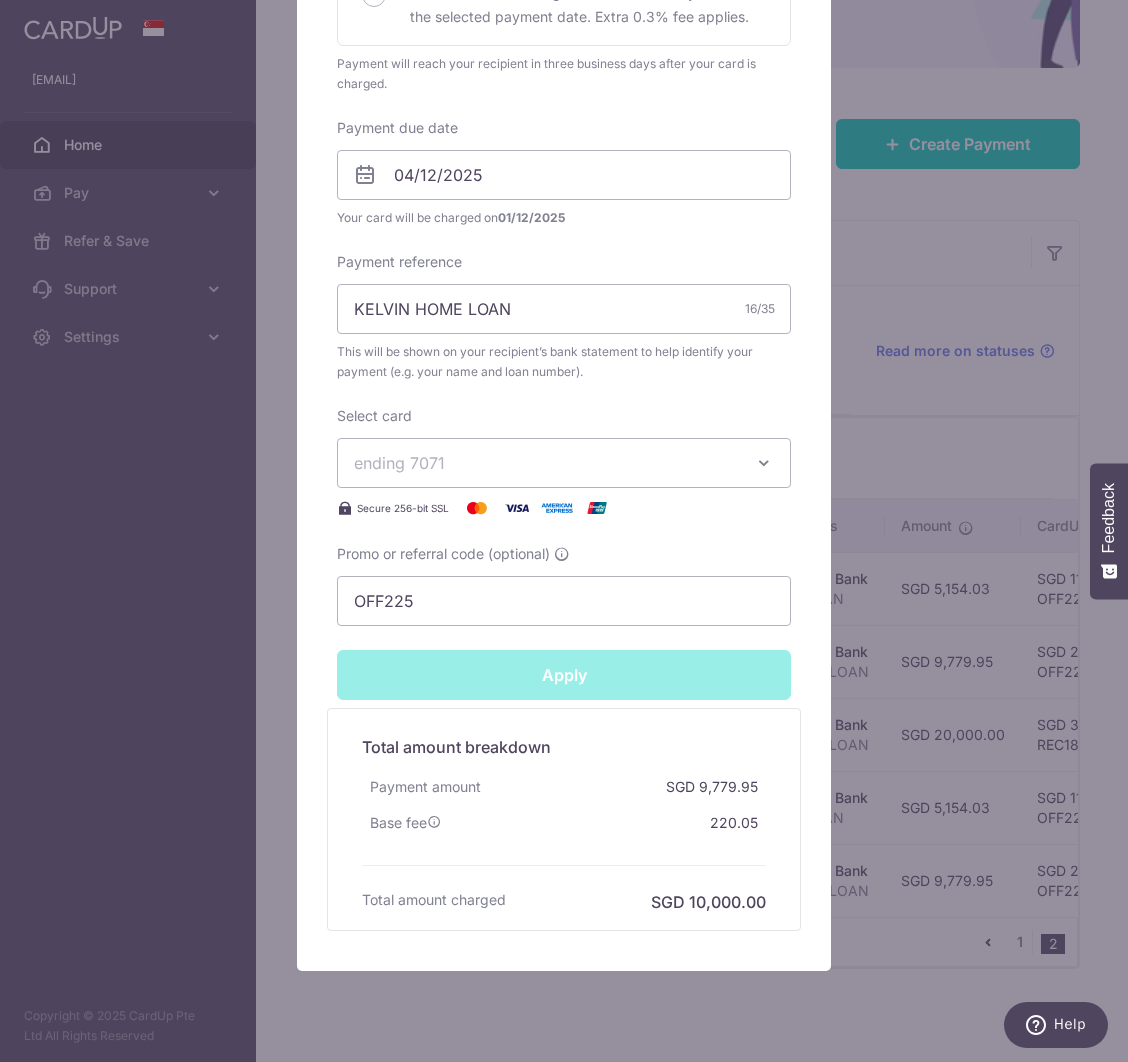 type on "Successfully Applied" 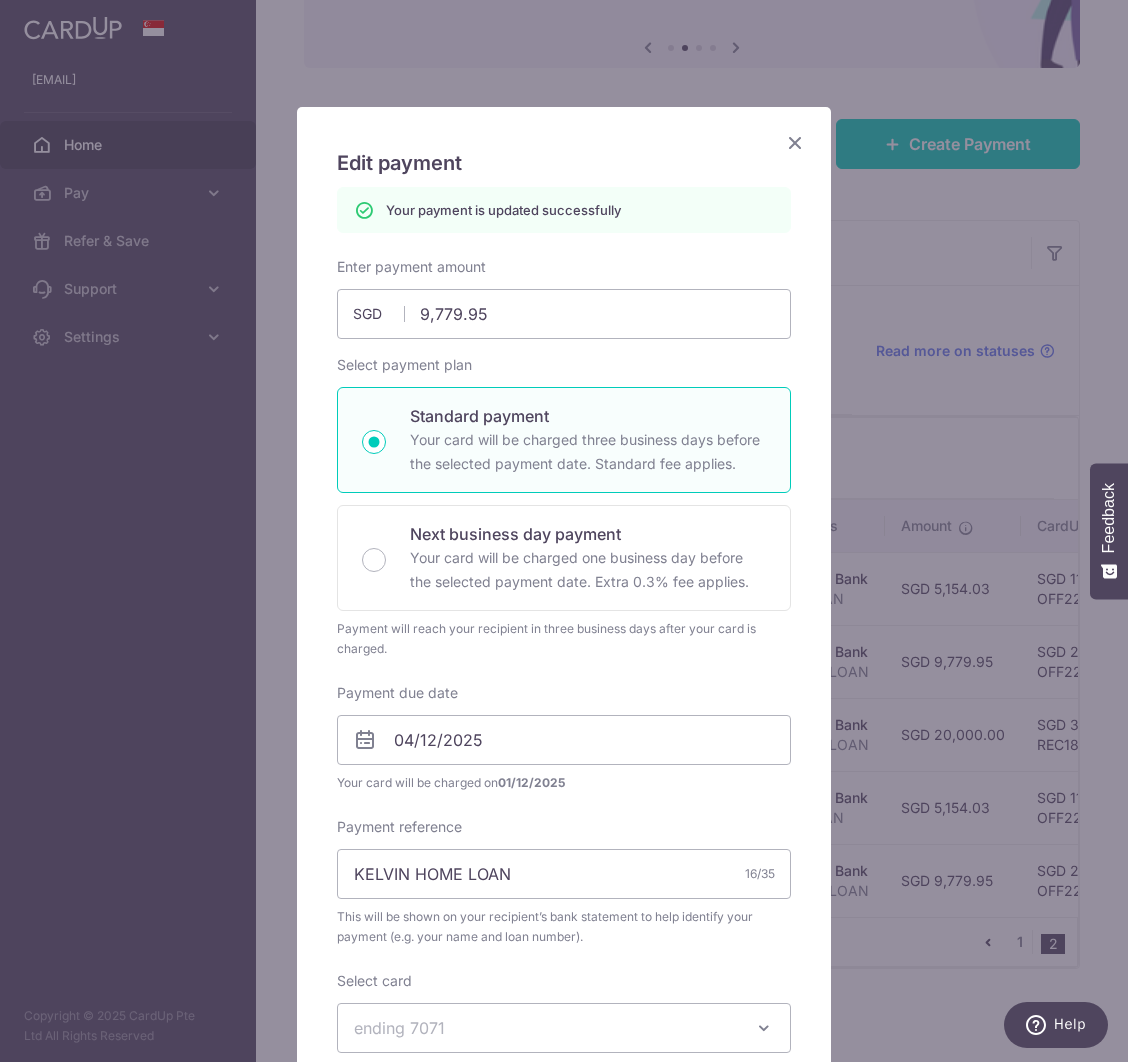 scroll, scrollTop: 0, scrollLeft: 0, axis: both 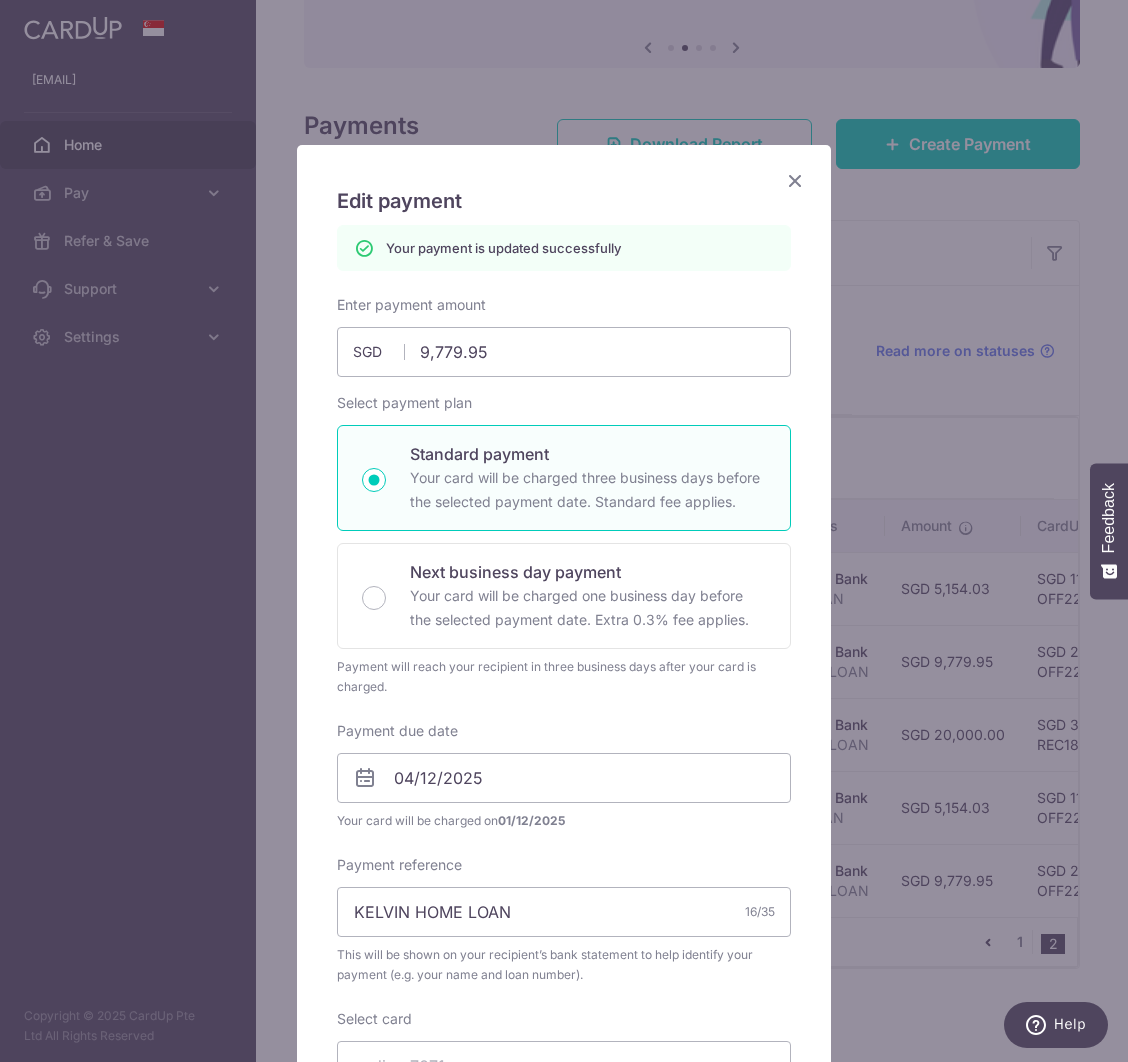 drag, startPoint x: 789, startPoint y: 187, endPoint x: 797, endPoint y: 216, distance: 30.083218 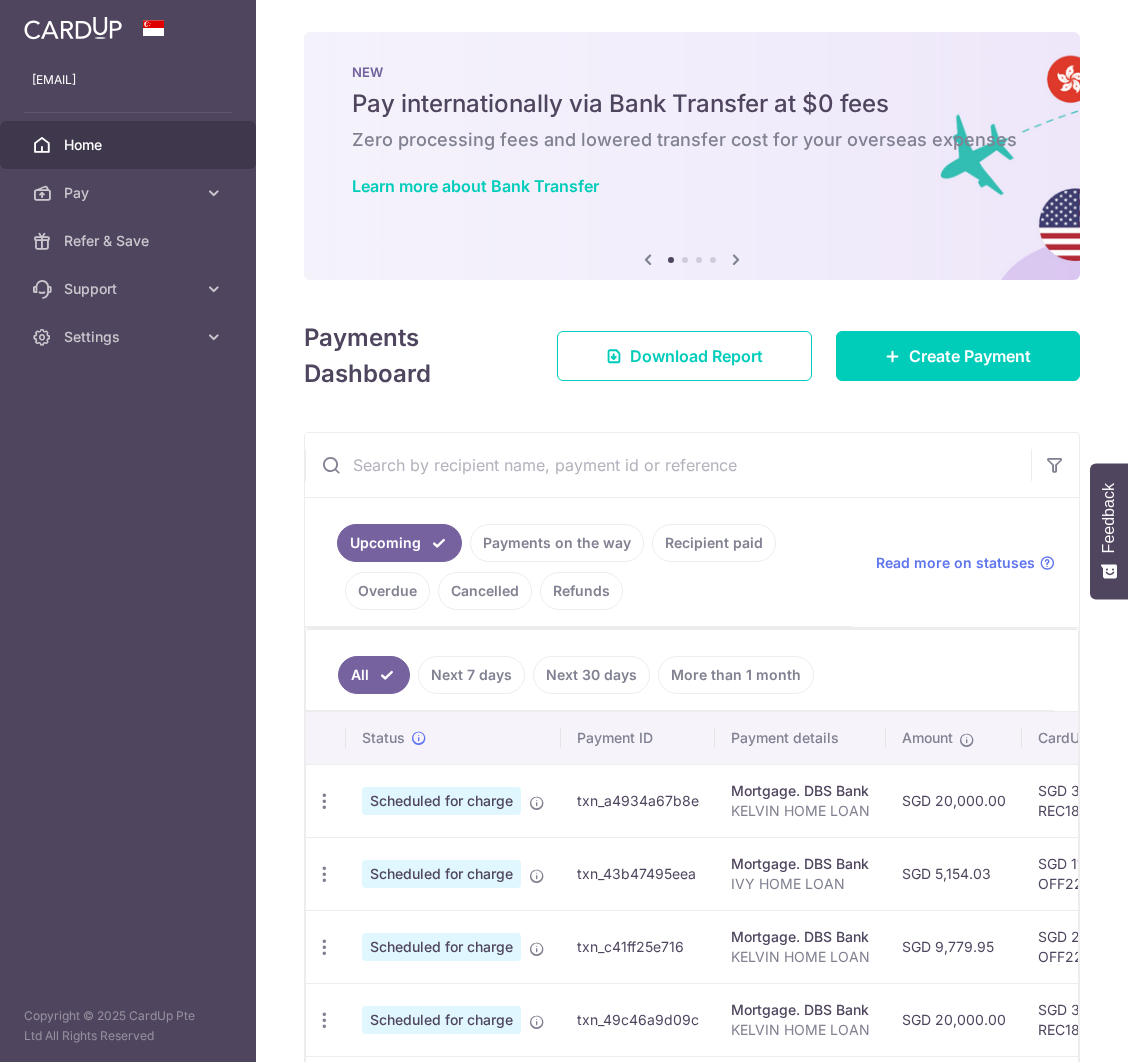 scroll, scrollTop: 0, scrollLeft: 0, axis: both 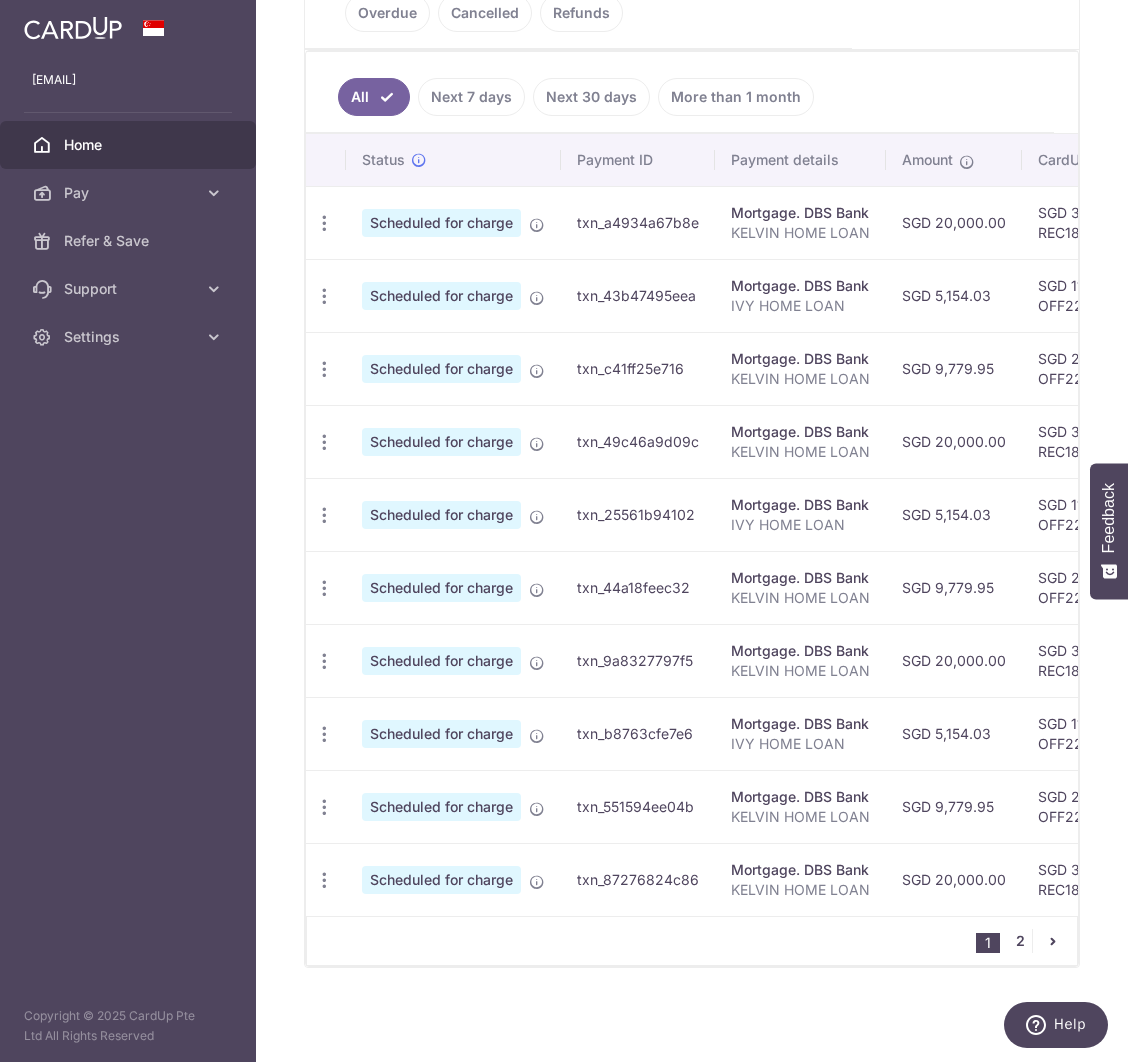 click on "2" at bounding box center (1020, 941) 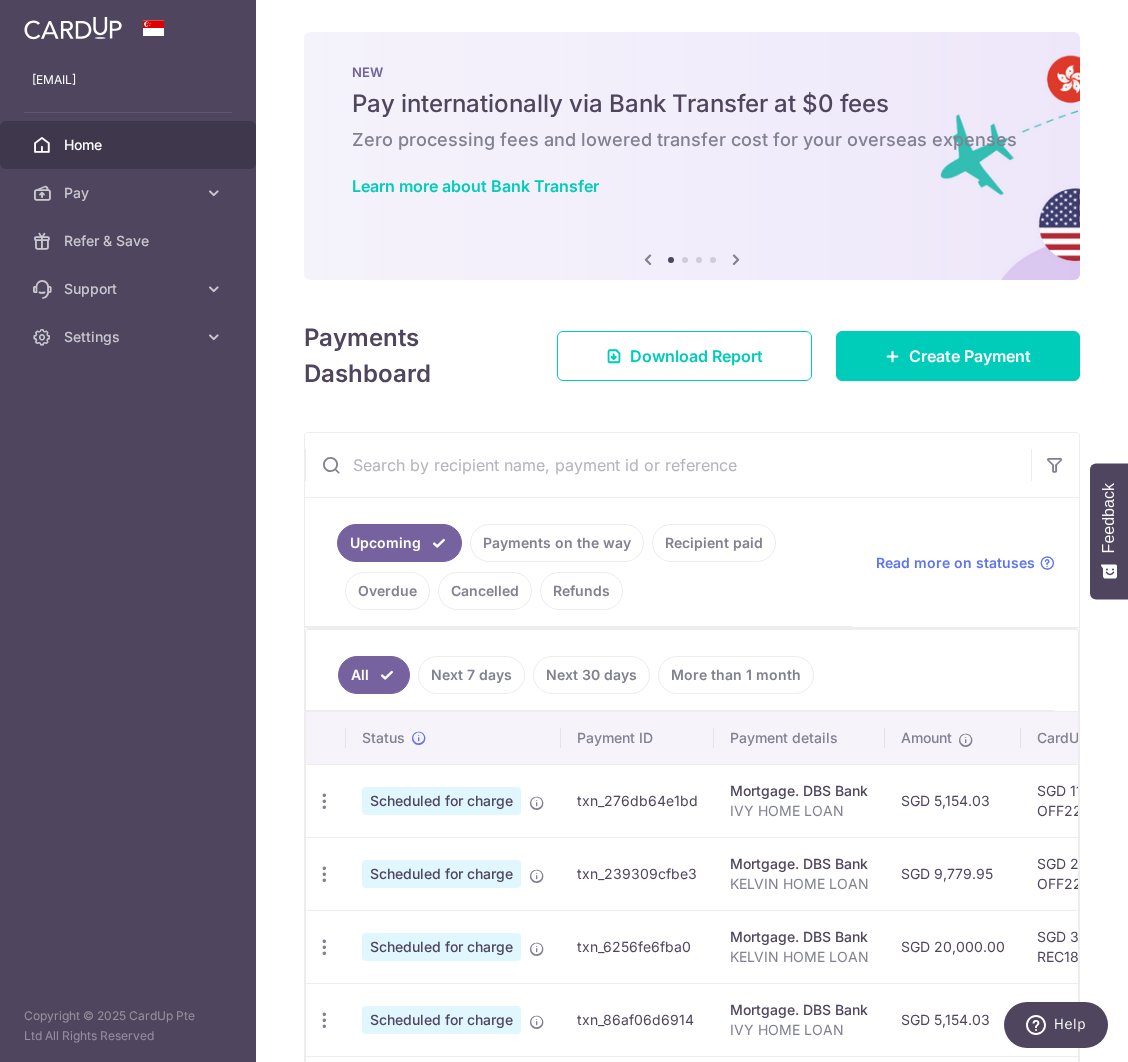 scroll, scrollTop: 213, scrollLeft: 0, axis: vertical 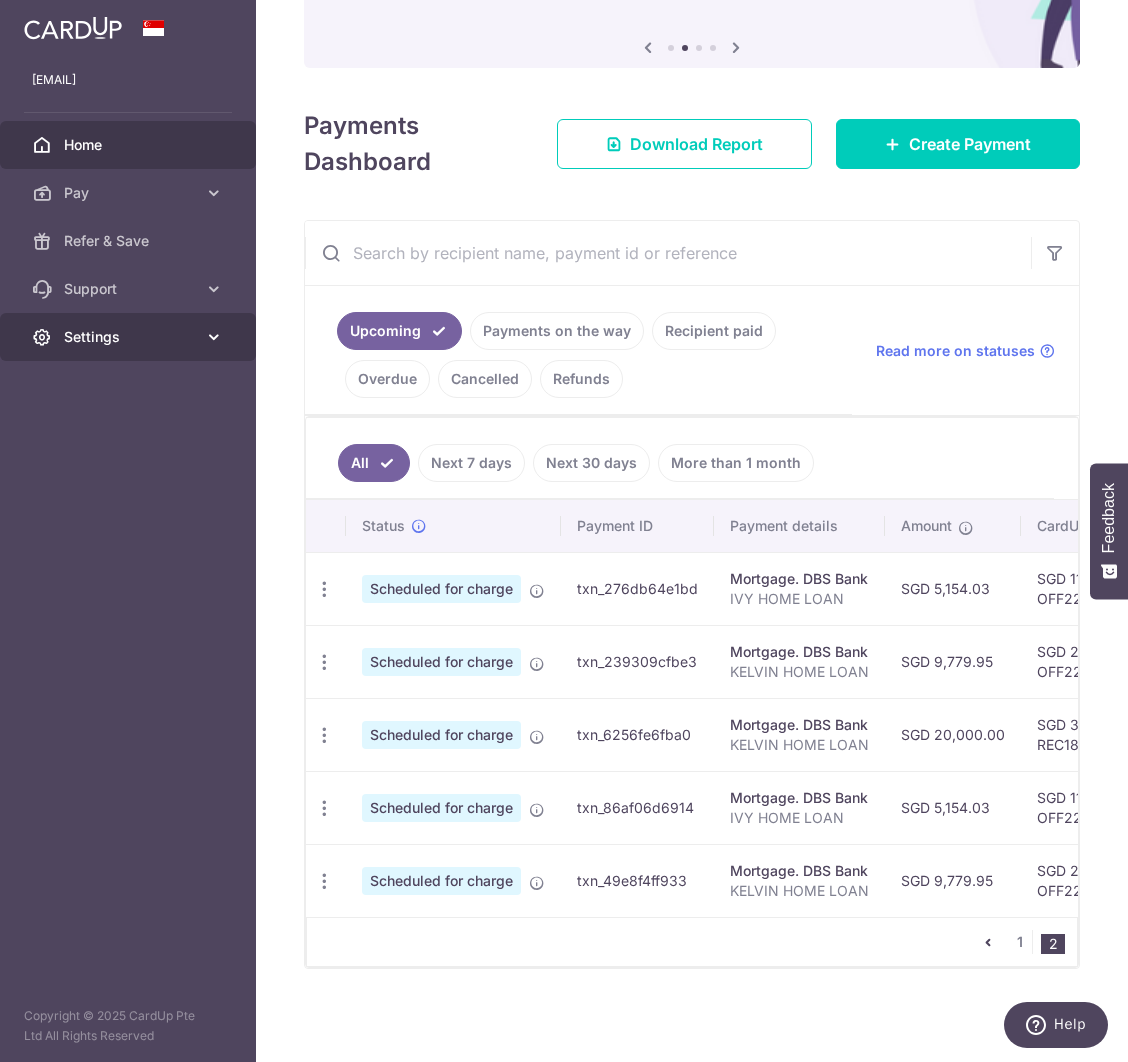 click on "Settings" at bounding box center [128, 337] 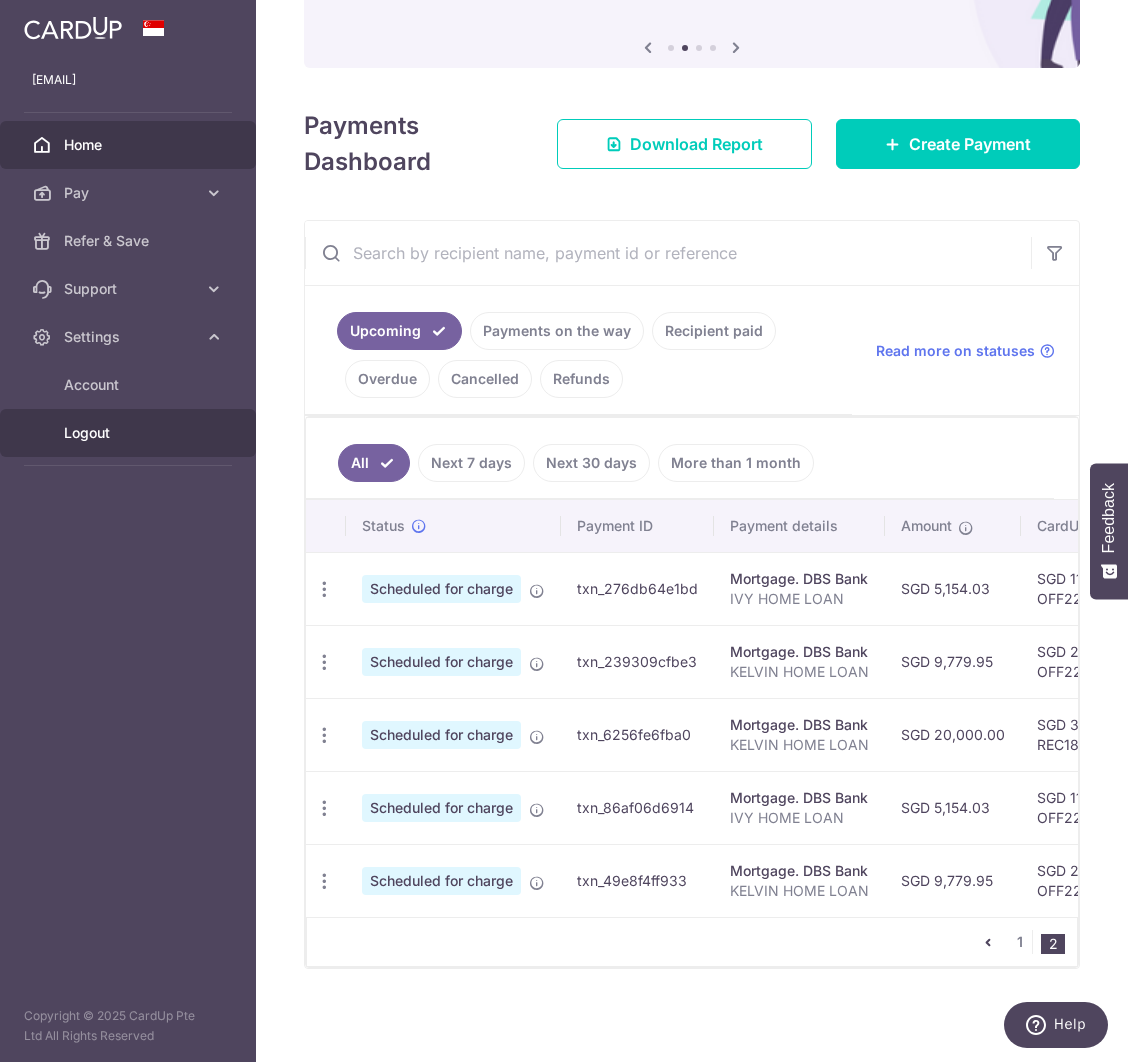 click on "Logout" at bounding box center (130, 433) 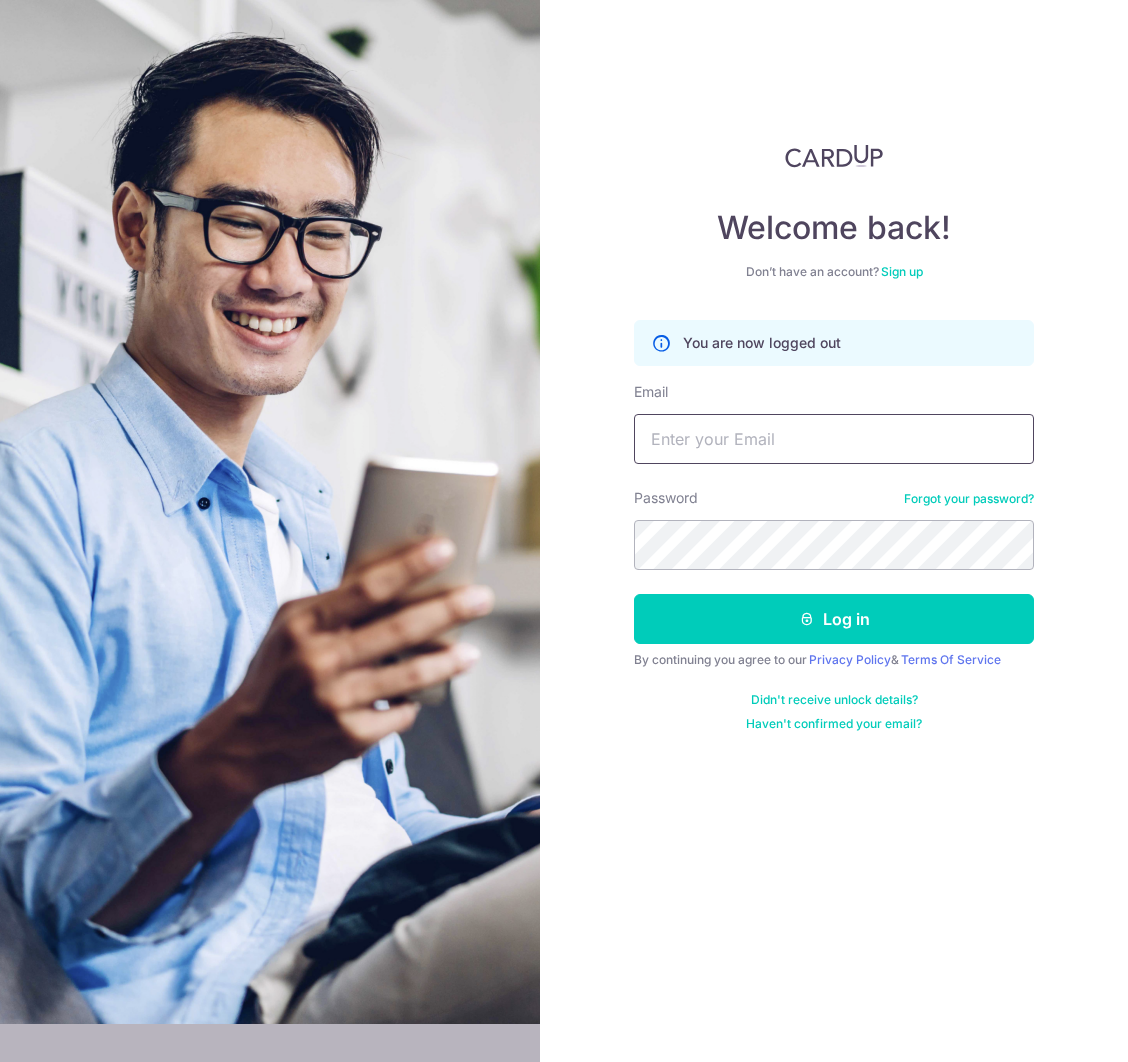 scroll, scrollTop: 0, scrollLeft: 0, axis: both 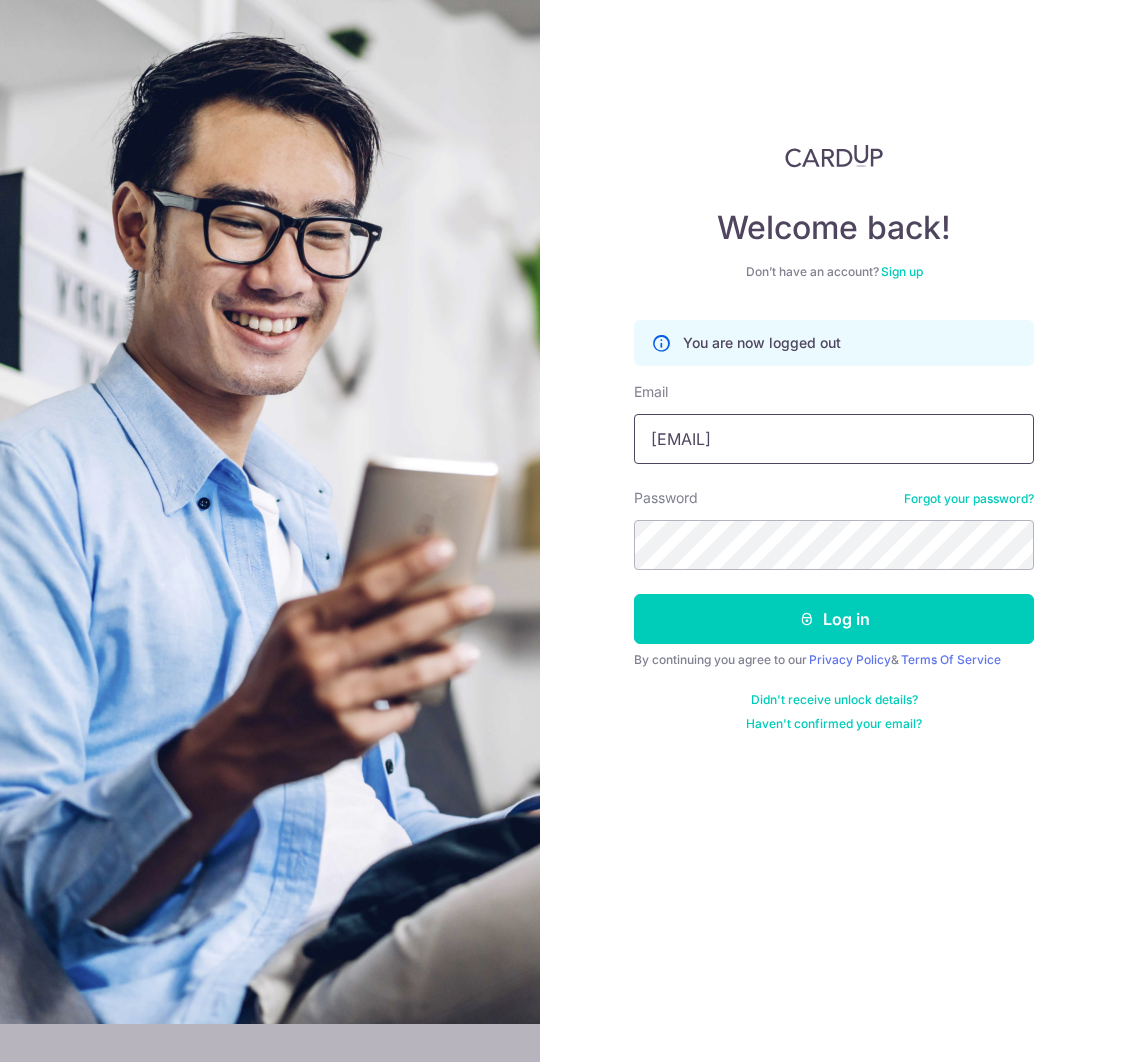 click on "[EMAIL]" at bounding box center [834, 439] 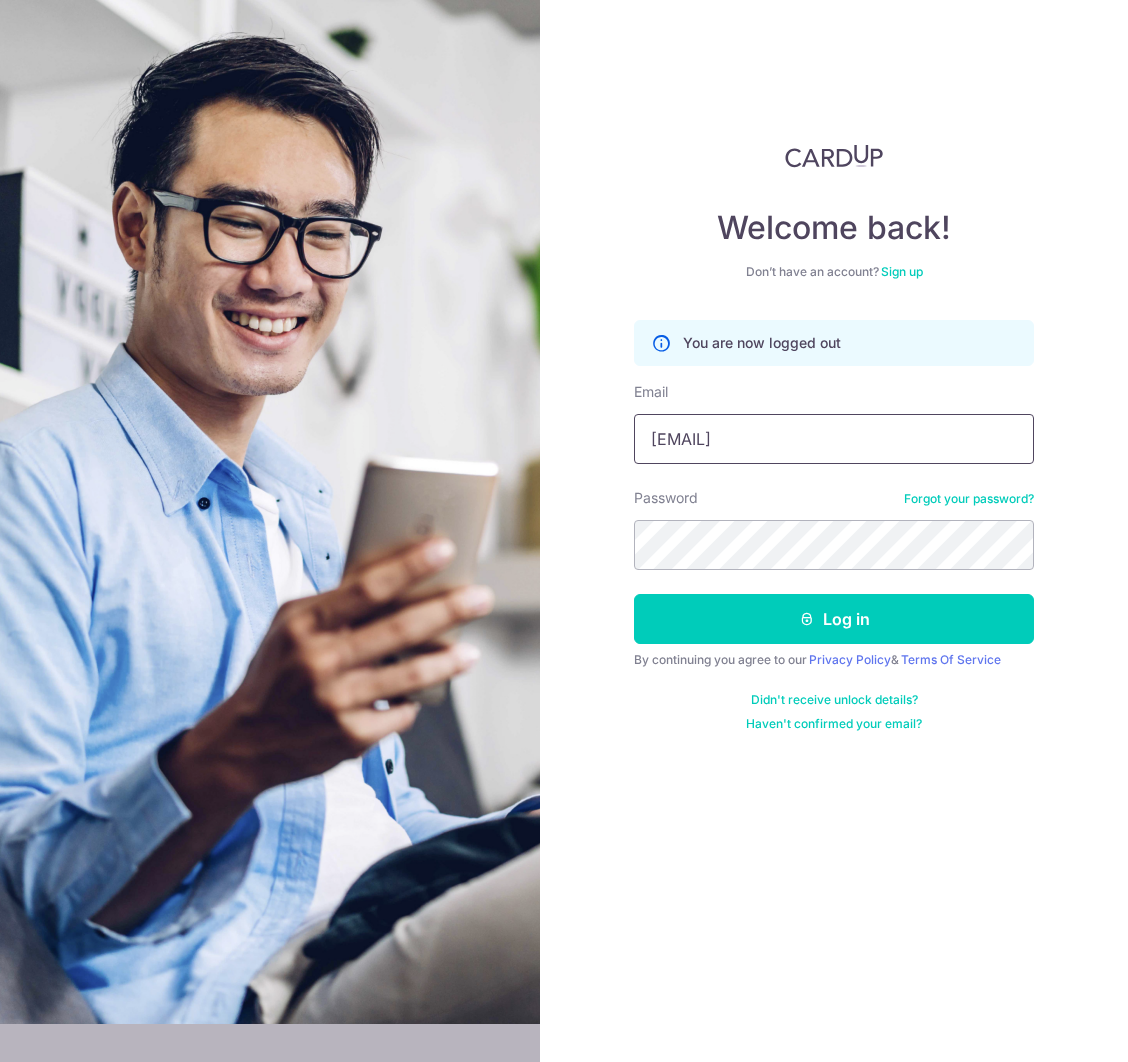 type on "[EMAIL]" 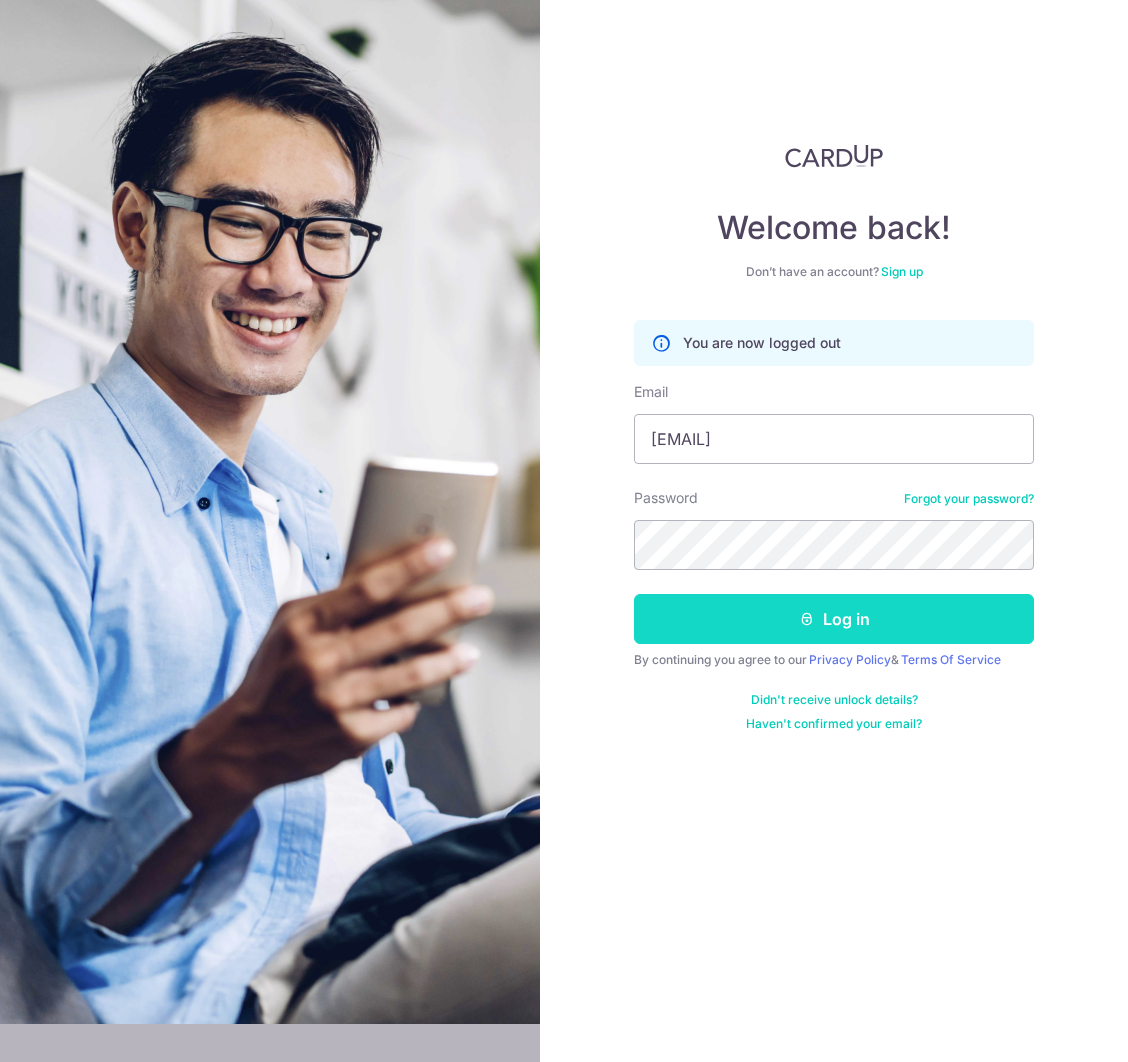 click on "Log in" at bounding box center (834, 619) 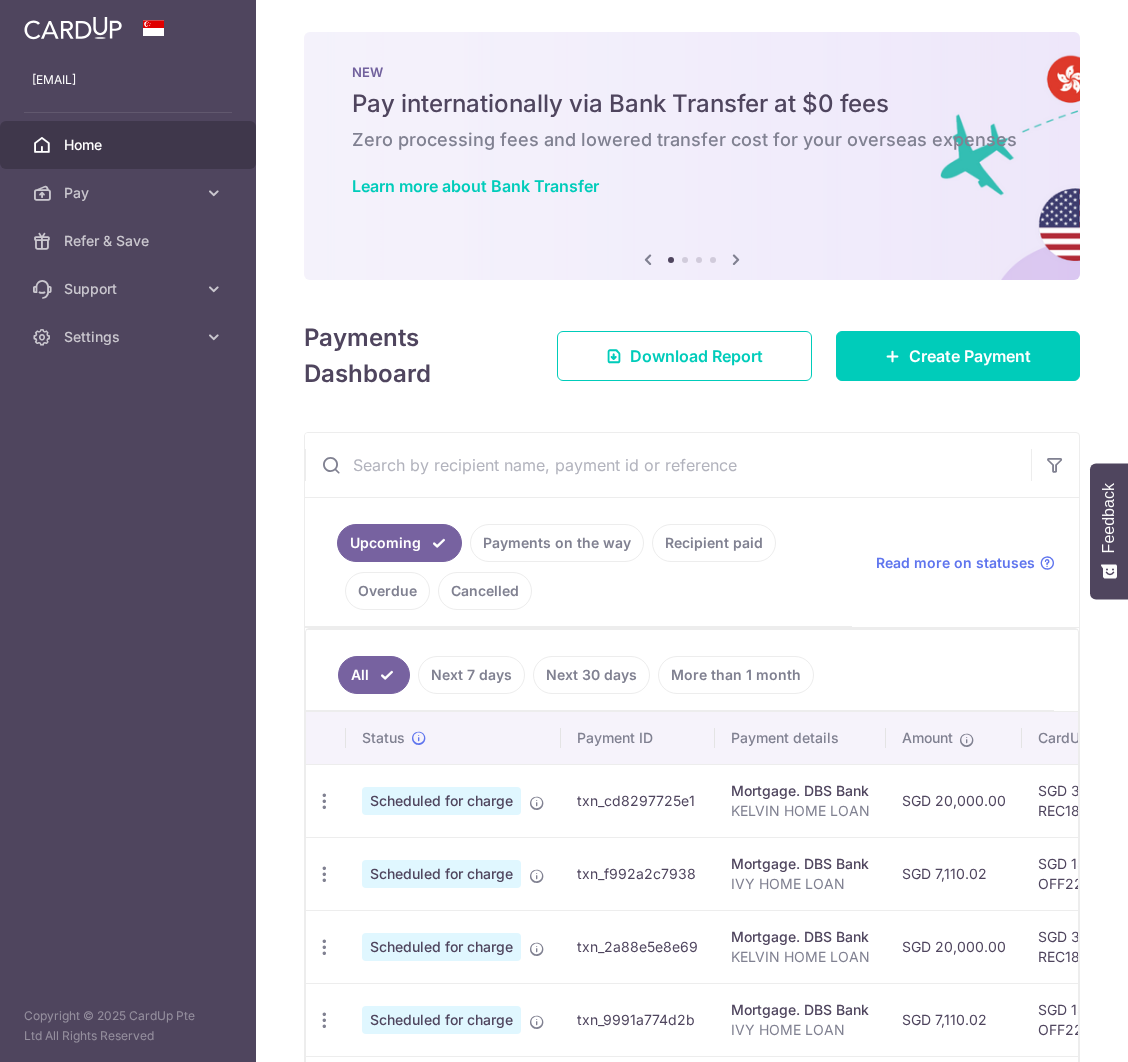 scroll, scrollTop: 0, scrollLeft: 0, axis: both 